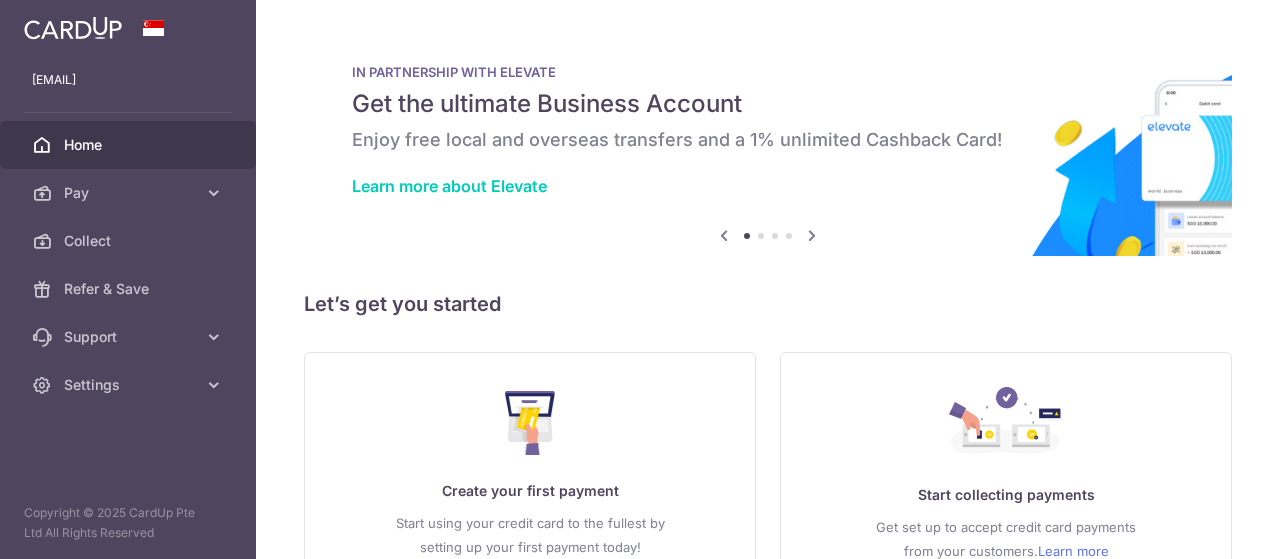 scroll, scrollTop: 0, scrollLeft: 0, axis: both 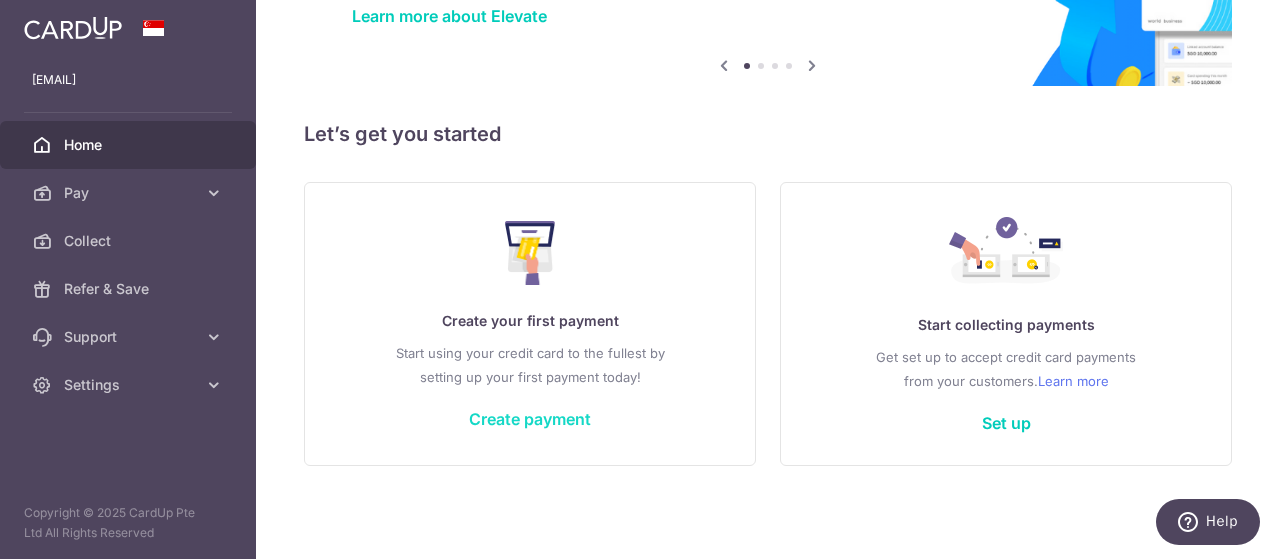 click on "Create payment" at bounding box center [530, 419] 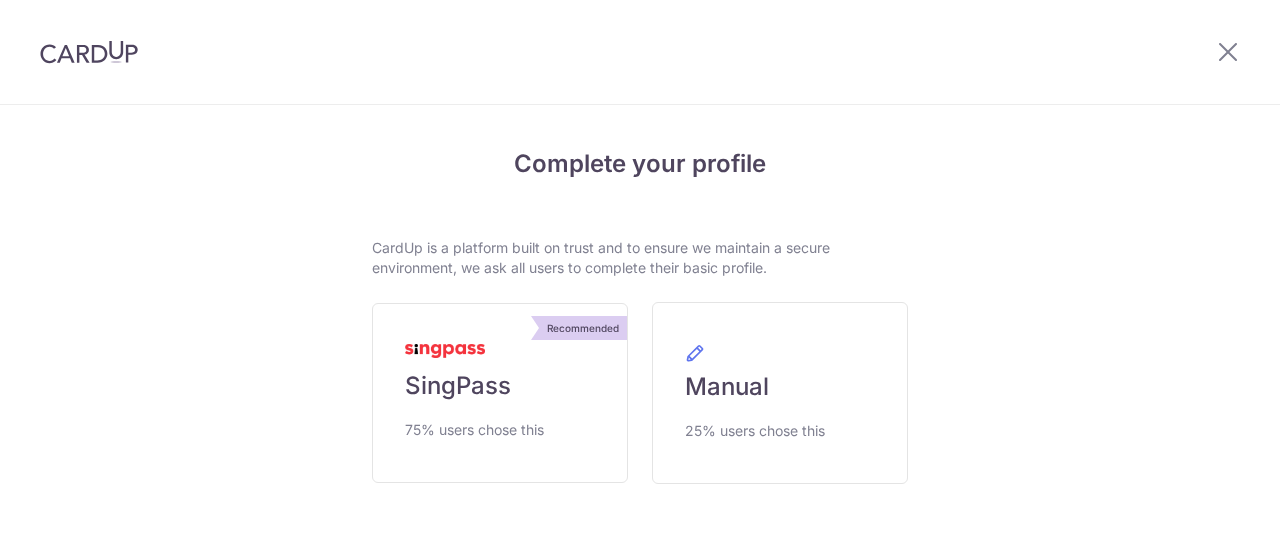 scroll, scrollTop: 0, scrollLeft: 0, axis: both 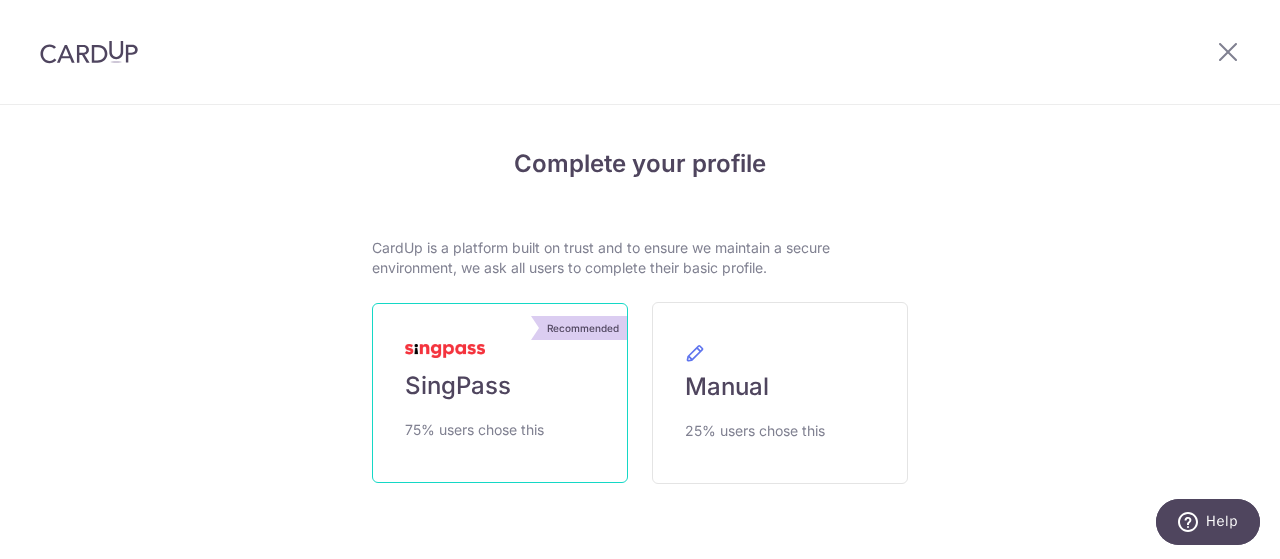 click on "Recommended
SingPass
75% users chose this" at bounding box center [500, 393] 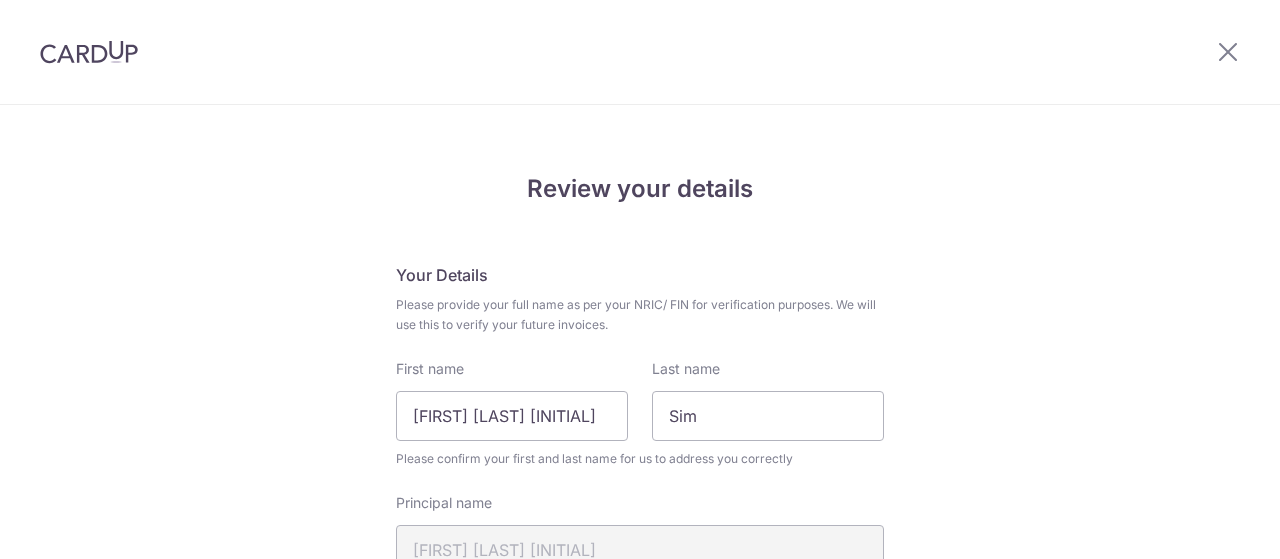 scroll, scrollTop: 0, scrollLeft: 0, axis: both 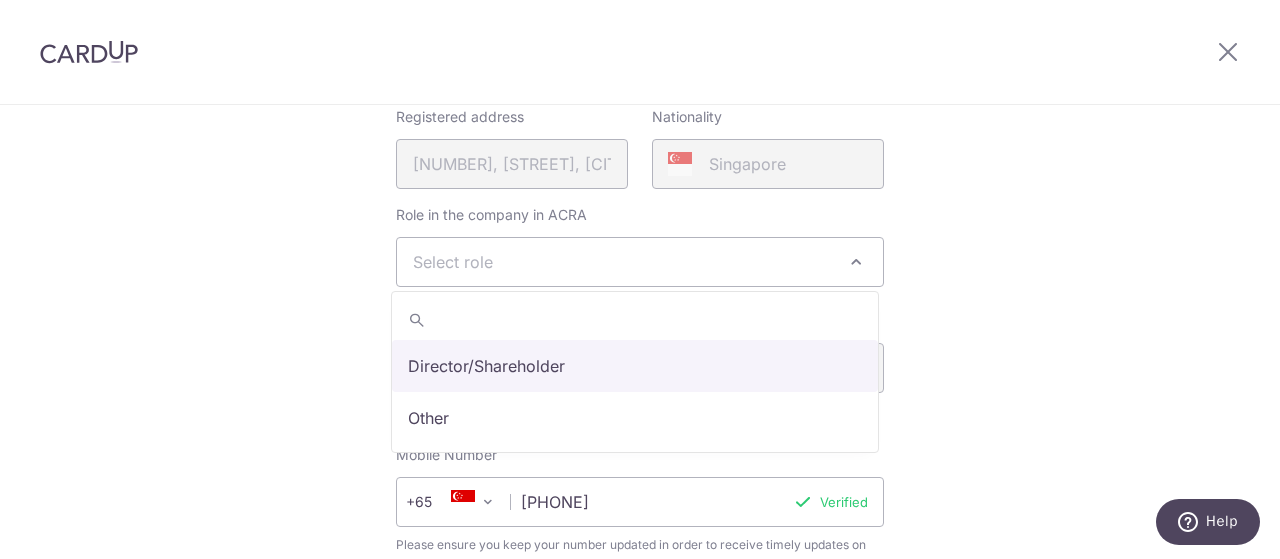 click at bounding box center [856, 262] 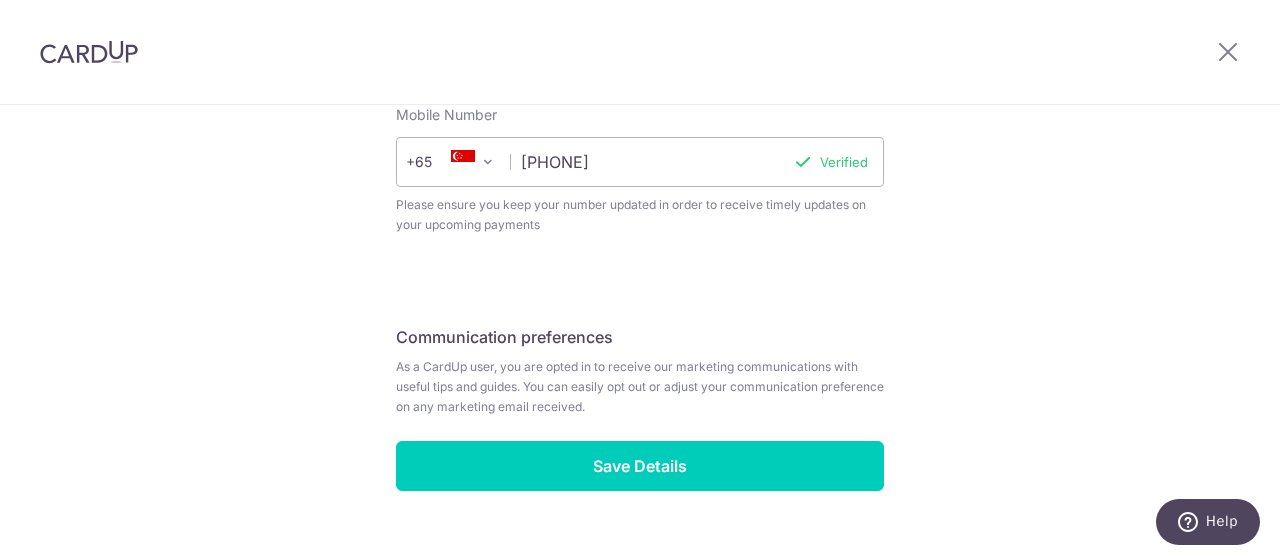 scroll, scrollTop: 881, scrollLeft: 0, axis: vertical 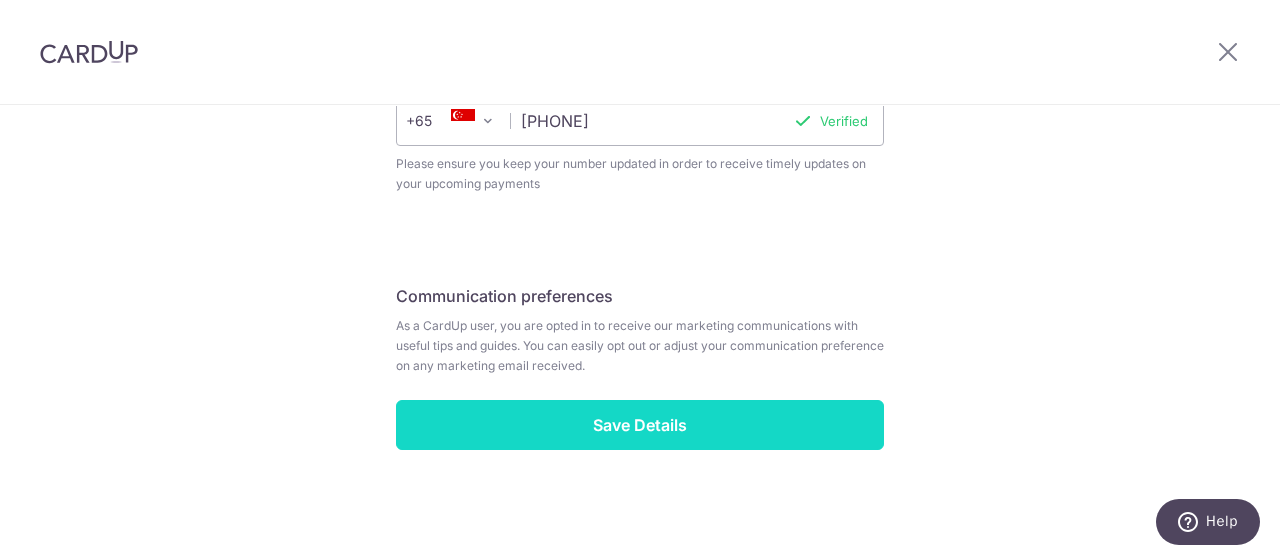 click on "Save Details" at bounding box center [640, 425] 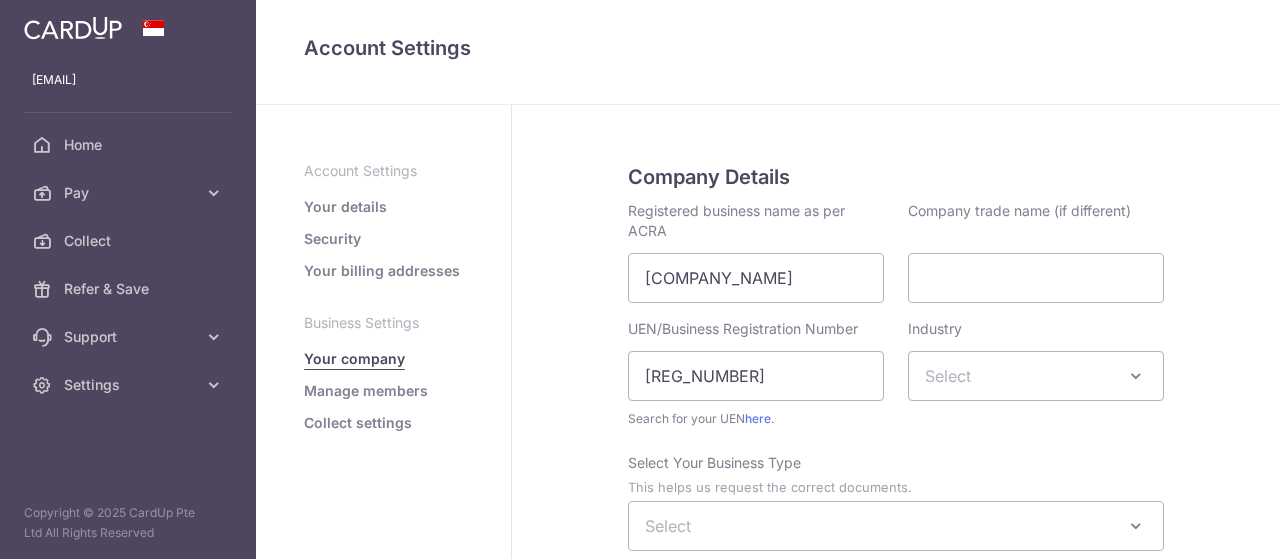 scroll, scrollTop: 0, scrollLeft: 0, axis: both 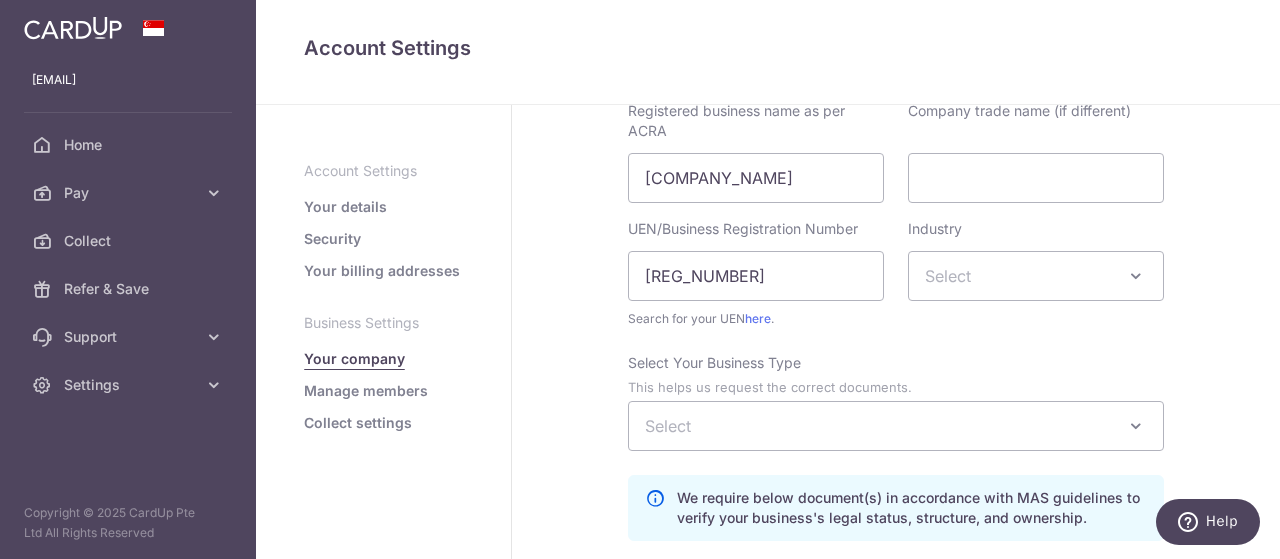 click at bounding box center (1136, 276) 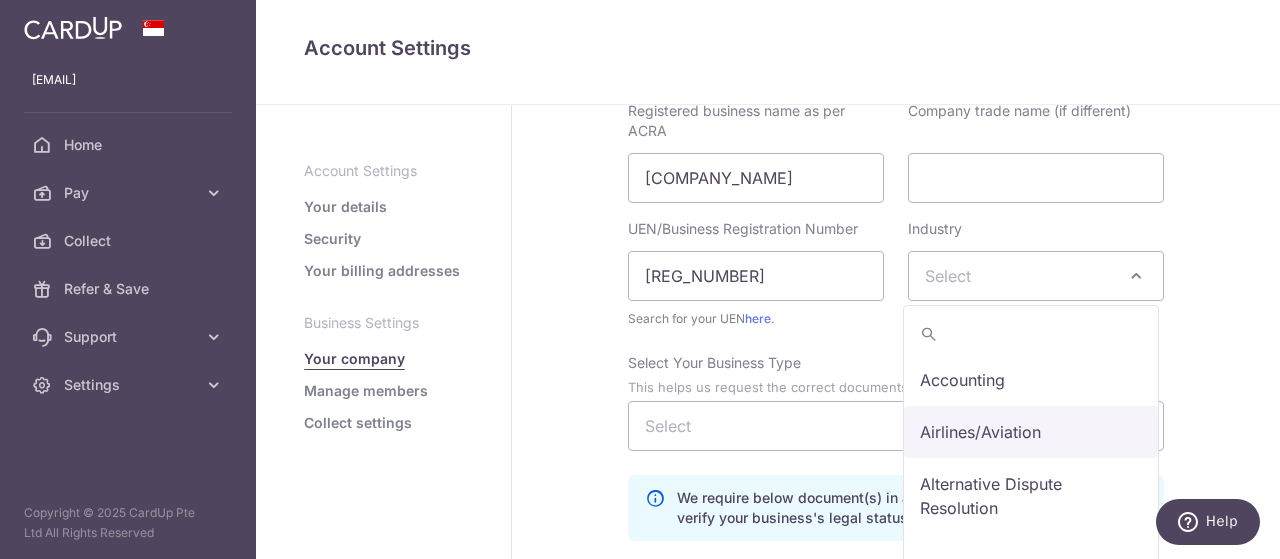 scroll, scrollTop: 100, scrollLeft: 0, axis: vertical 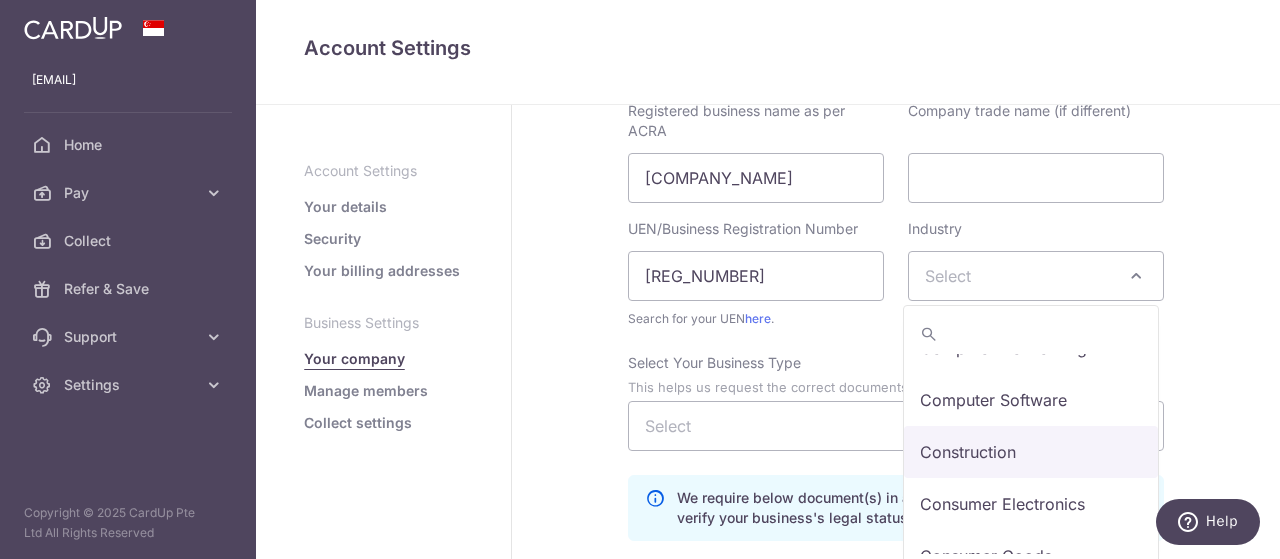 select on "20" 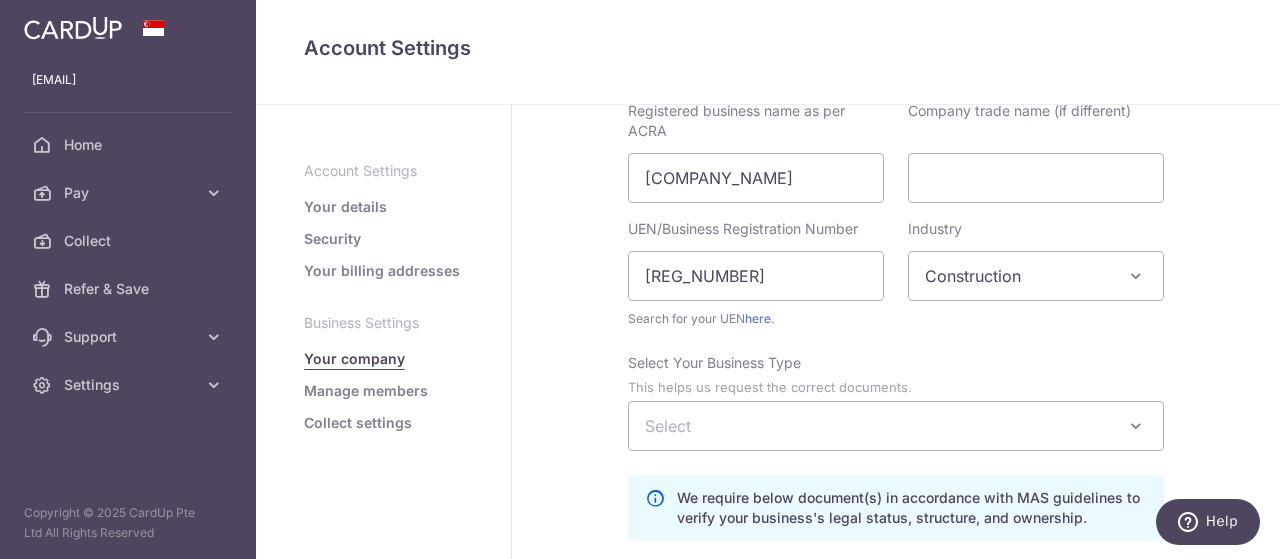 click on "Company Details
Registered business name as per ACRA
Arcadia Design Group Pte Ltd
Company trade name (if different)
UEN/Business Registration Number
200901009E
Search for your UEN  here .
Industry
Select an industry Accounting
Airlines/Aviation
Alternative Dispute Resolution
Alternative Medicine
Animation
Apparel & Fashion
Architecture & Planning
Arts & Crafts
Automotive
Aviation & Aerospace
Banking
Biotechnology
Broadcast Media
Building Materials
Business Supplies & Equipment
Capital Markets
Chemicals
Civic & Social Organization
Civil Engineering
Commercial Real Estate
Computer & Network Security" at bounding box center [896, 587] 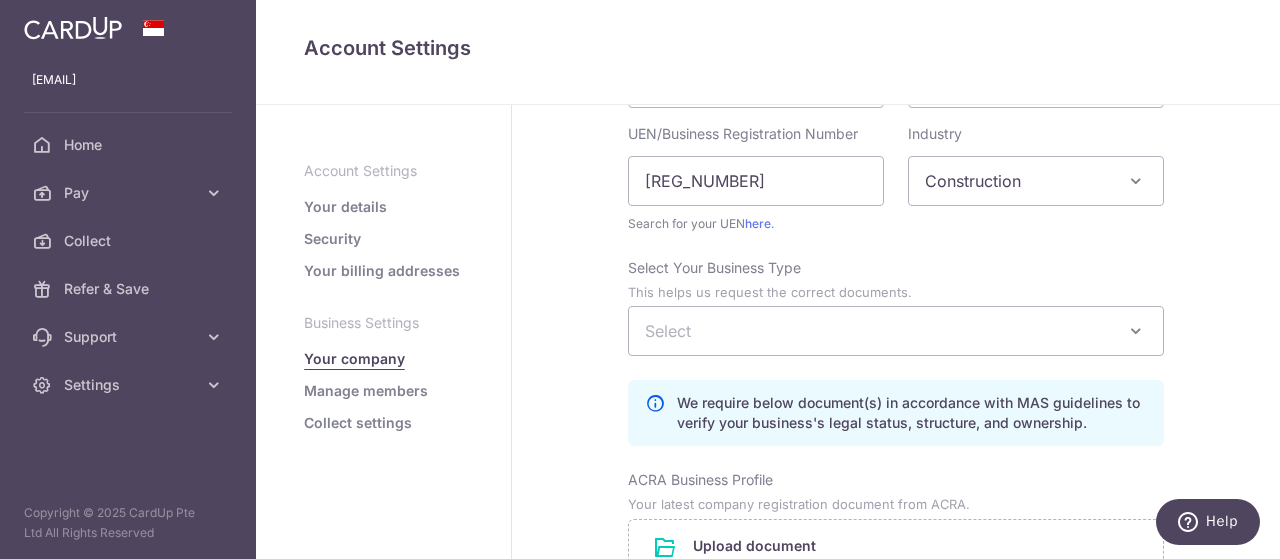 scroll, scrollTop: 200, scrollLeft: 0, axis: vertical 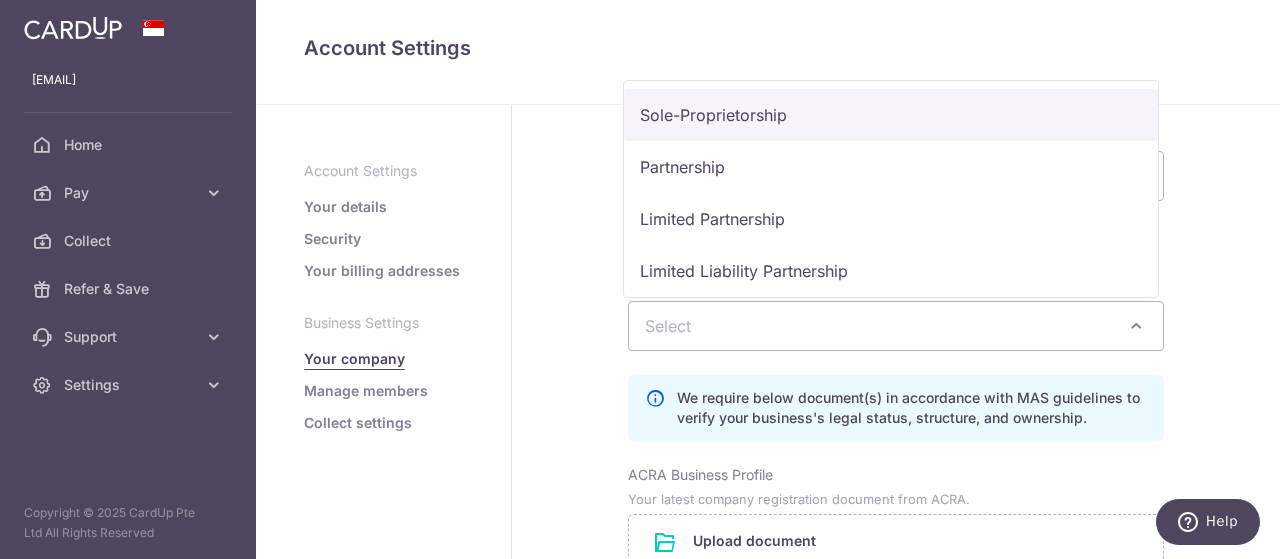 click at bounding box center [1136, 326] 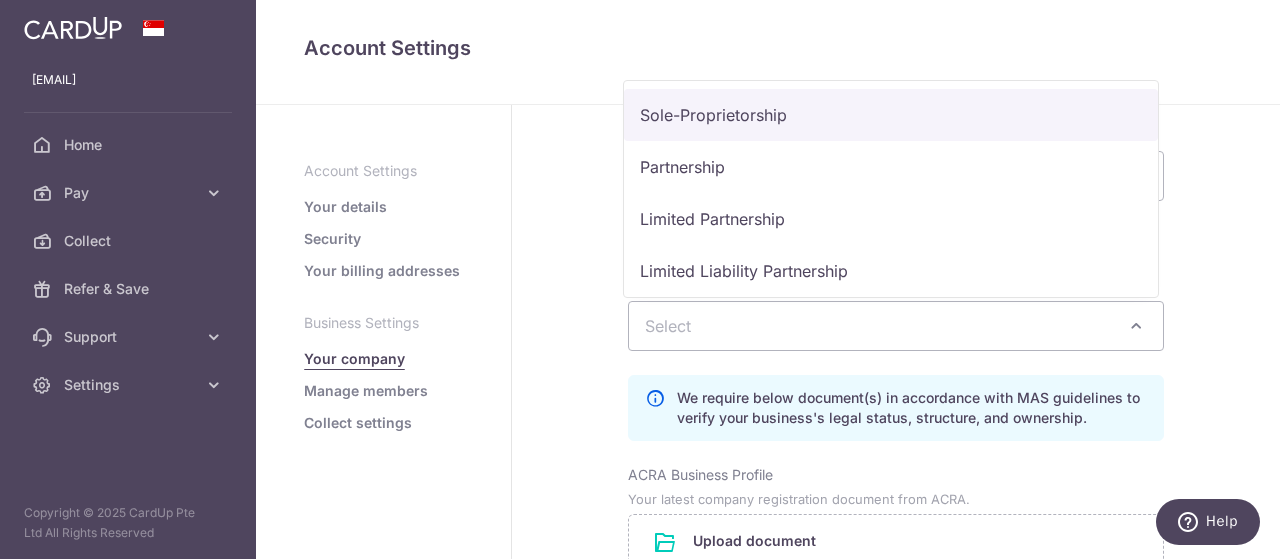 click at bounding box center (1136, 326) 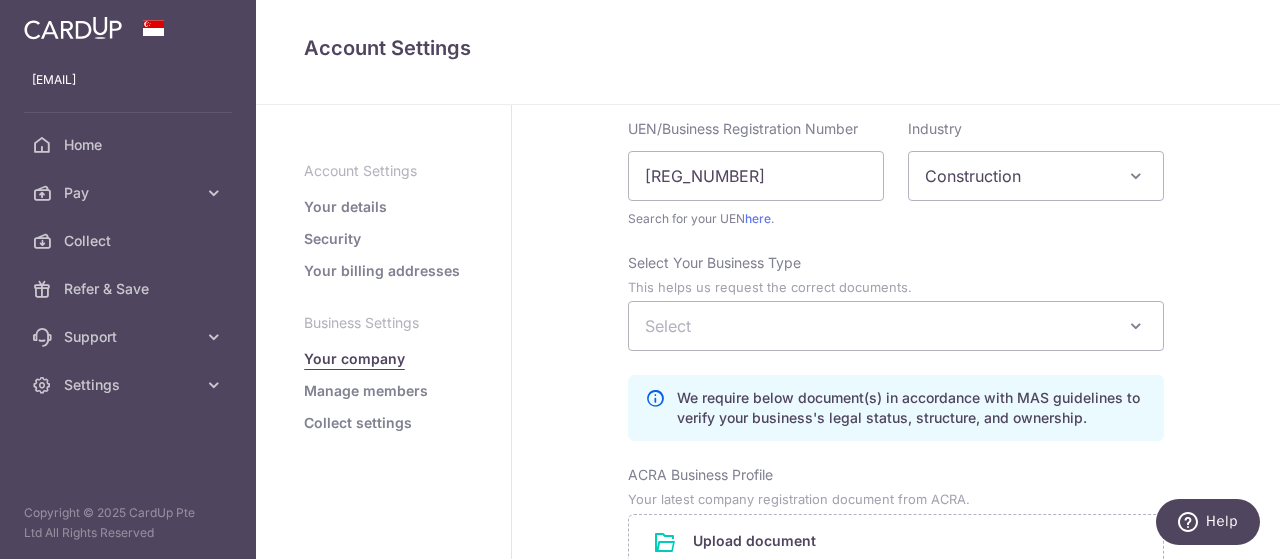 click at bounding box center [1136, 326] 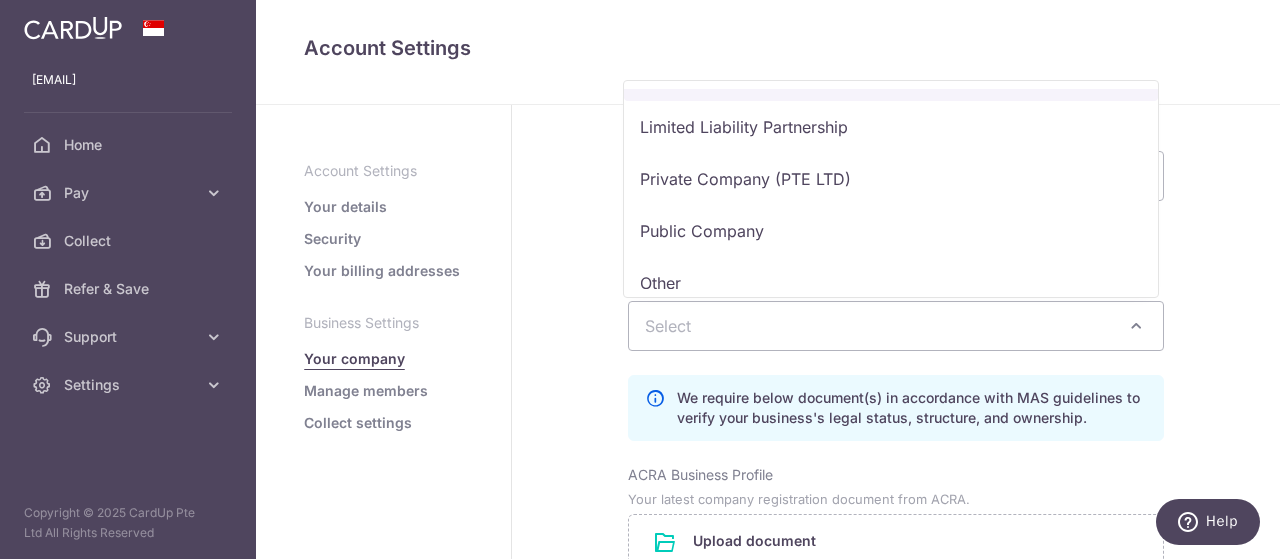 scroll, scrollTop: 164, scrollLeft: 0, axis: vertical 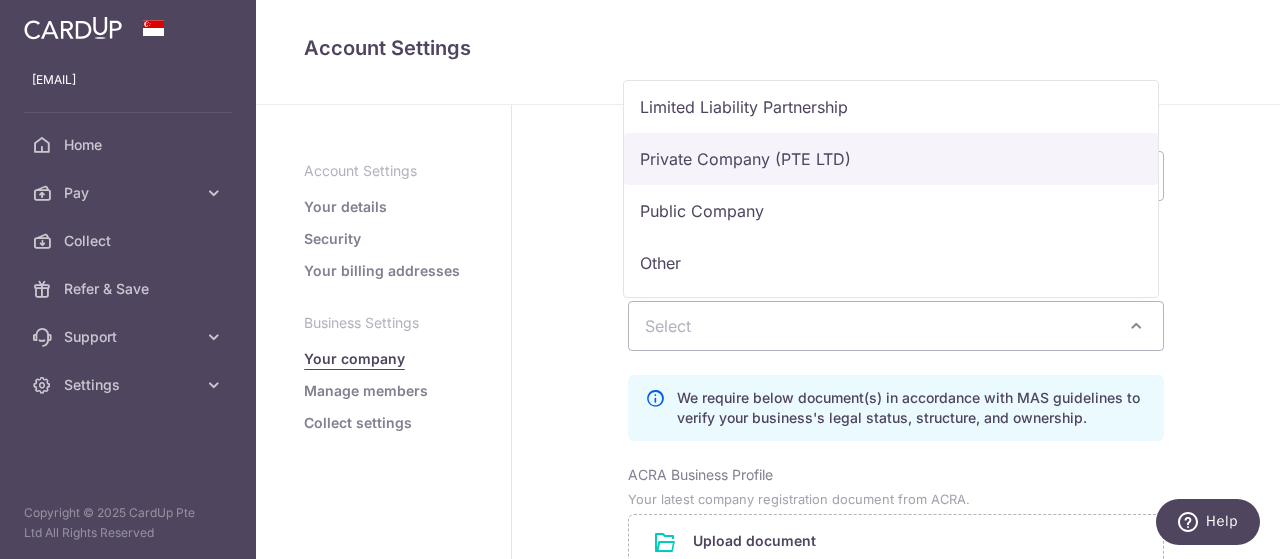 select on "Private Company (PTE LTD)" 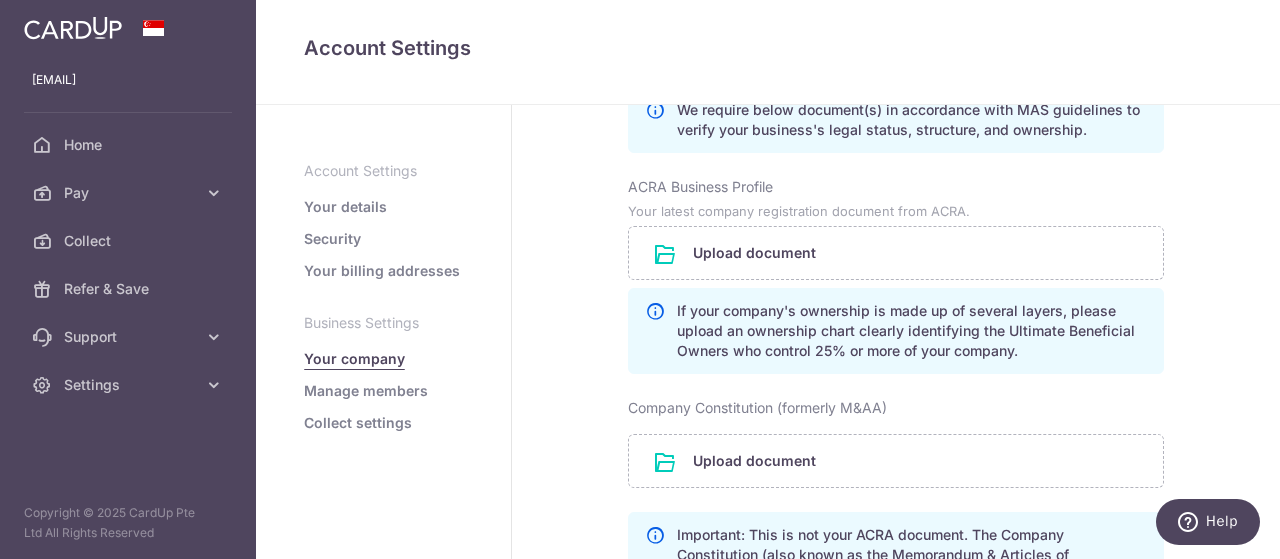 scroll, scrollTop: 500, scrollLeft: 0, axis: vertical 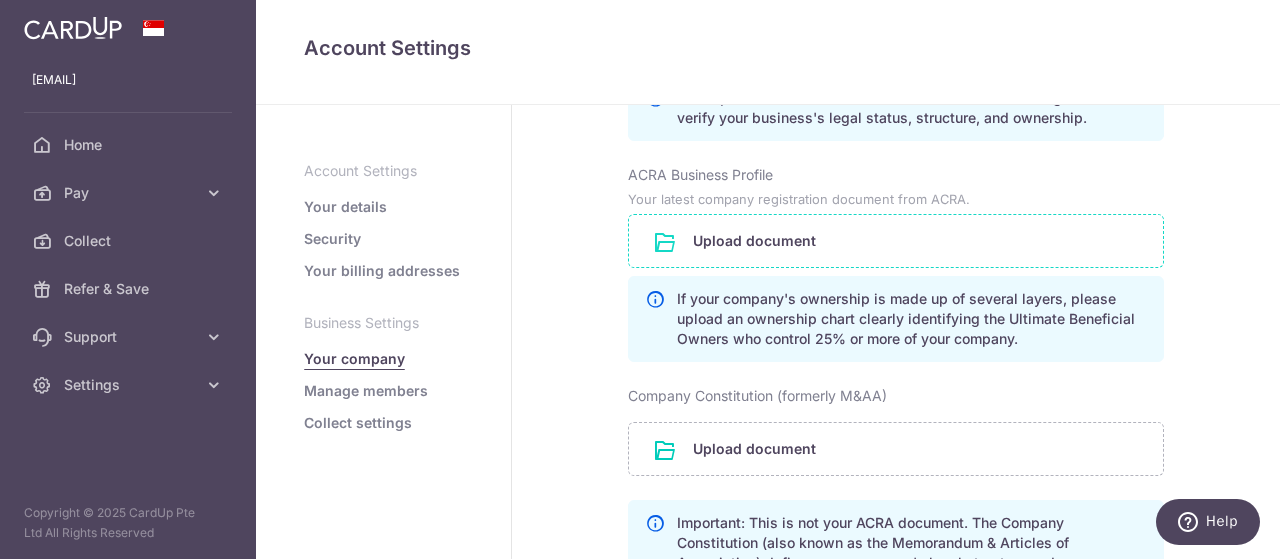 click at bounding box center [896, 241] 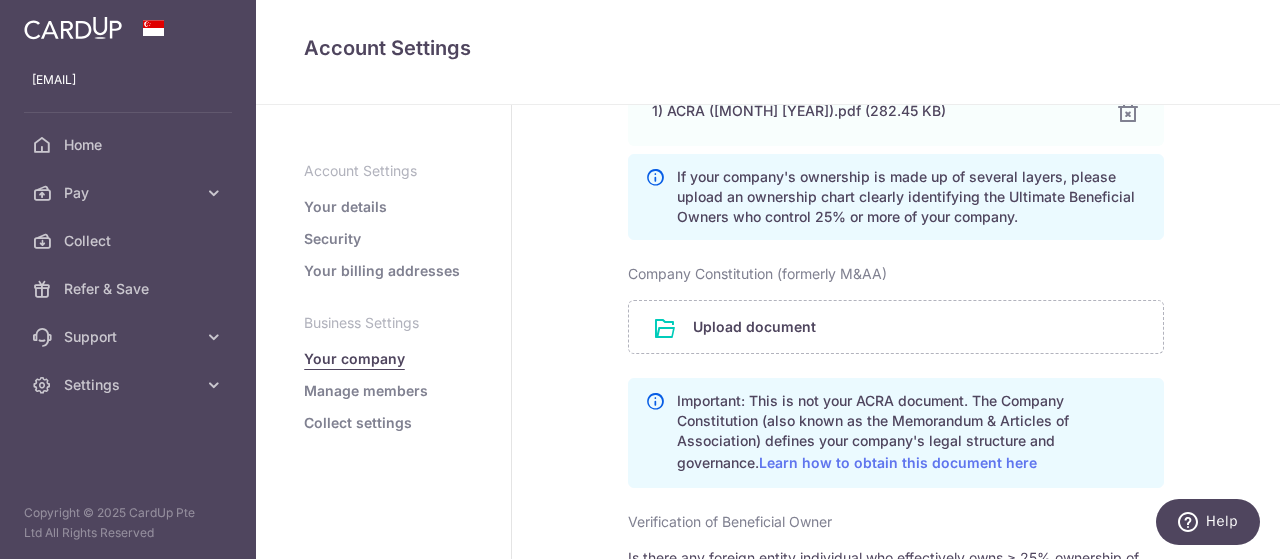 scroll, scrollTop: 700, scrollLeft: 0, axis: vertical 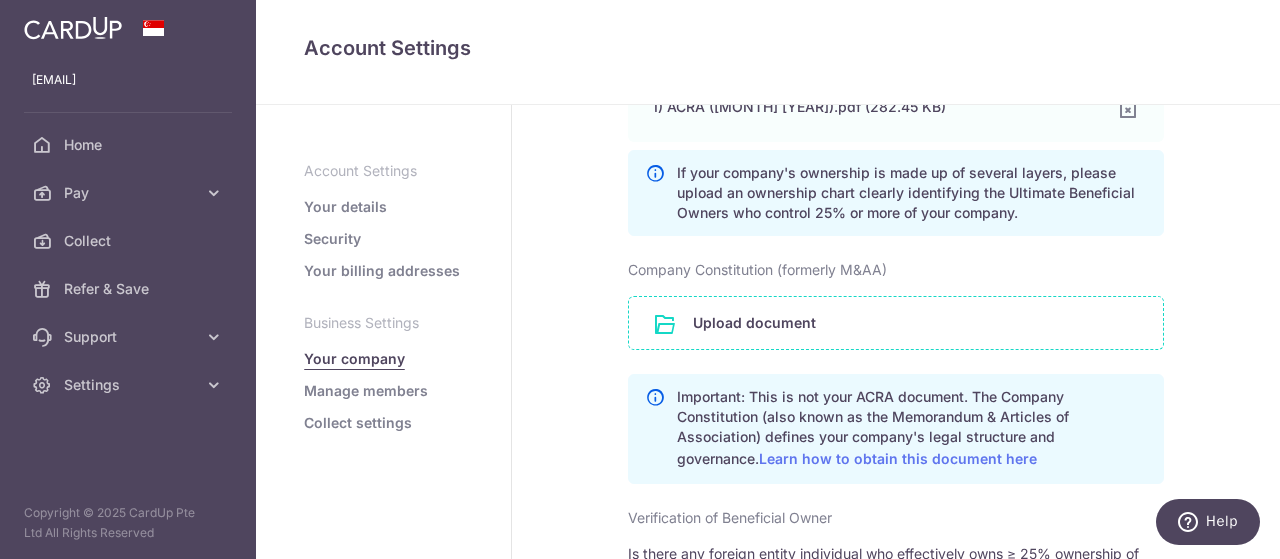 click at bounding box center (896, 323) 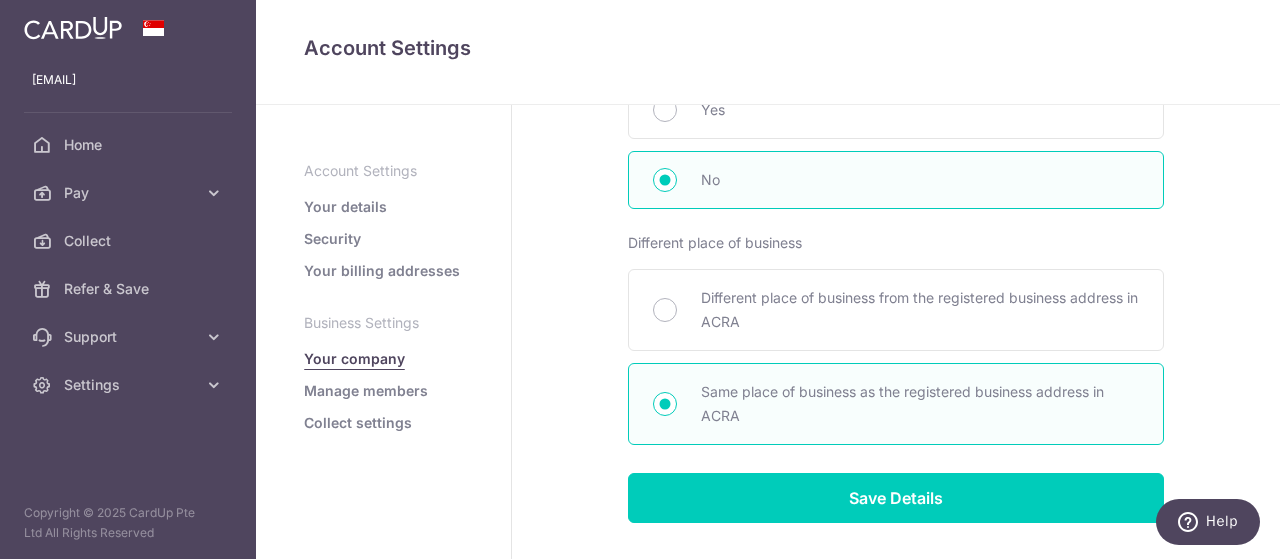 scroll, scrollTop: 1300, scrollLeft: 0, axis: vertical 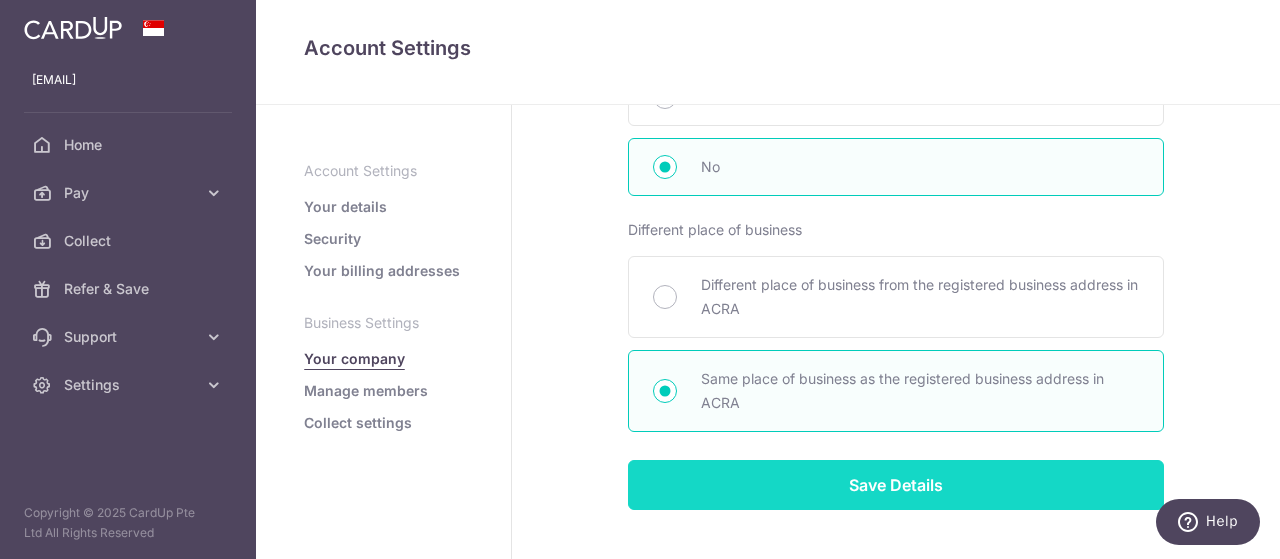 click on "Save Details" at bounding box center [896, 485] 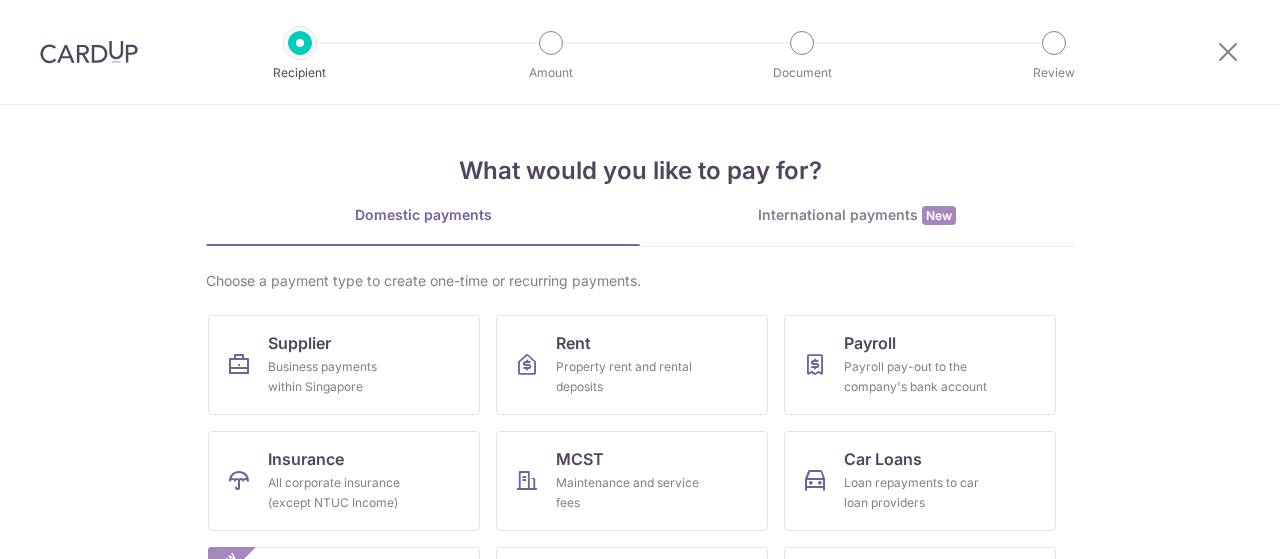 scroll, scrollTop: 0, scrollLeft: 0, axis: both 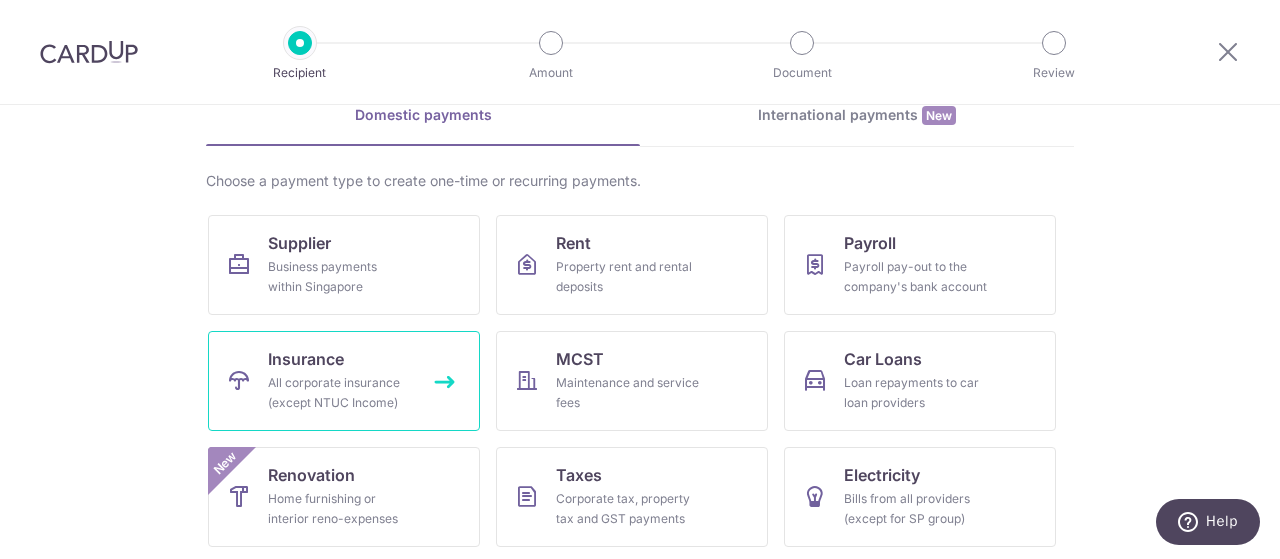 click on "All corporate insurance (except NTUC Income)" at bounding box center [340, 393] 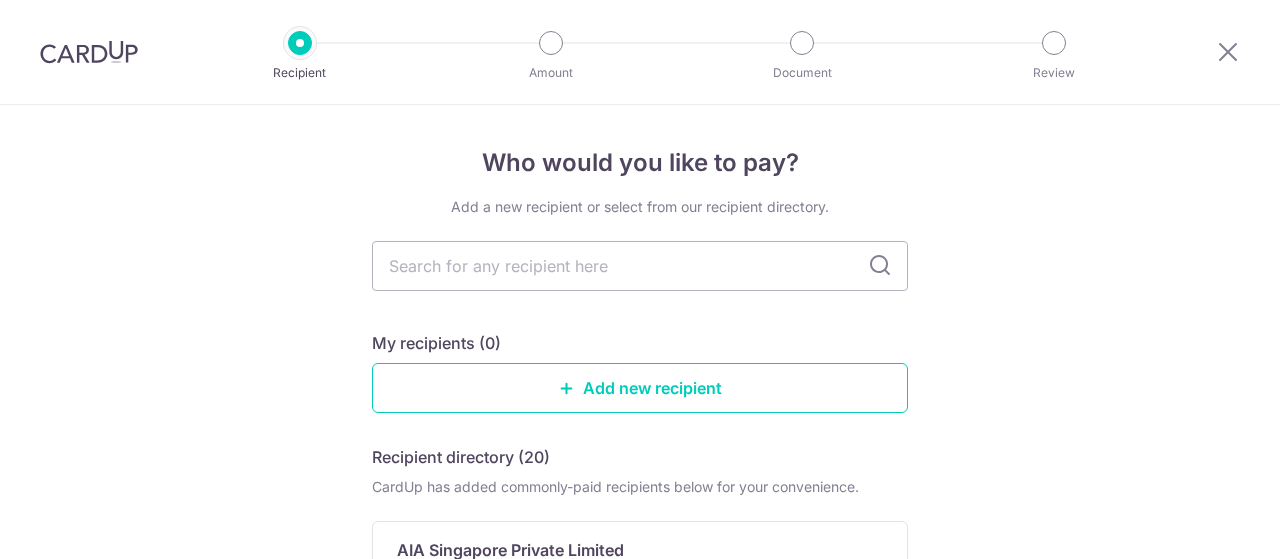 scroll, scrollTop: 0, scrollLeft: 0, axis: both 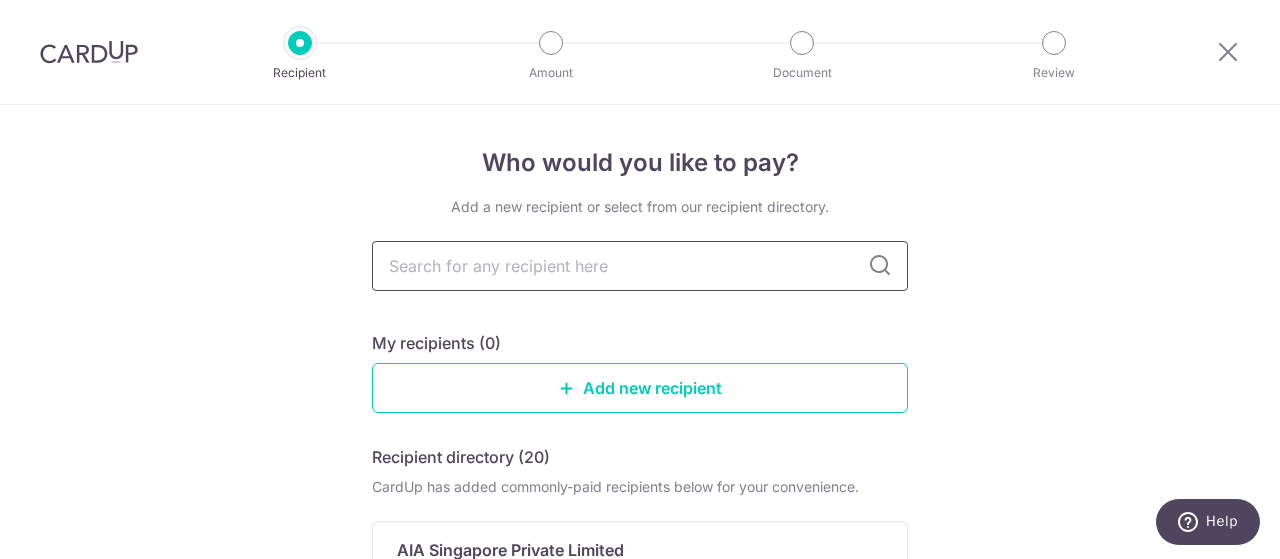 click at bounding box center (640, 266) 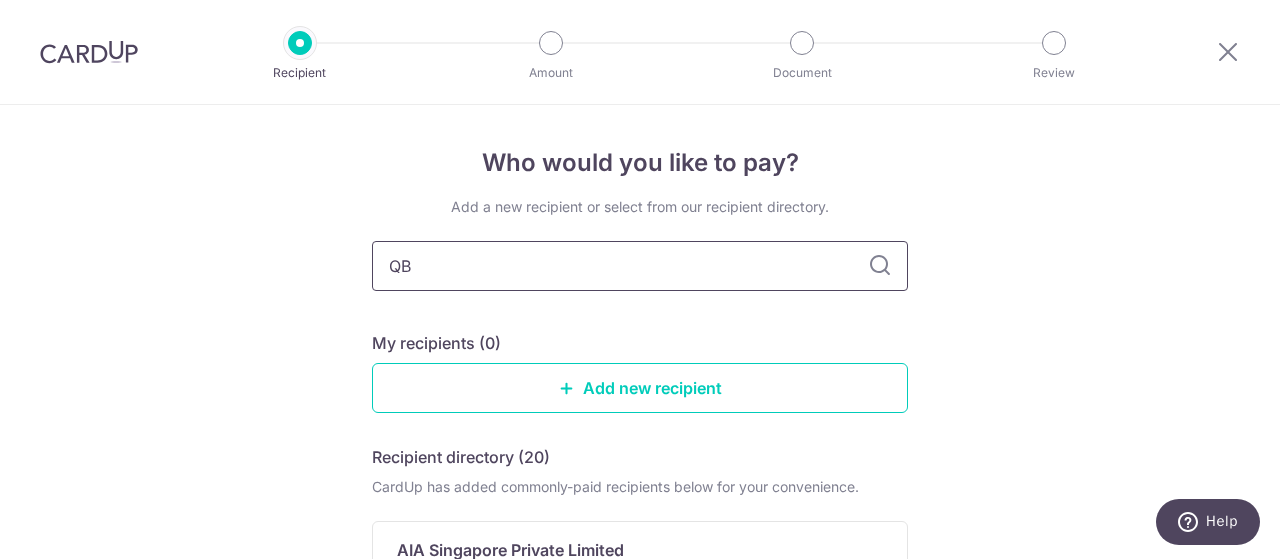 type on "QBE" 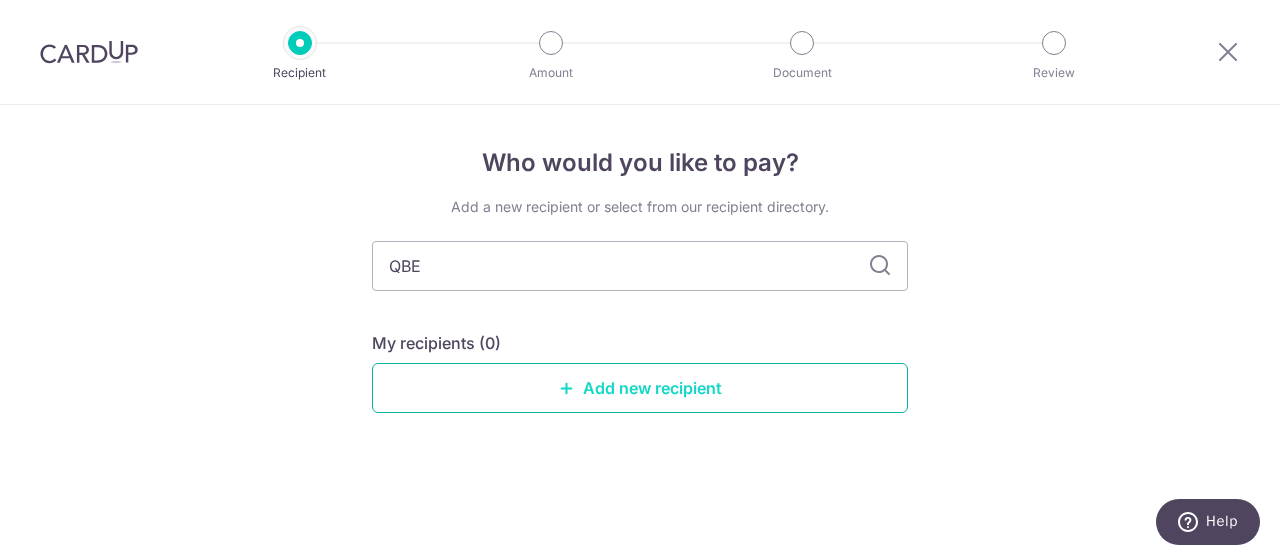 click on "Add new recipient" at bounding box center [640, 388] 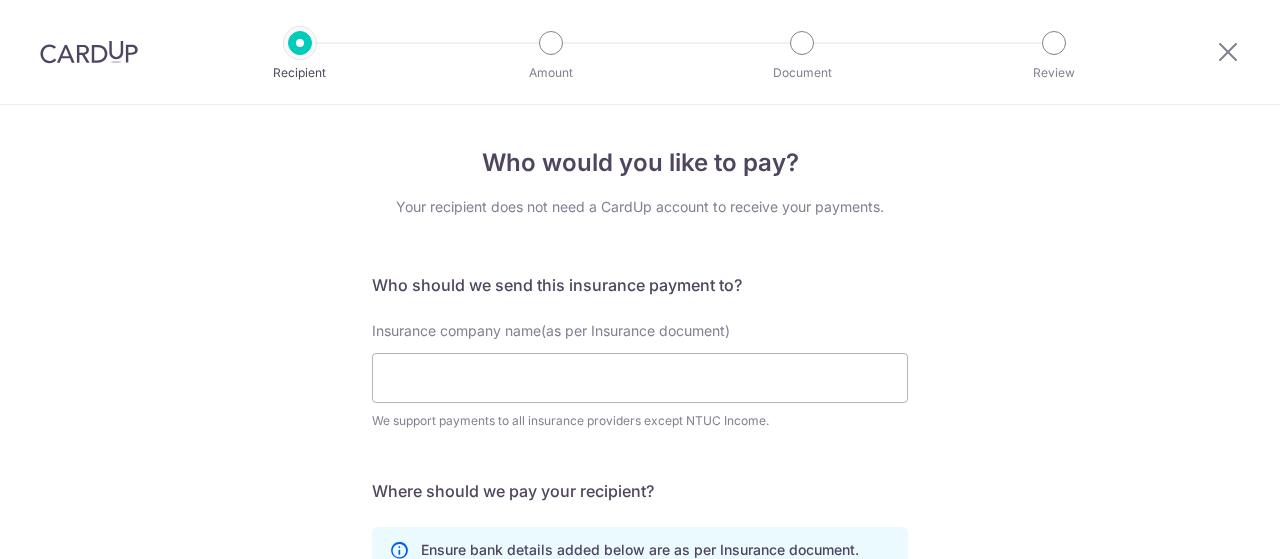 scroll, scrollTop: 0, scrollLeft: 0, axis: both 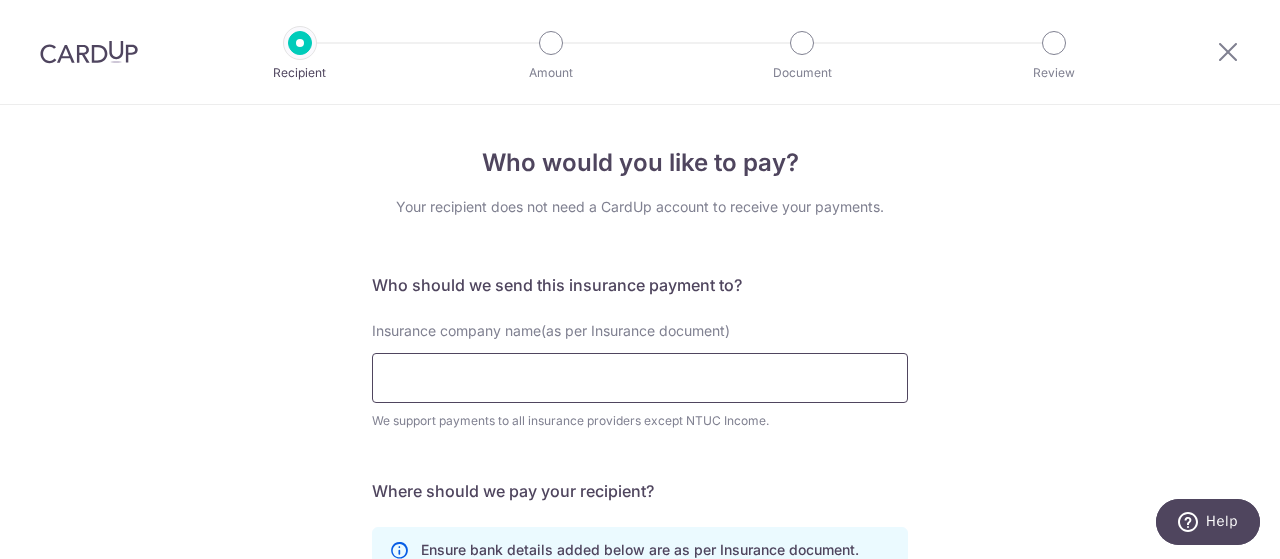 click on "Insurance company name(as per Insurance document)" at bounding box center (640, 378) 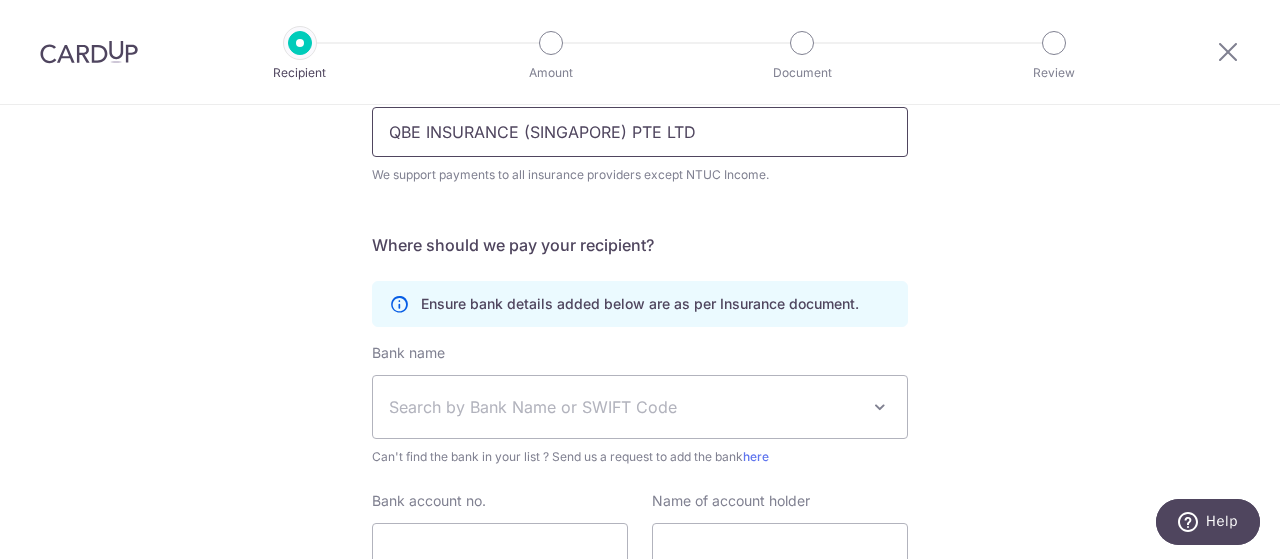 scroll, scrollTop: 300, scrollLeft: 0, axis: vertical 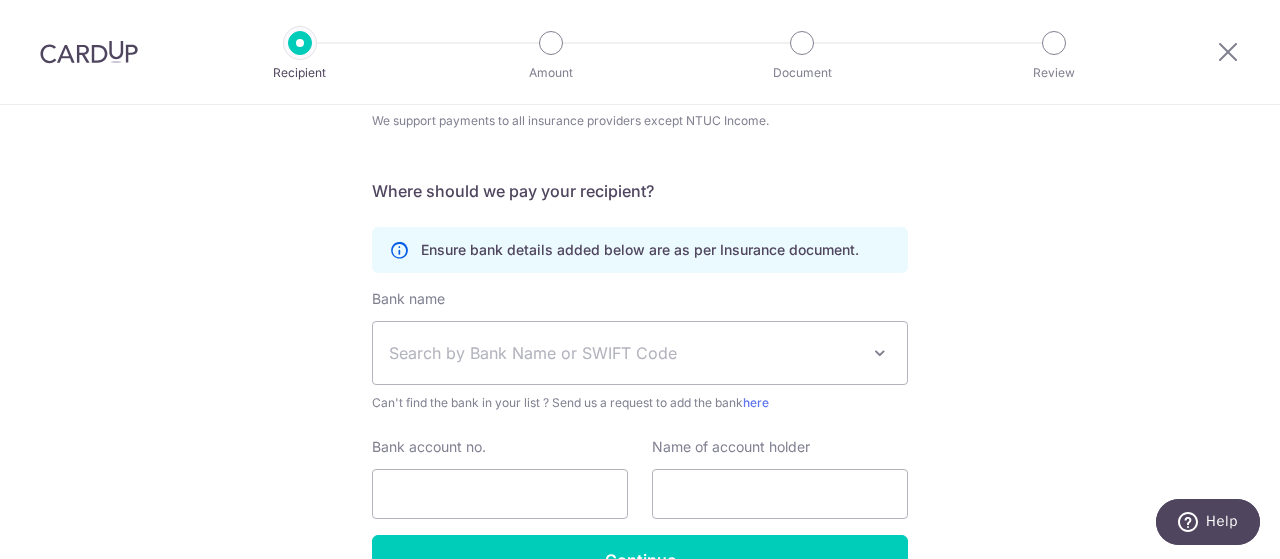 type on "QBE INSURANCE (SINGAPORE) PTE LTD" 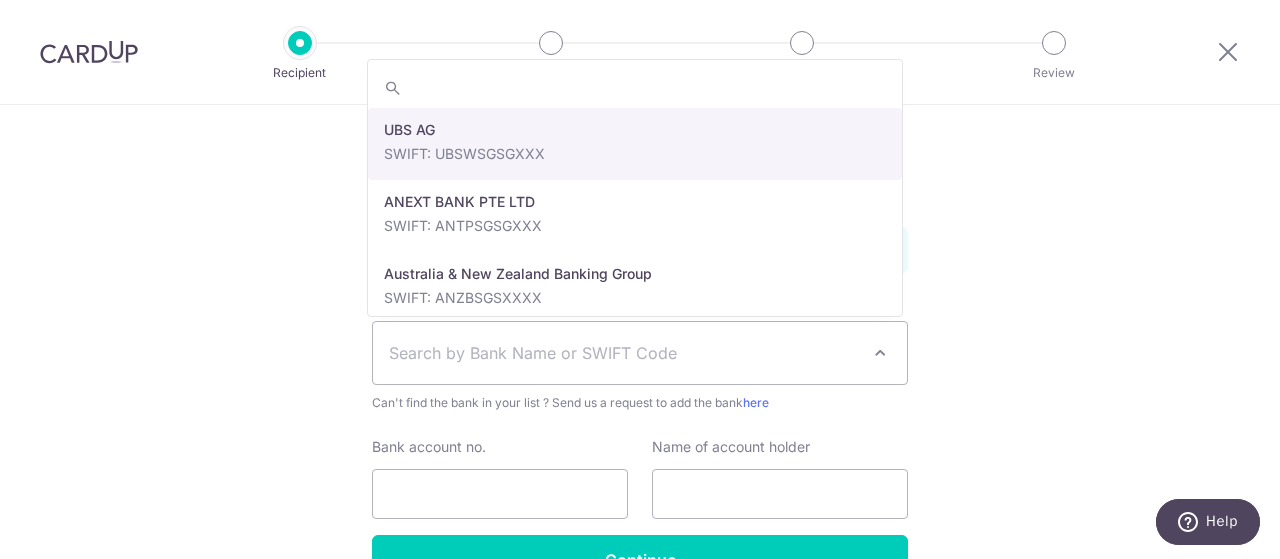 click on "Search by Bank Name or SWIFT Code" at bounding box center [624, 353] 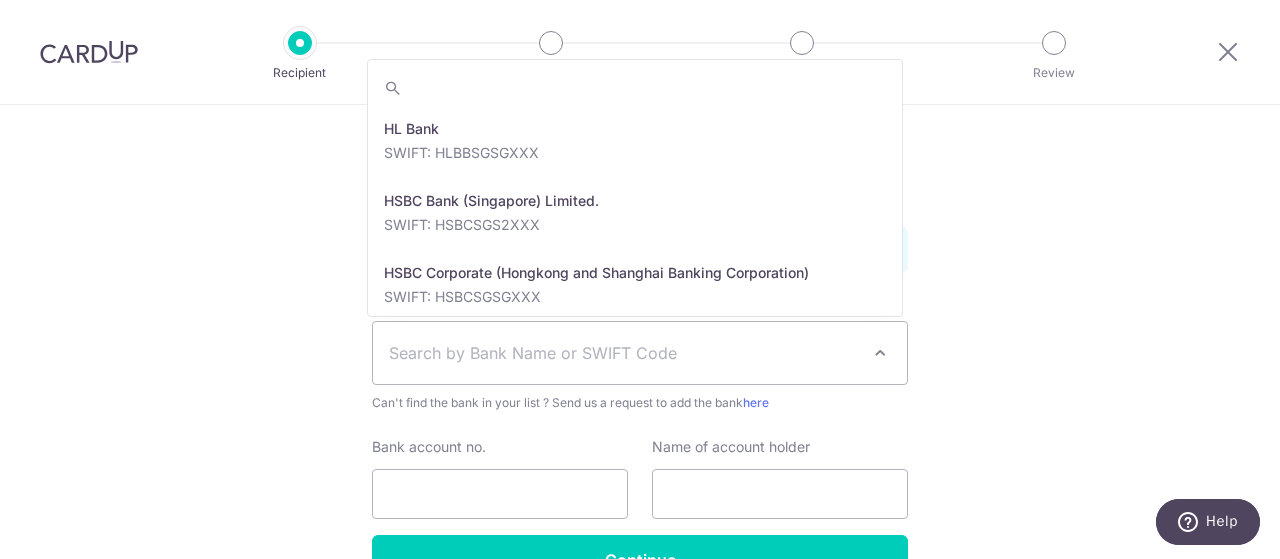 scroll, scrollTop: 1900, scrollLeft: 0, axis: vertical 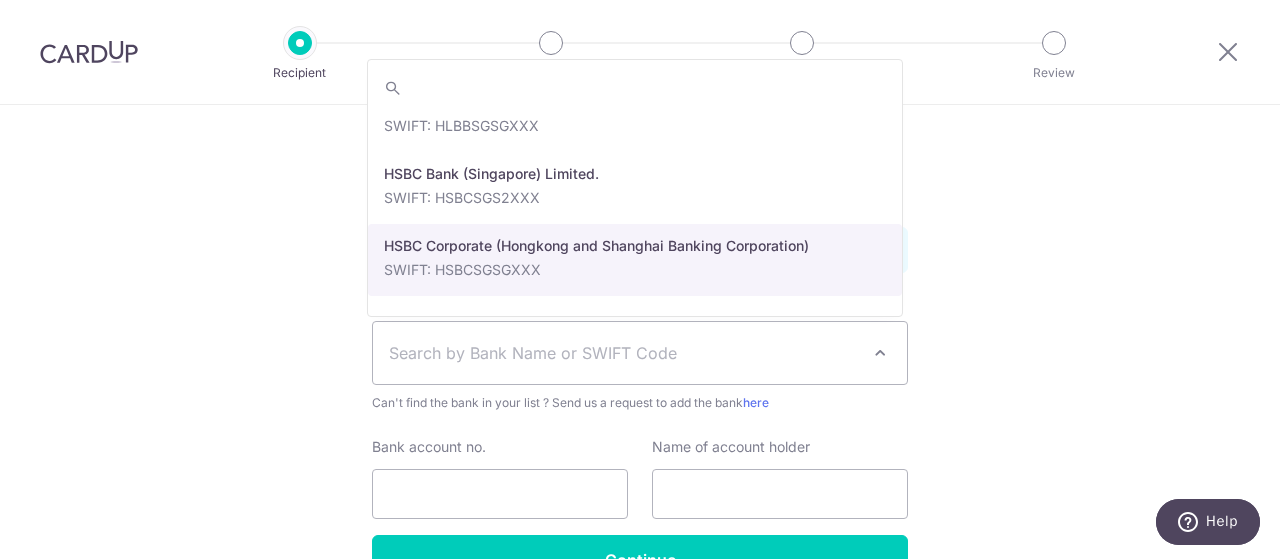 select on "9" 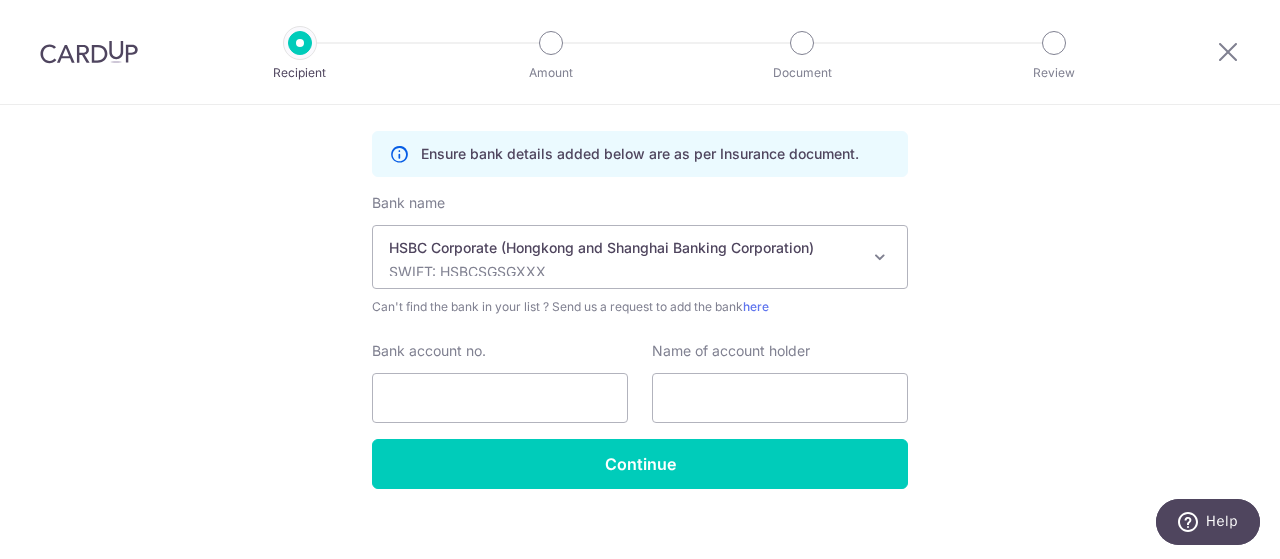 scroll, scrollTop: 400, scrollLeft: 0, axis: vertical 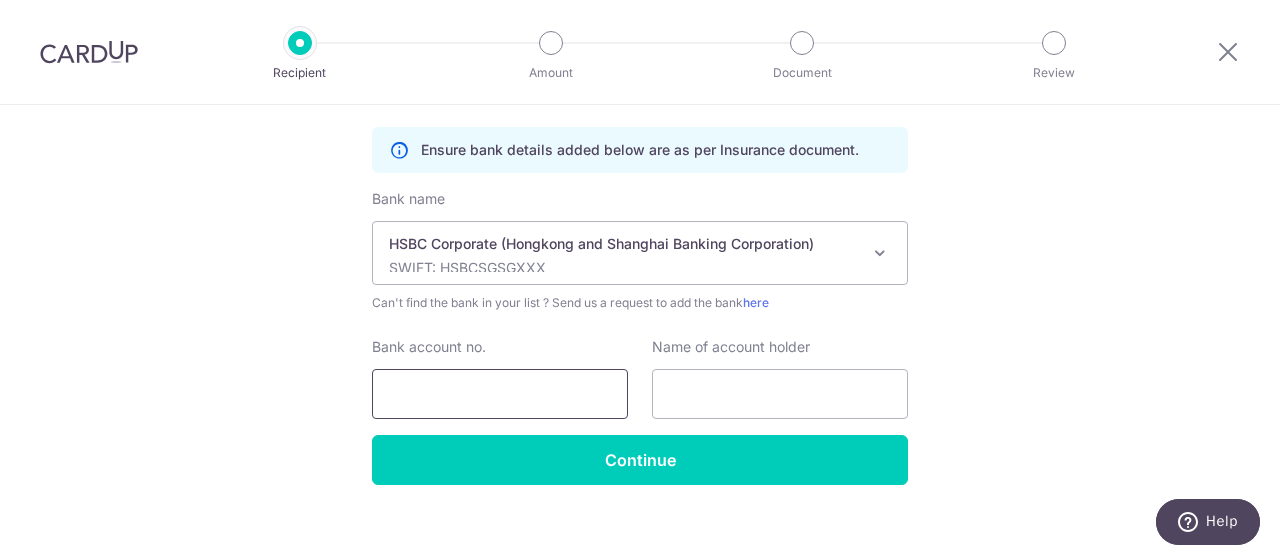 click on "Bank account no." at bounding box center [500, 394] 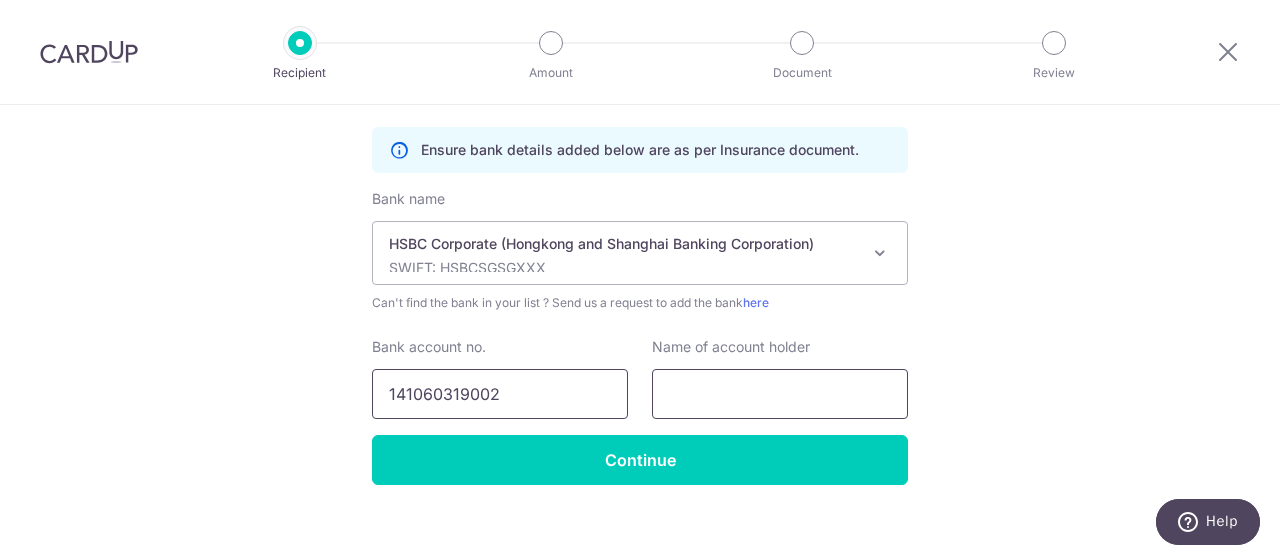 type on "141060319002" 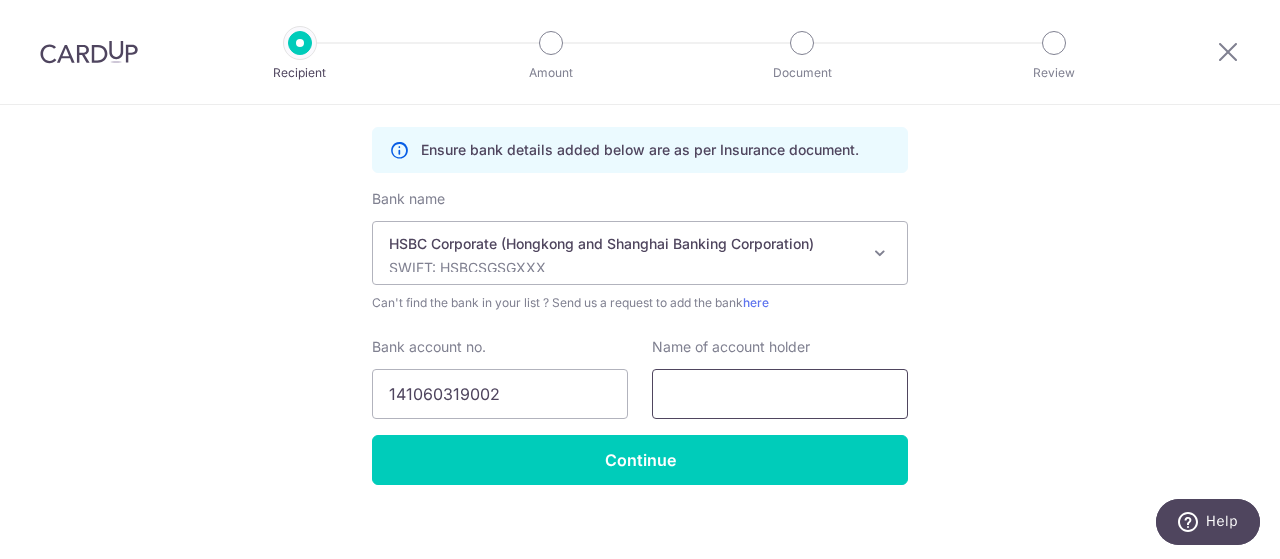 click at bounding box center [780, 394] 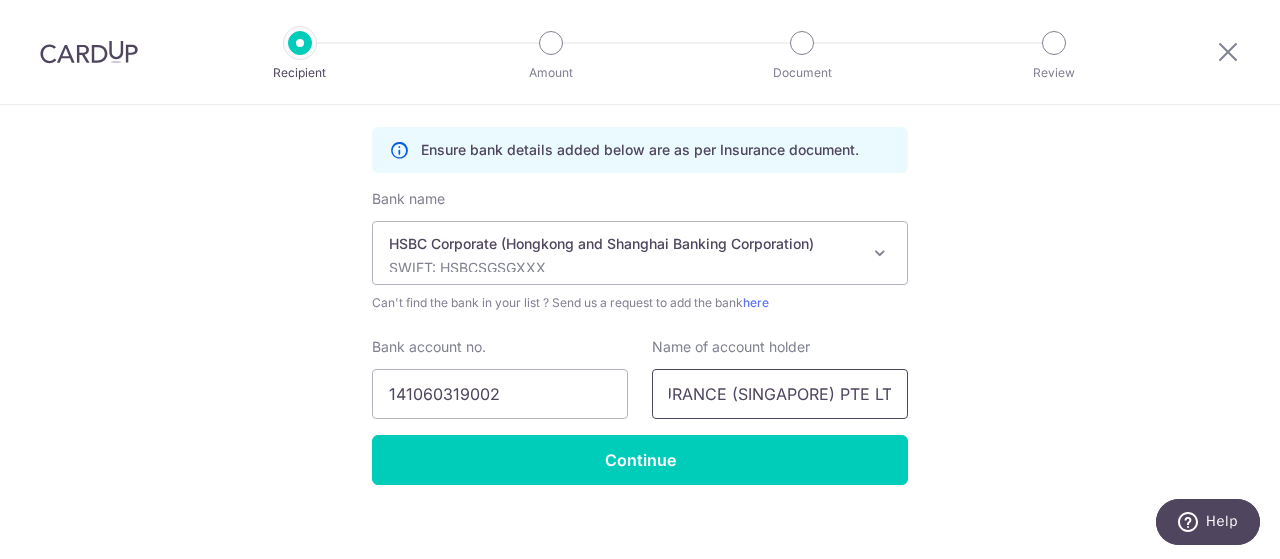 scroll, scrollTop: 0, scrollLeft: 84, axis: horizontal 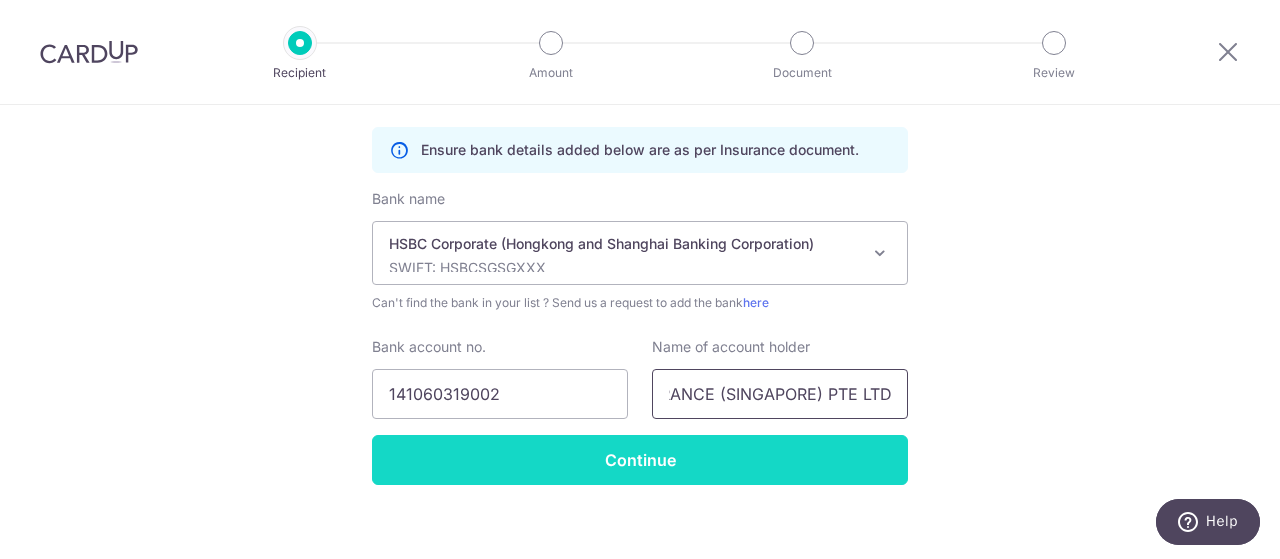 type on "QBE INSURANCE (SINGAPORE) PTE LTD" 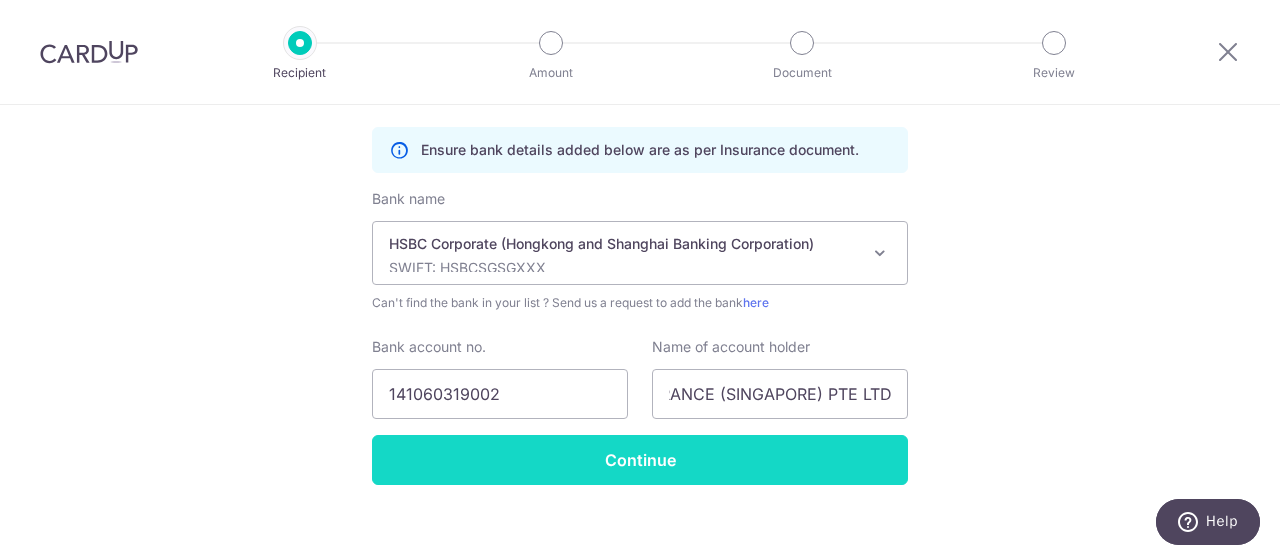 scroll, scrollTop: 0, scrollLeft: 0, axis: both 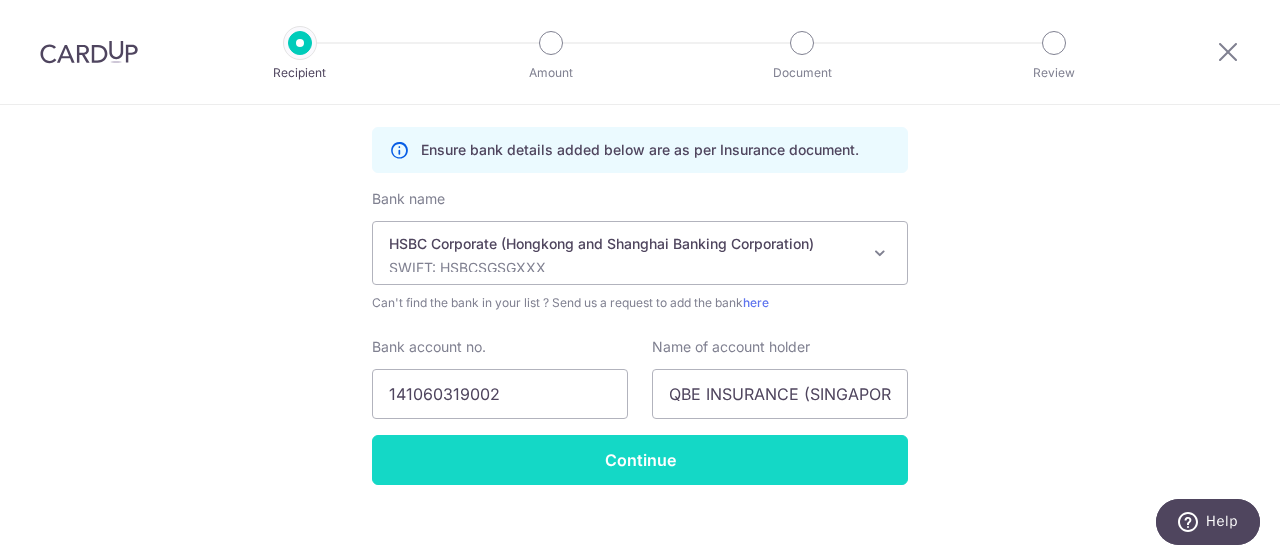 click on "Continue" at bounding box center (640, 460) 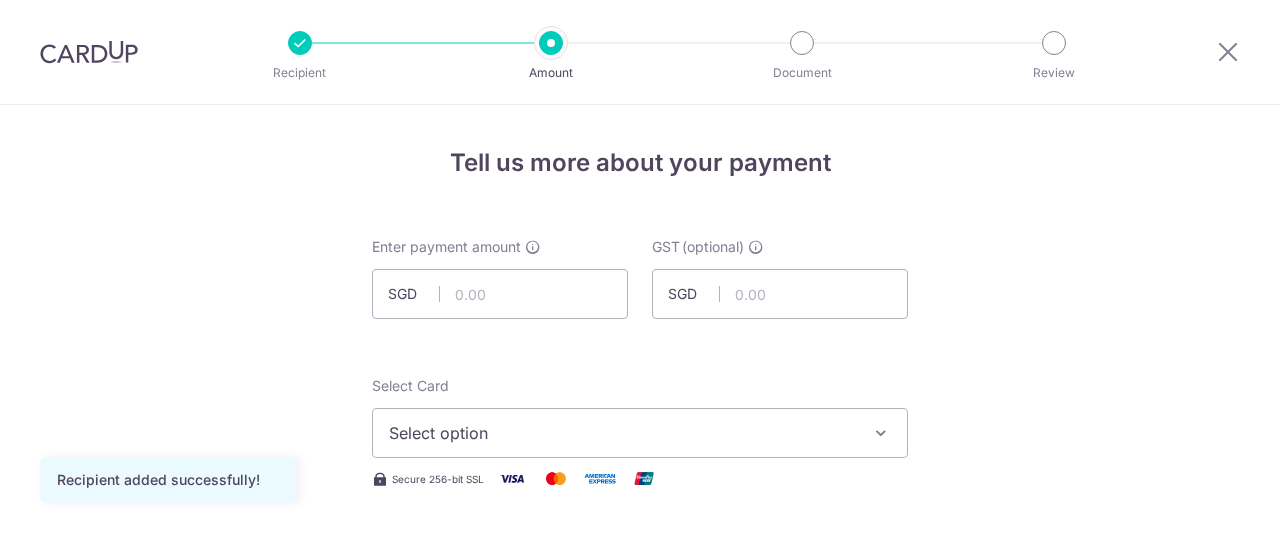 scroll, scrollTop: 0, scrollLeft: 0, axis: both 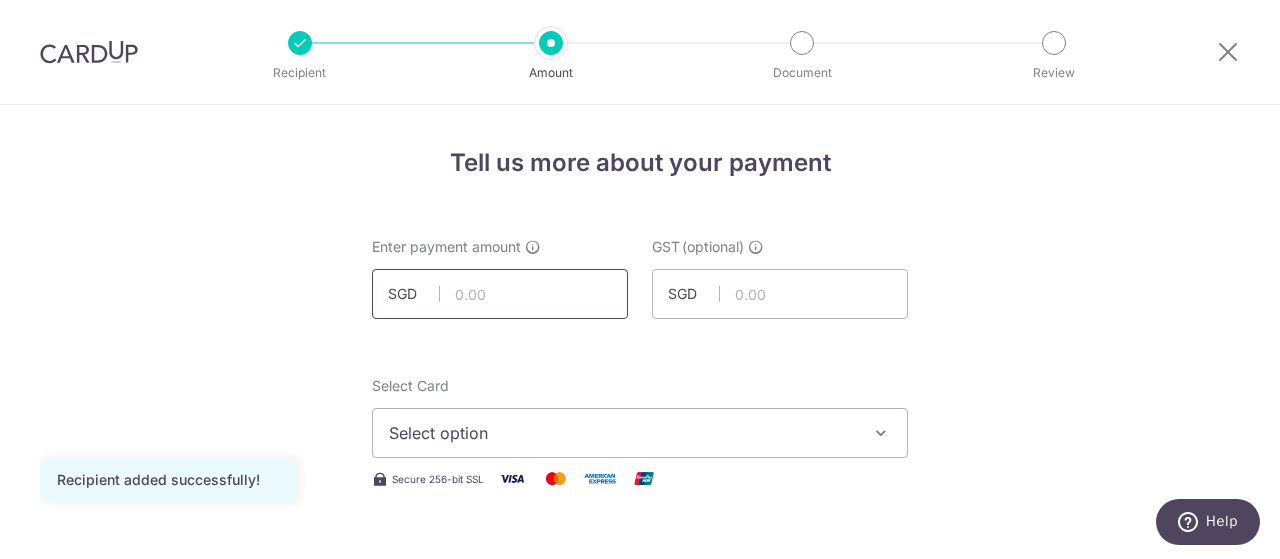 click at bounding box center [500, 294] 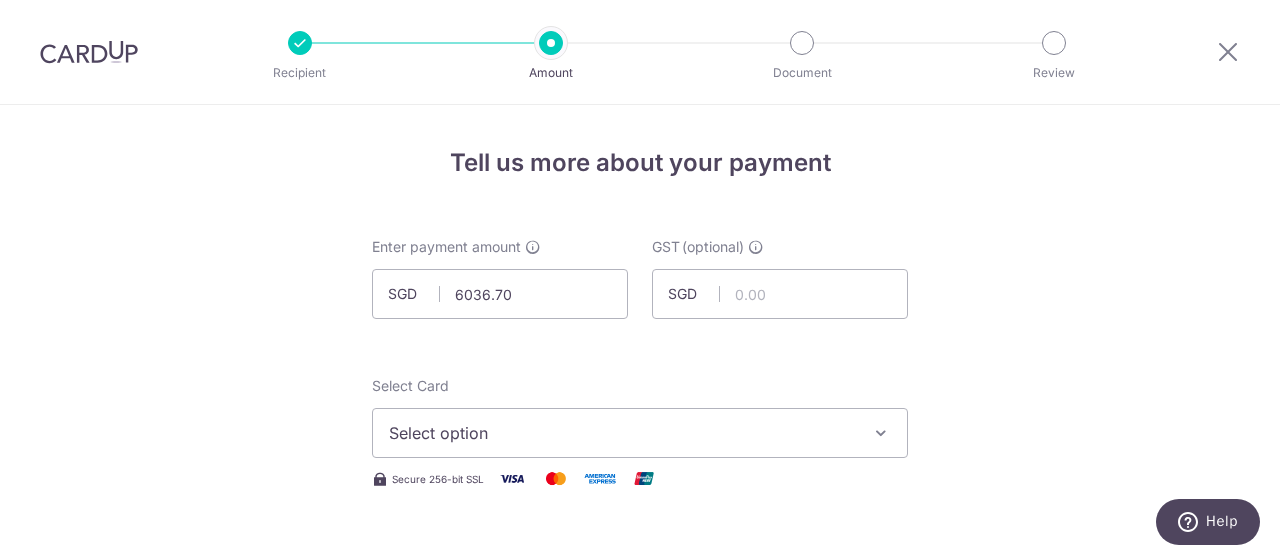 type on "6,036.70" 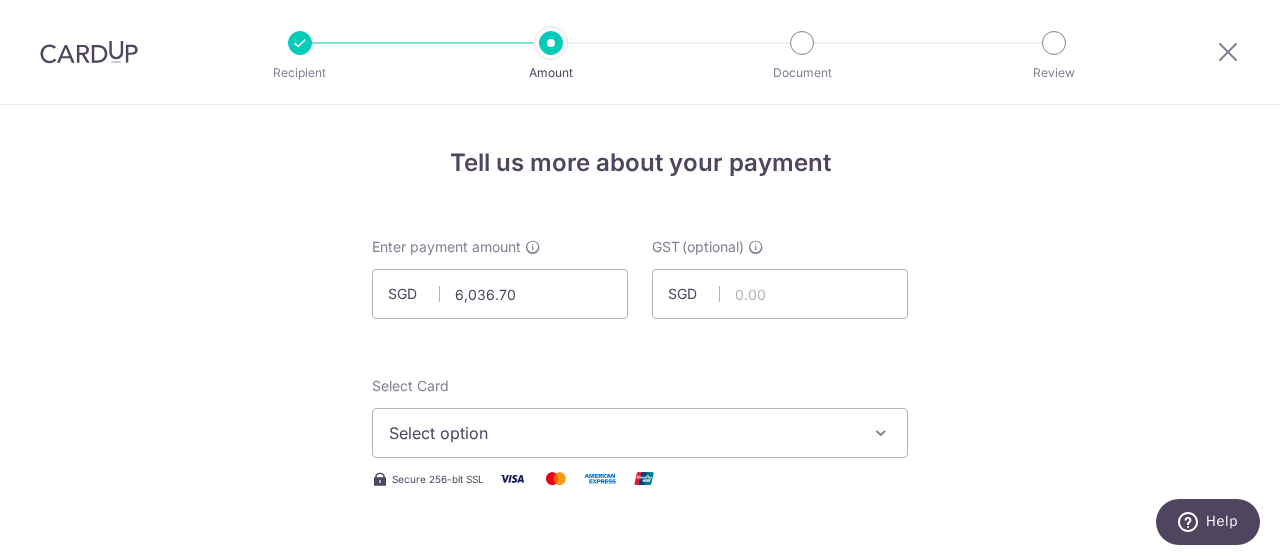 click at bounding box center (881, 433) 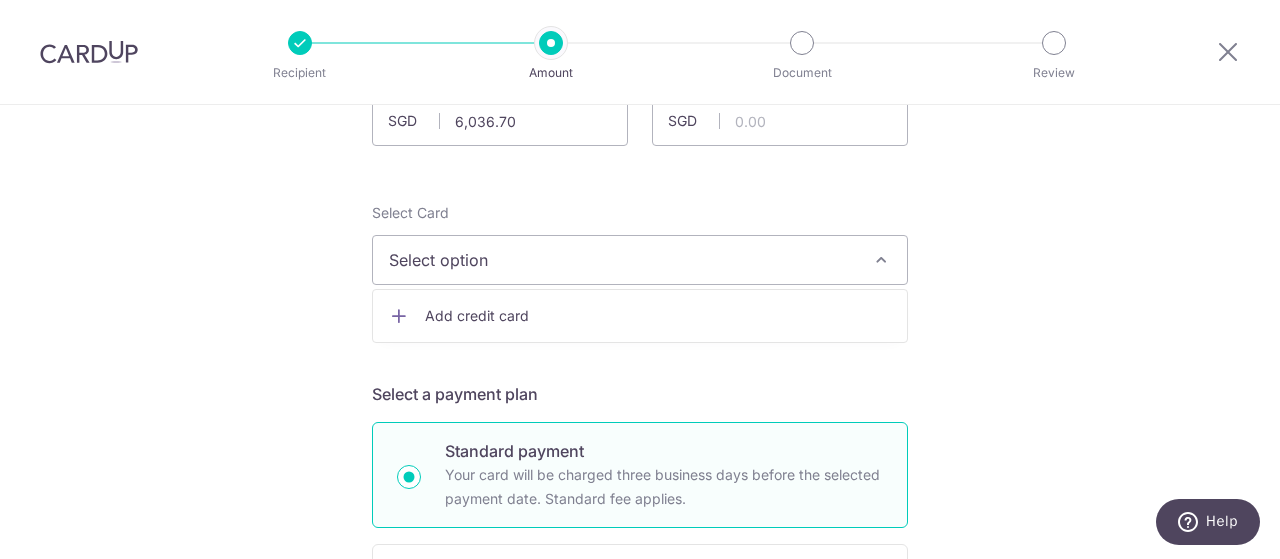 scroll, scrollTop: 200, scrollLeft: 0, axis: vertical 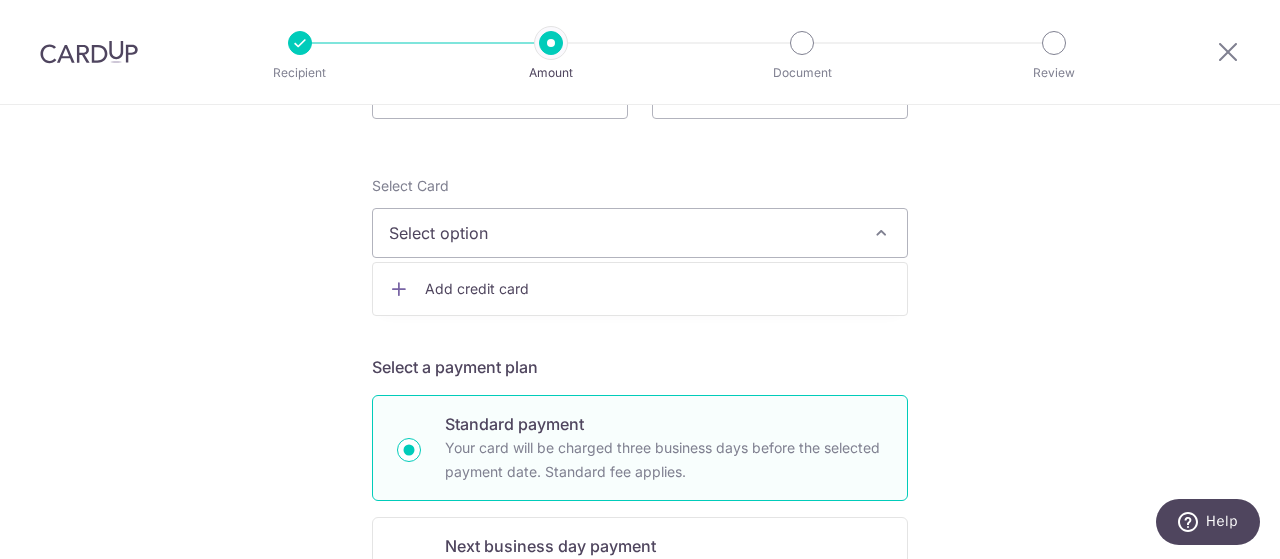 click on "Add credit card" at bounding box center [658, 289] 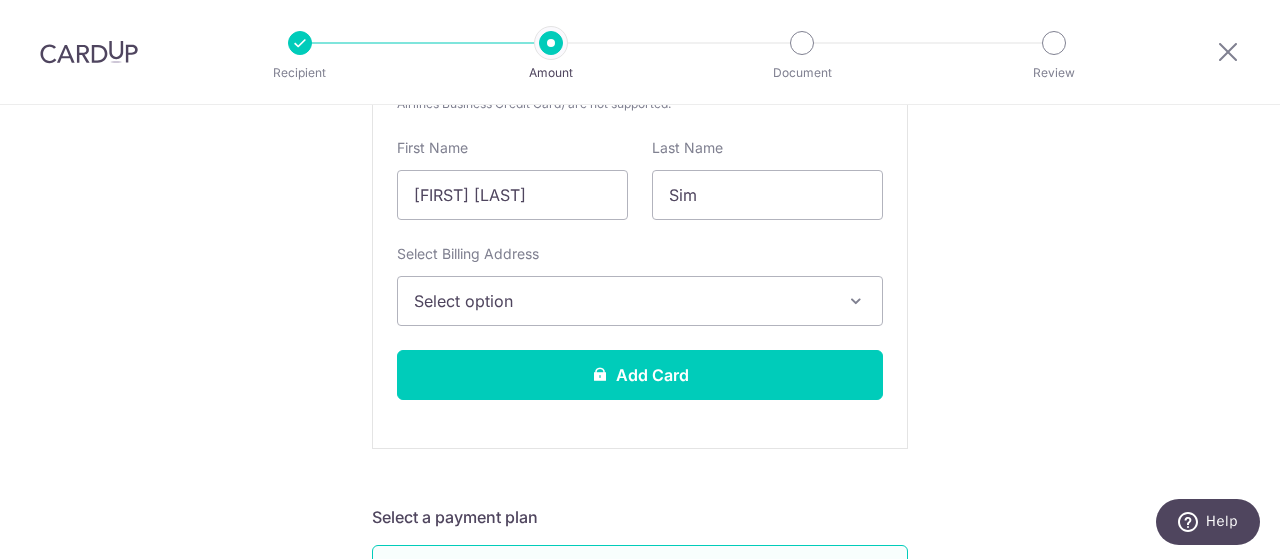 scroll, scrollTop: 600, scrollLeft: 0, axis: vertical 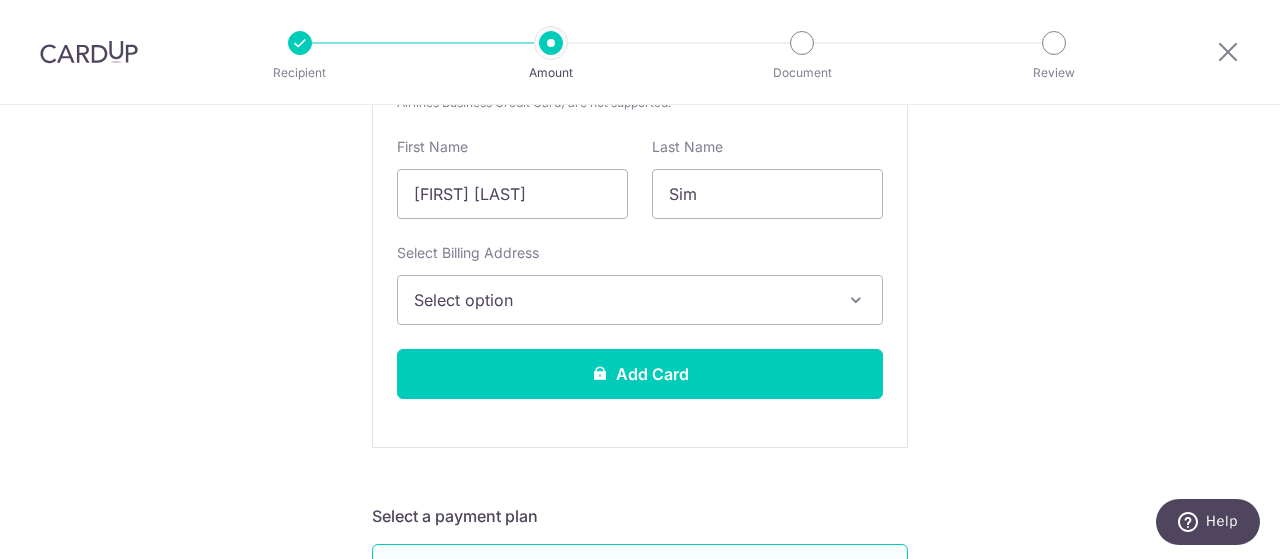 click at bounding box center [856, 300] 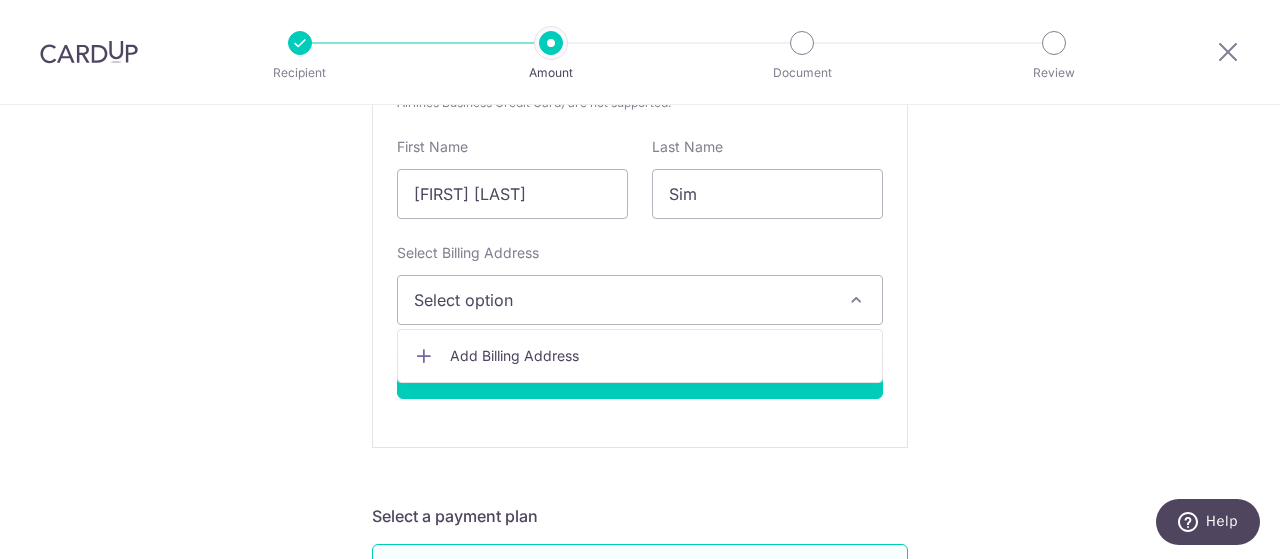 click on "Add Billing Address" at bounding box center [658, 356] 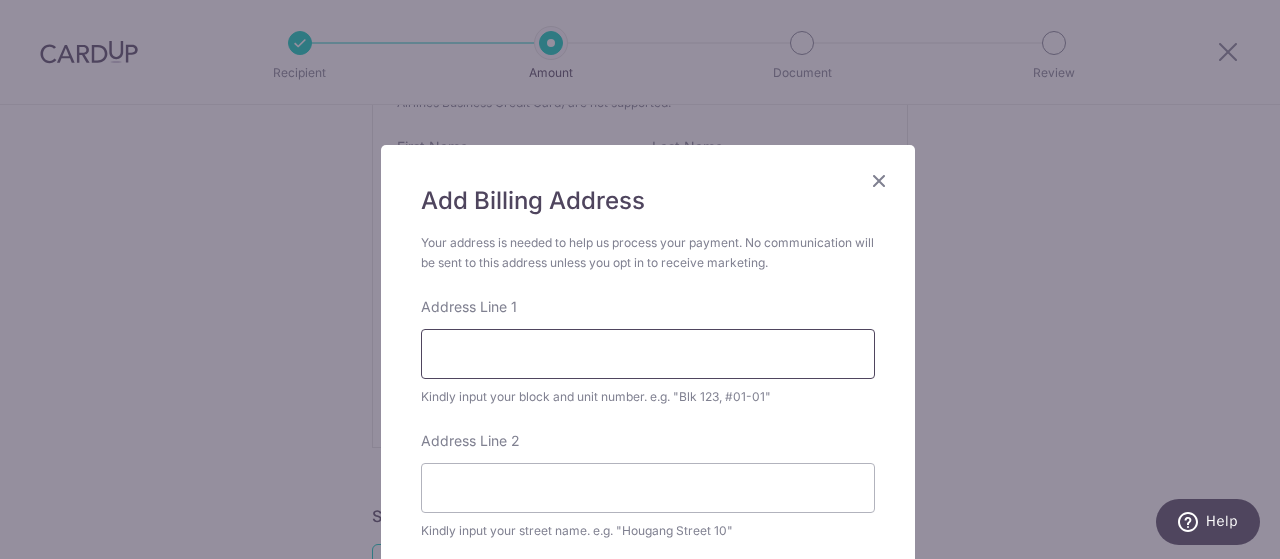 click on "Address Line 1" at bounding box center (648, 354) 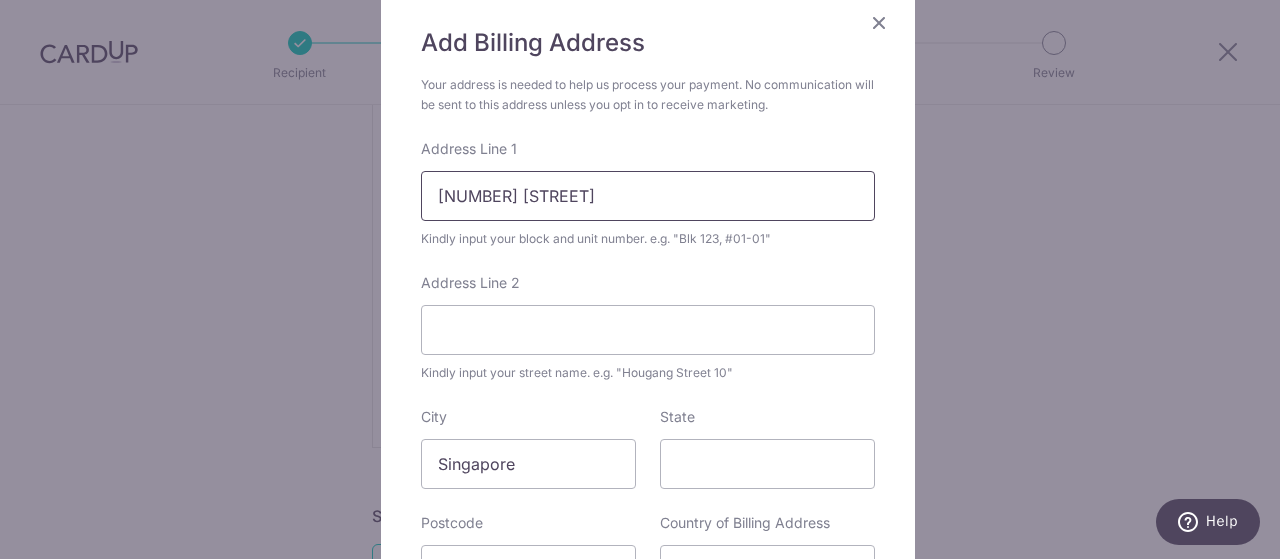 scroll, scrollTop: 200, scrollLeft: 0, axis: vertical 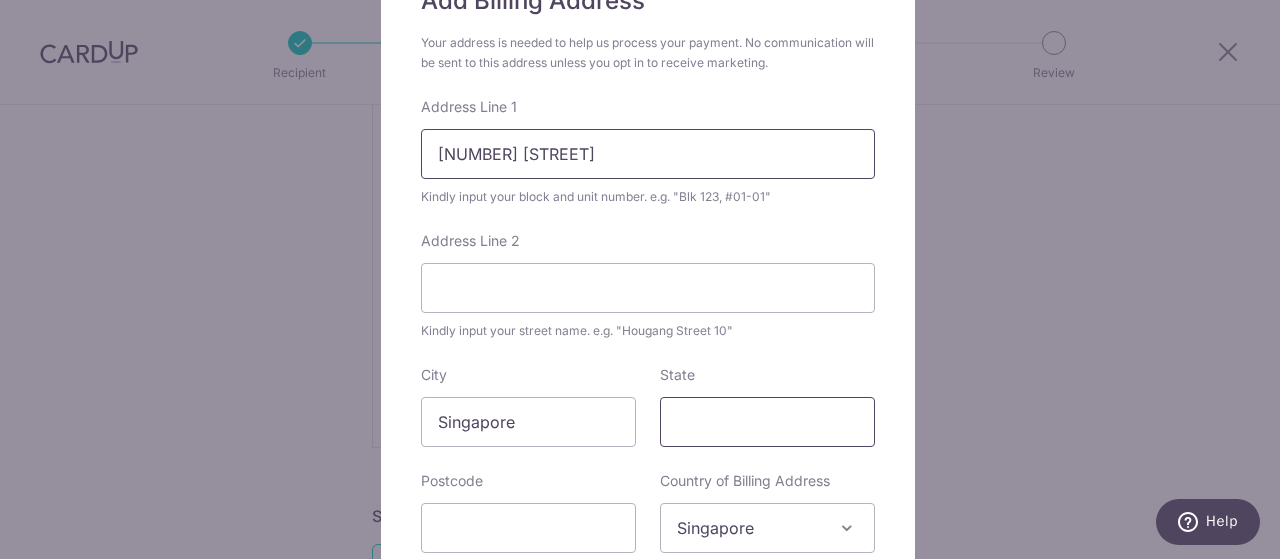 type on "8 MIMOSA ROAD" 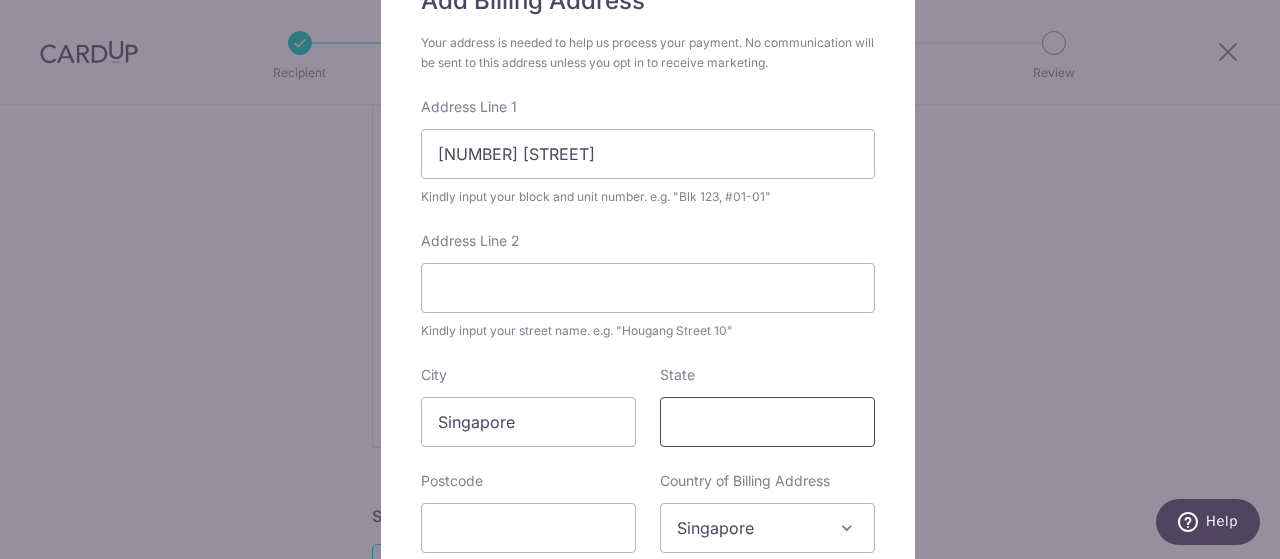 click on "State" at bounding box center (767, 422) 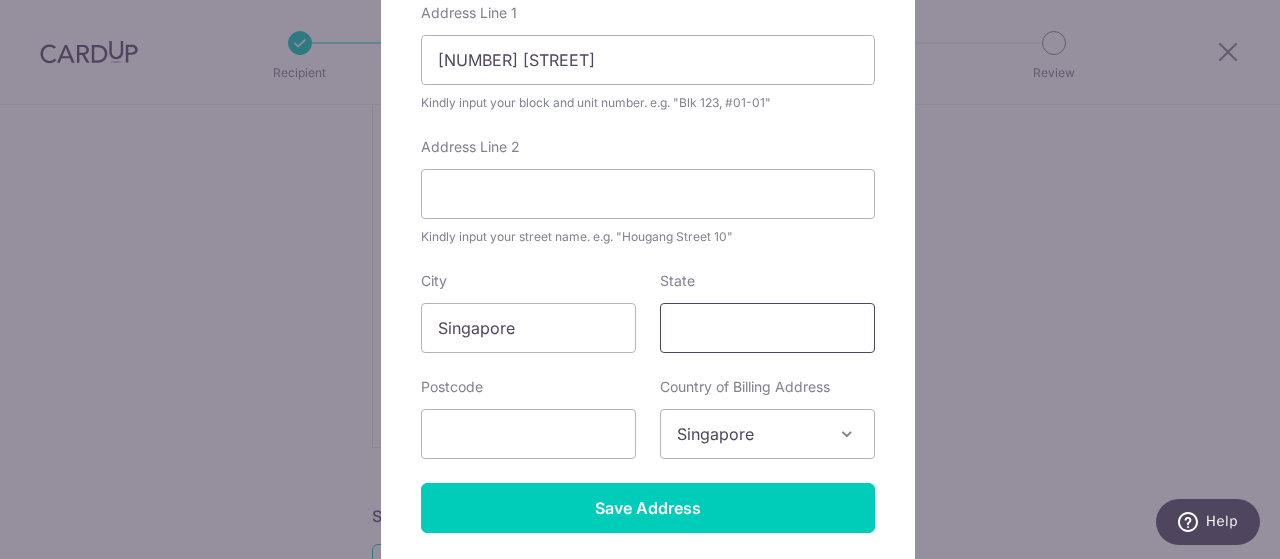 scroll, scrollTop: 300, scrollLeft: 0, axis: vertical 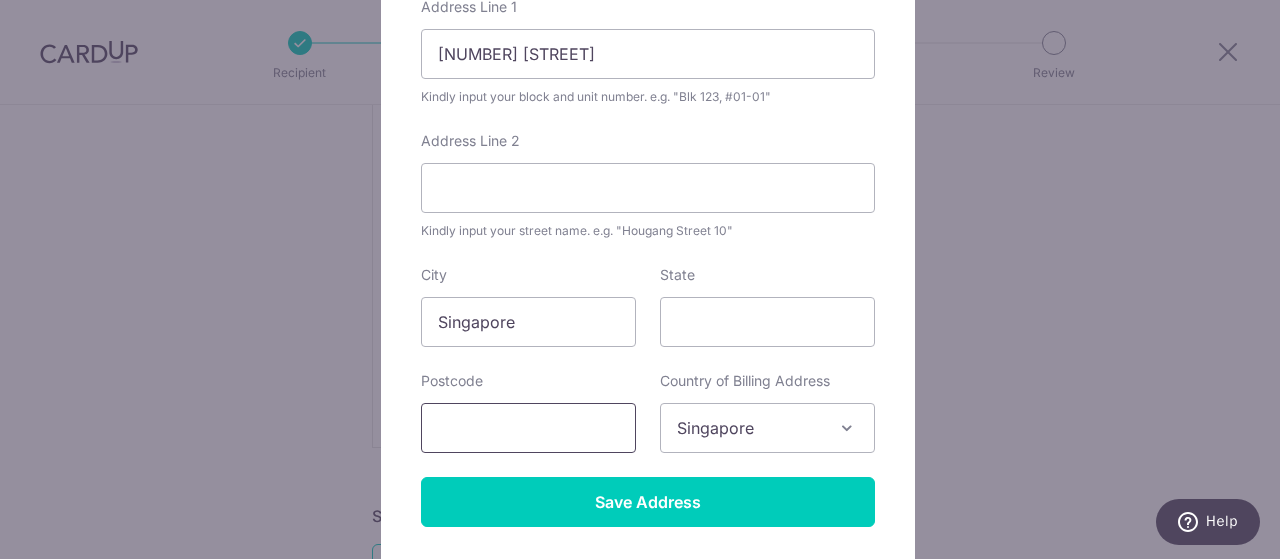 click at bounding box center [528, 428] 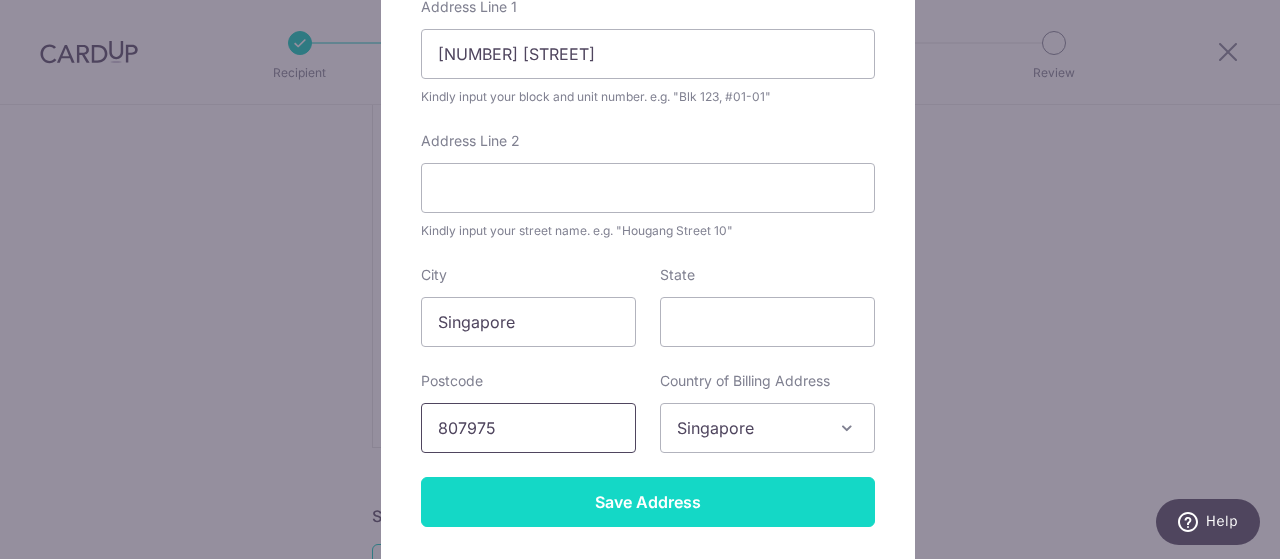 type on "807975" 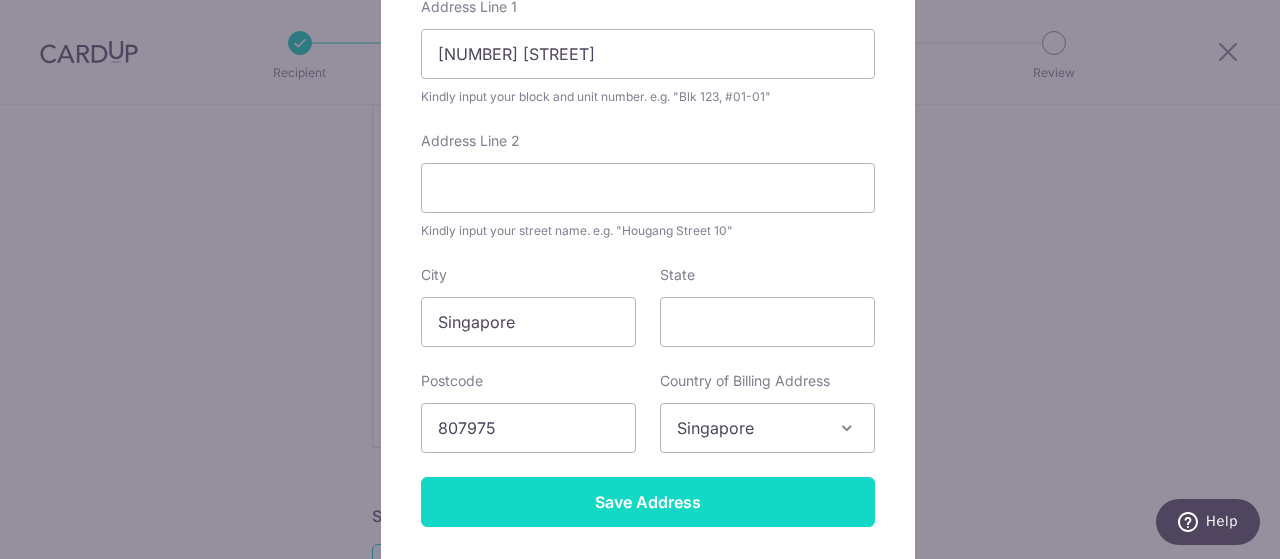 click on "Save Address" at bounding box center (648, 502) 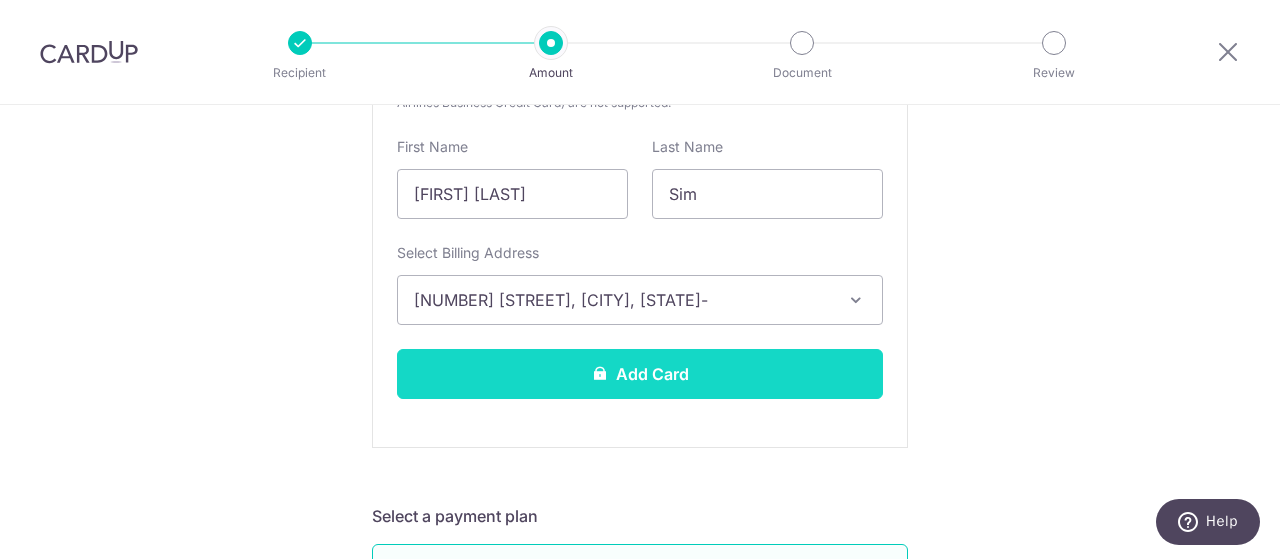 click on "Add Card" at bounding box center [640, 374] 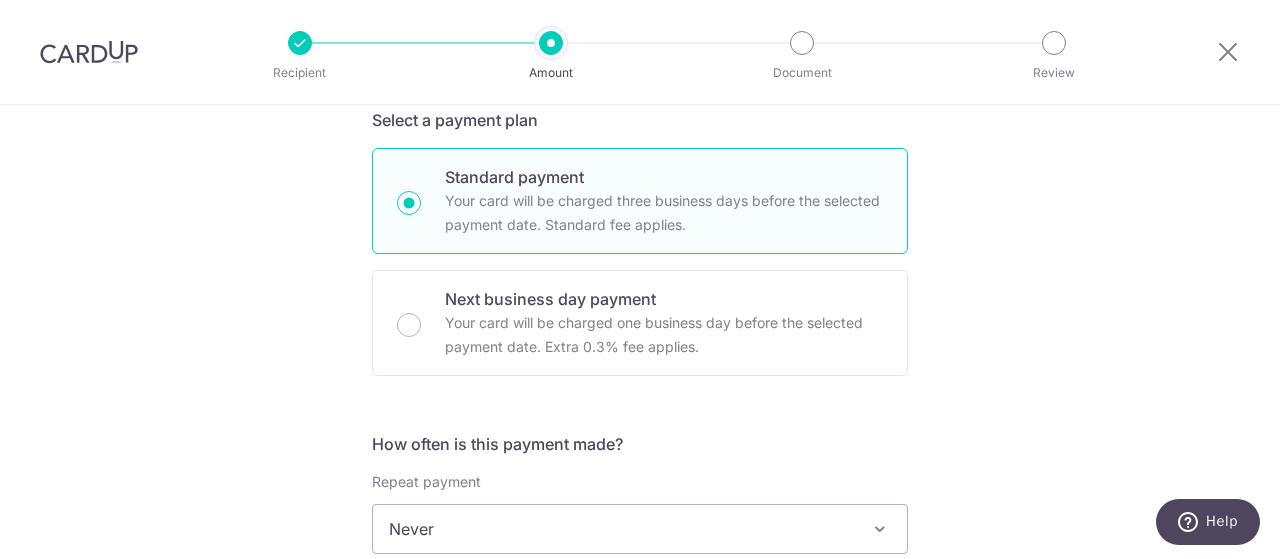scroll, scrollTop: 1000, scrollLeft: 0, axis: vertical 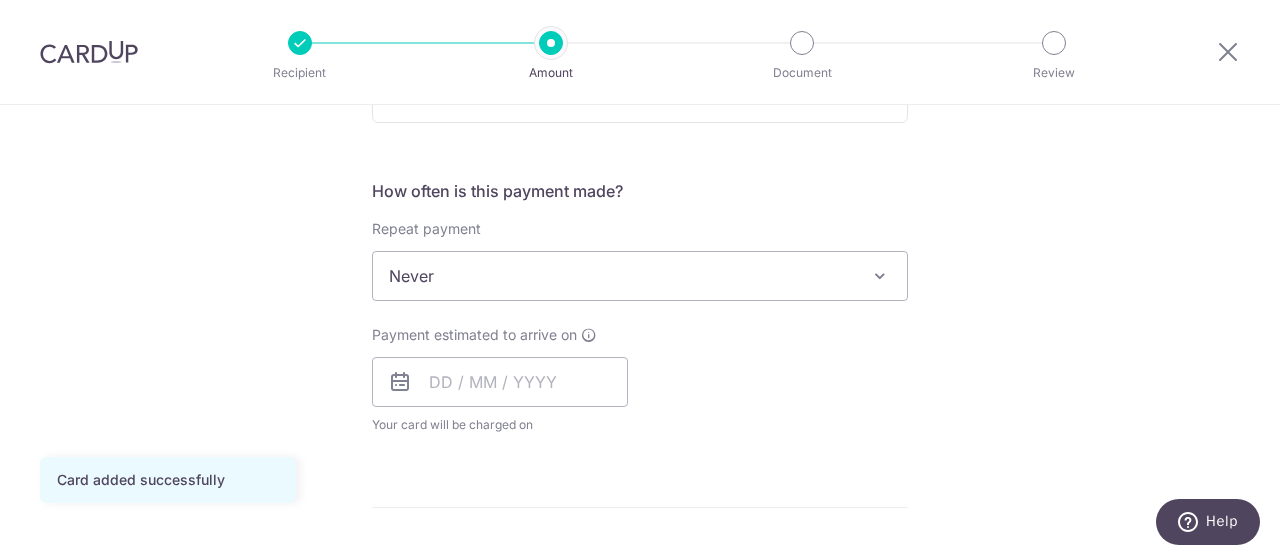 click at bounding box center (880, 276) 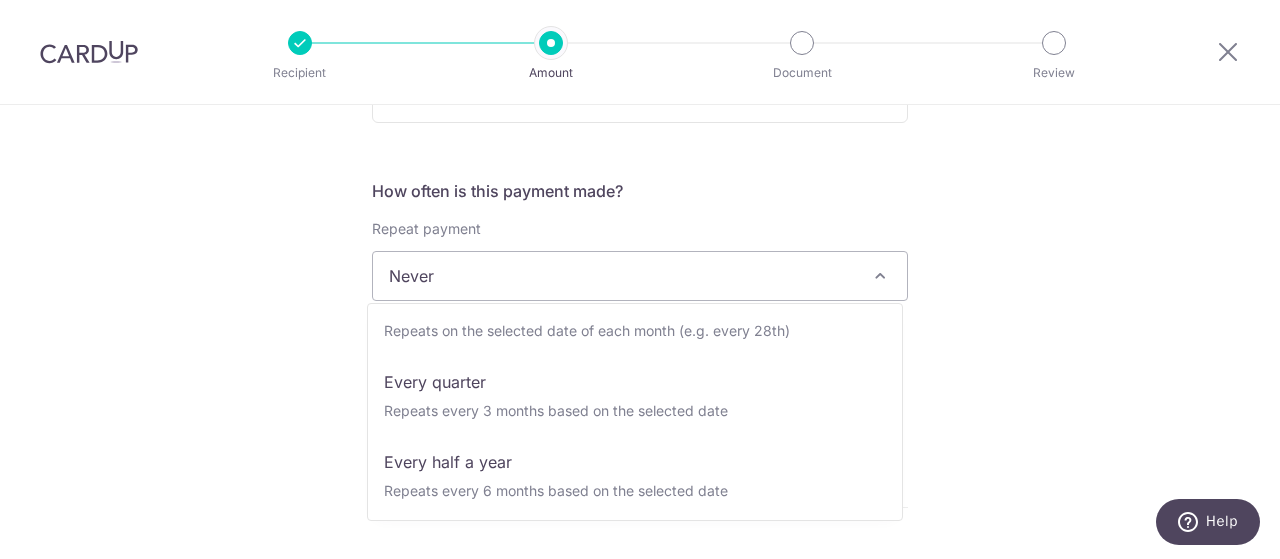 scroll, scrollTop: 0, scrollLeft: 0, axis: both 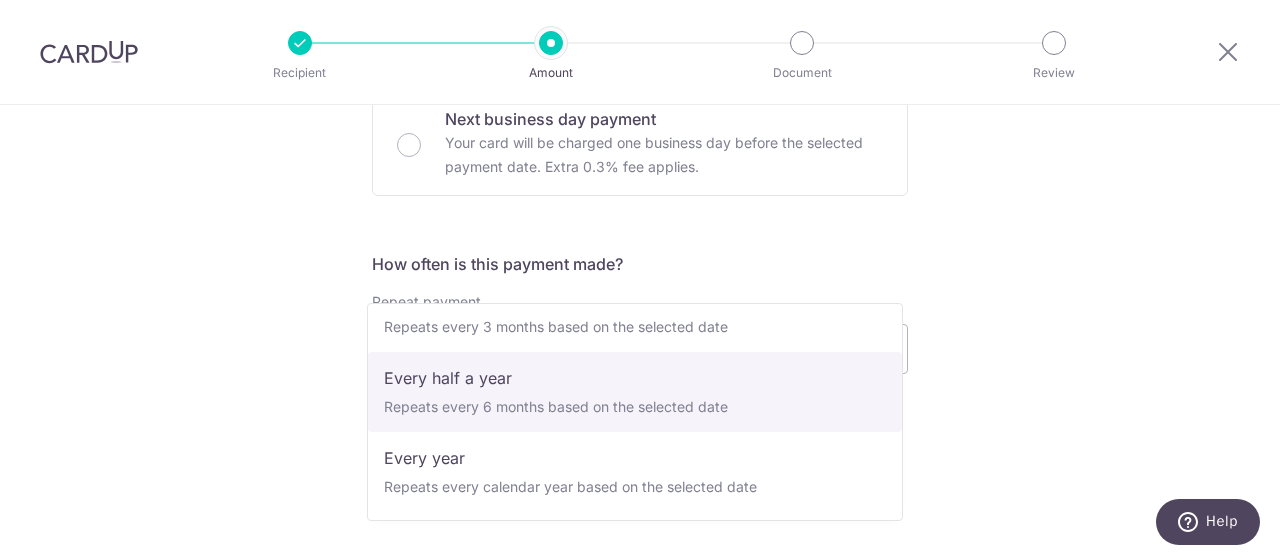 click on "Tell us more about your payment
Enter payment amount
SGD
6,036.70
6036.70
GST
(optional)
SGD
Card added successfully
Select Card
**** 0663
Add credit card
Your Cards
**** 0663
Secure 256-bit SSL" at bounding box center (640, 449) 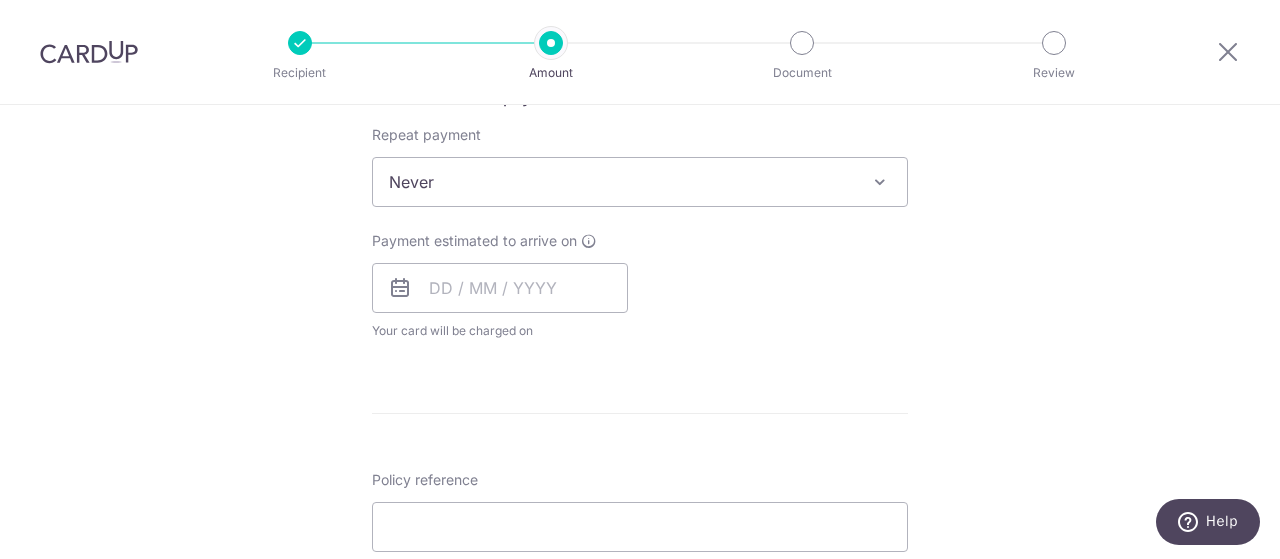 scroll, scrollTop: 796, scrollLeft: 0, axis: vertical 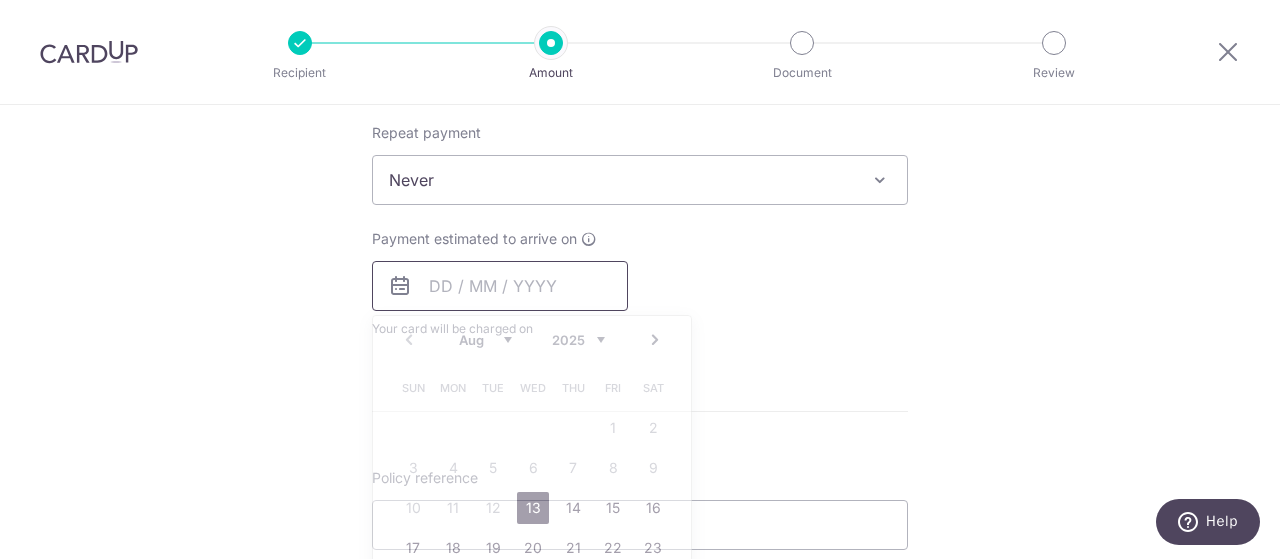 click at bounding box center (500, 286) 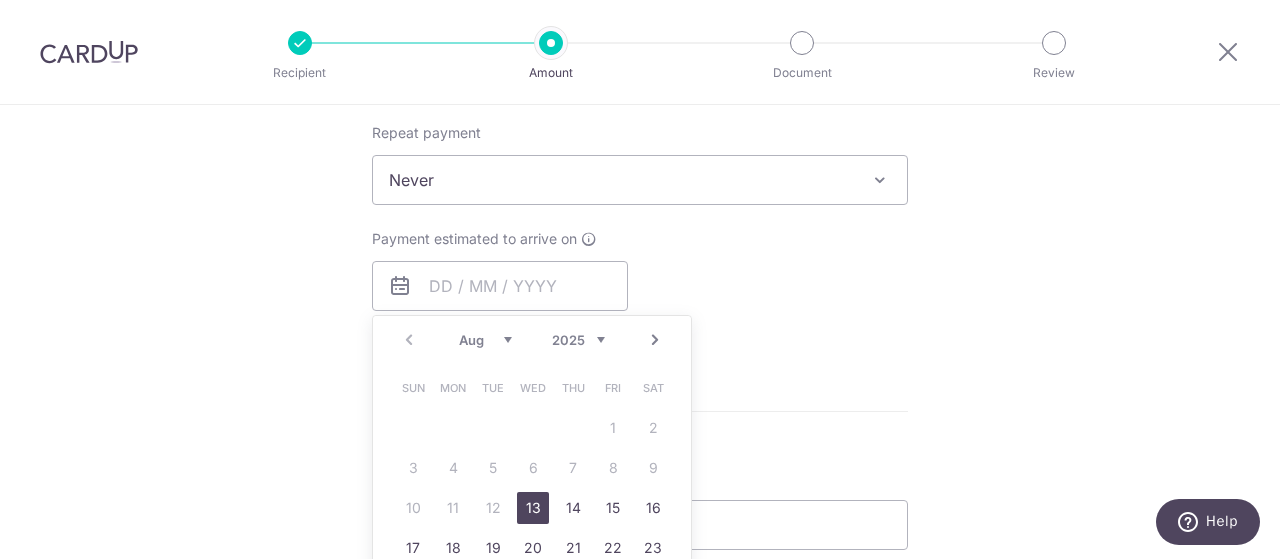 drag, startPoint x: 519, startPoint y: 511, endPoint x: 888, endPoint y: 349, distance: 402.99503 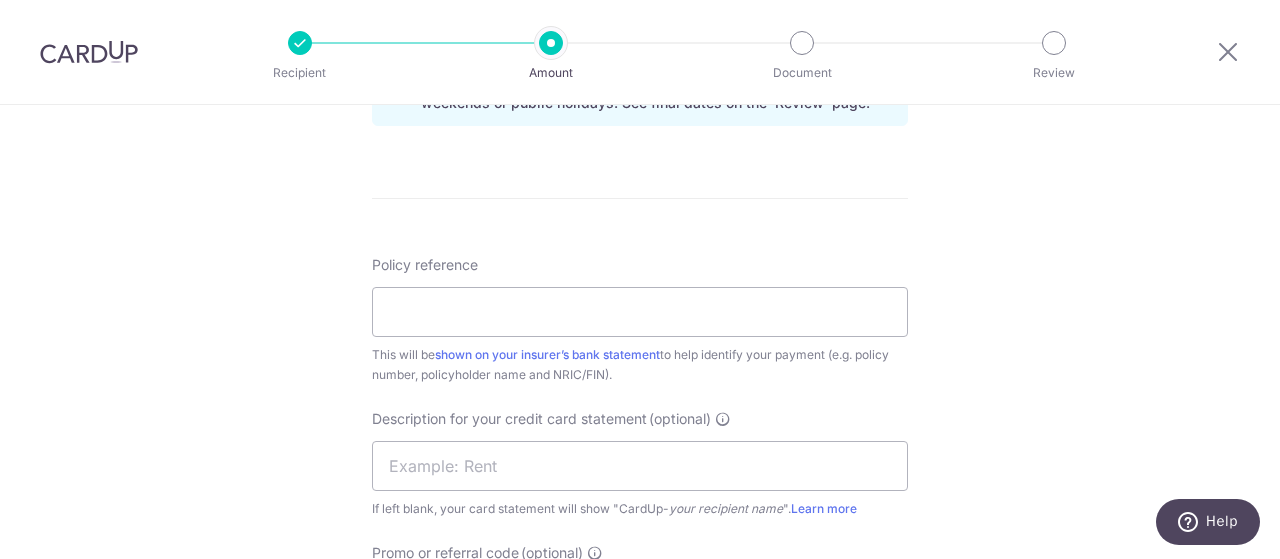 scroll, scrollTop: 1096, scrollLeft: 0, axis: vertical 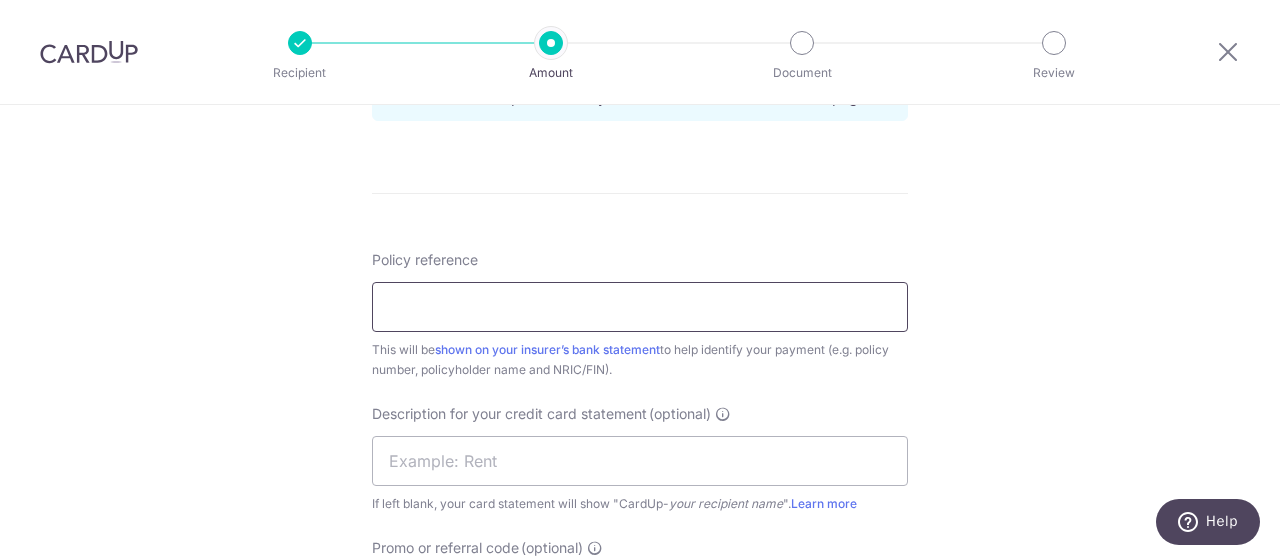 click on "Policy reference" at bounding box center (640, 307) 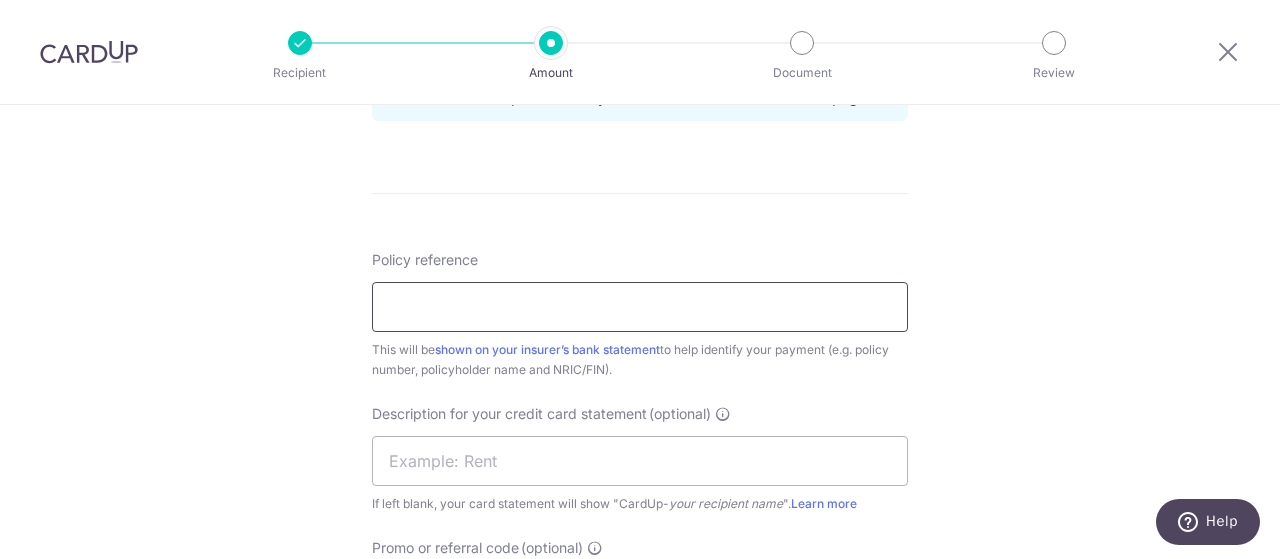 type on "b" 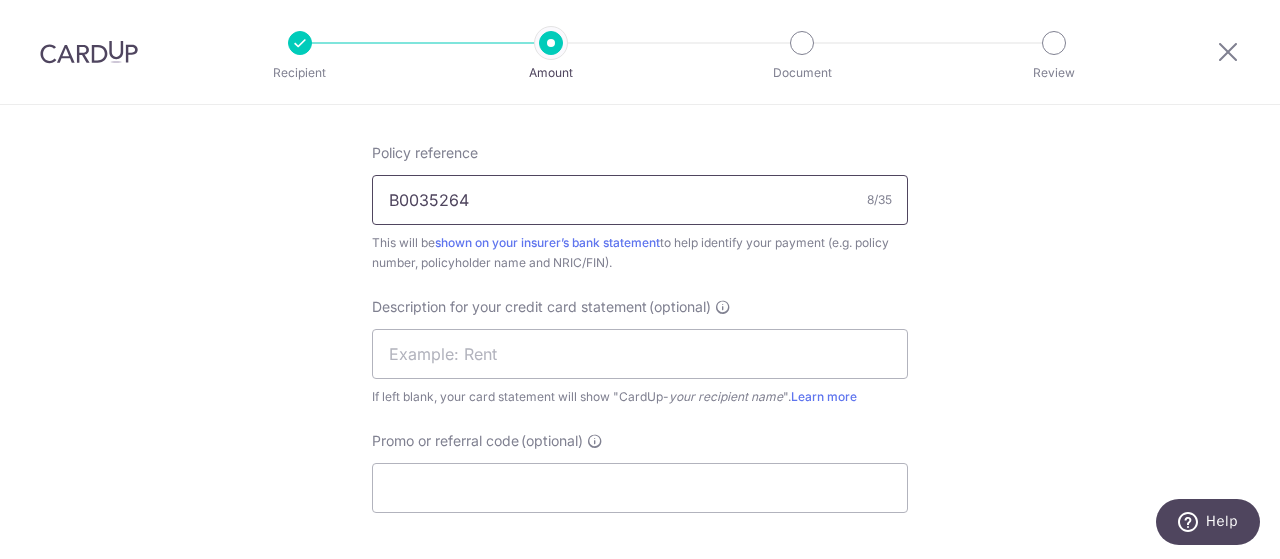 scroll, scrollTop: 1296, scrollLeft: 0, axis: vertical 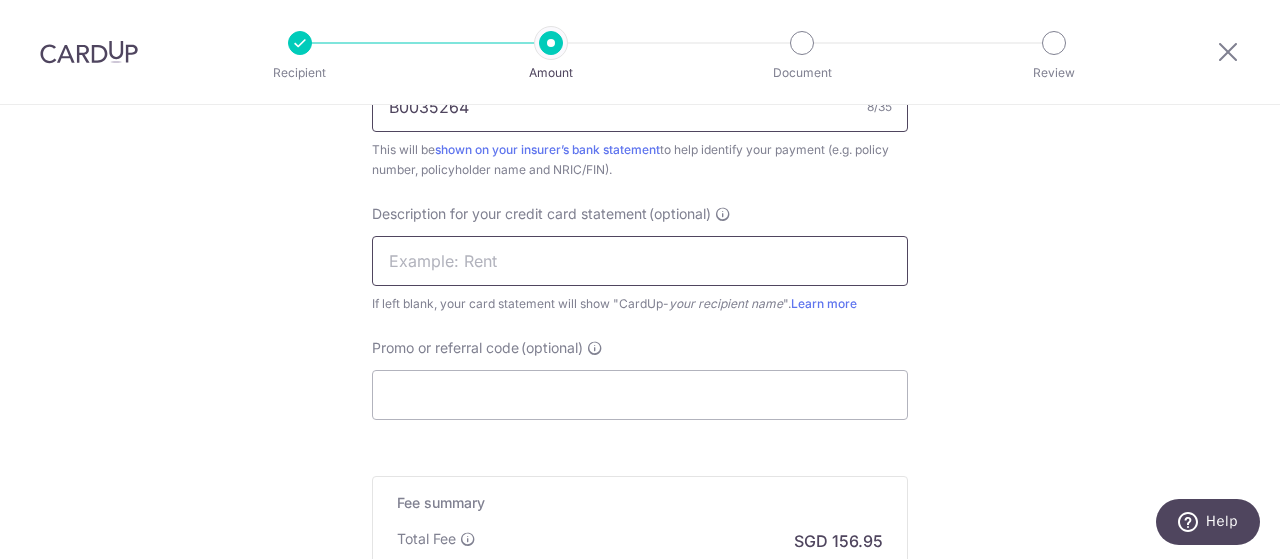 type on "B0035264" 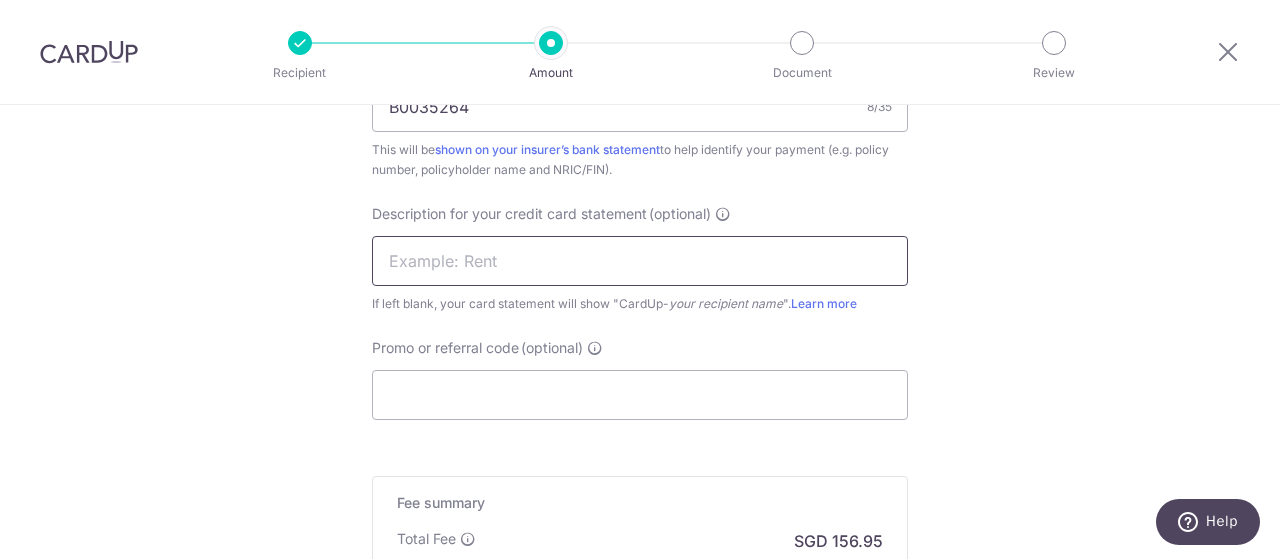 click at bounding box center (640, 261) 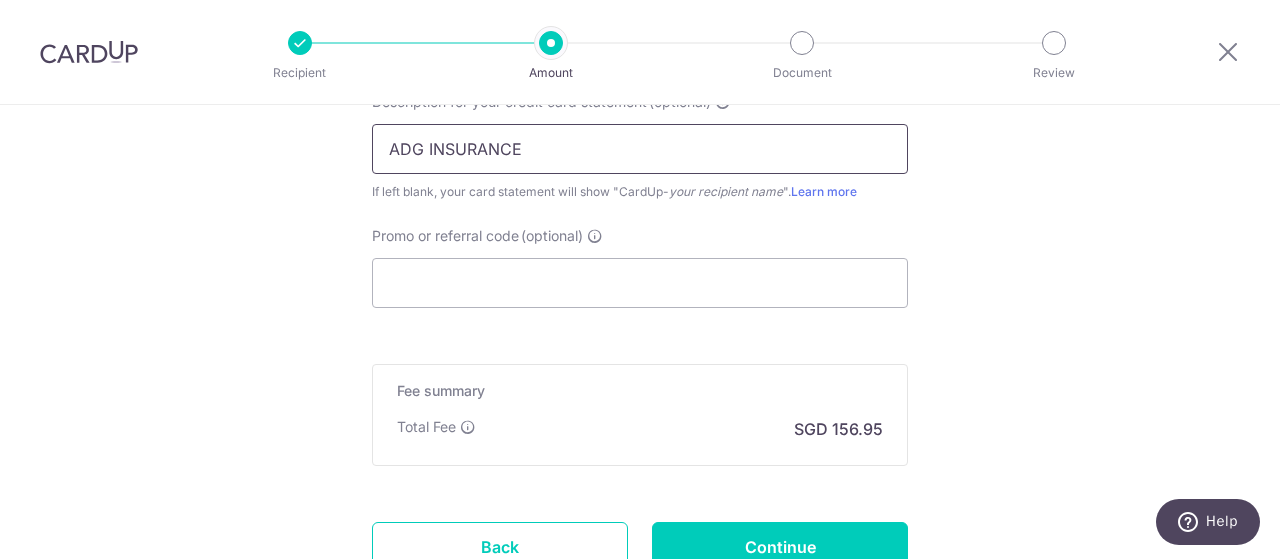 scroll, scrollTop: 1366, scrollLeft: 0, axis: vertical 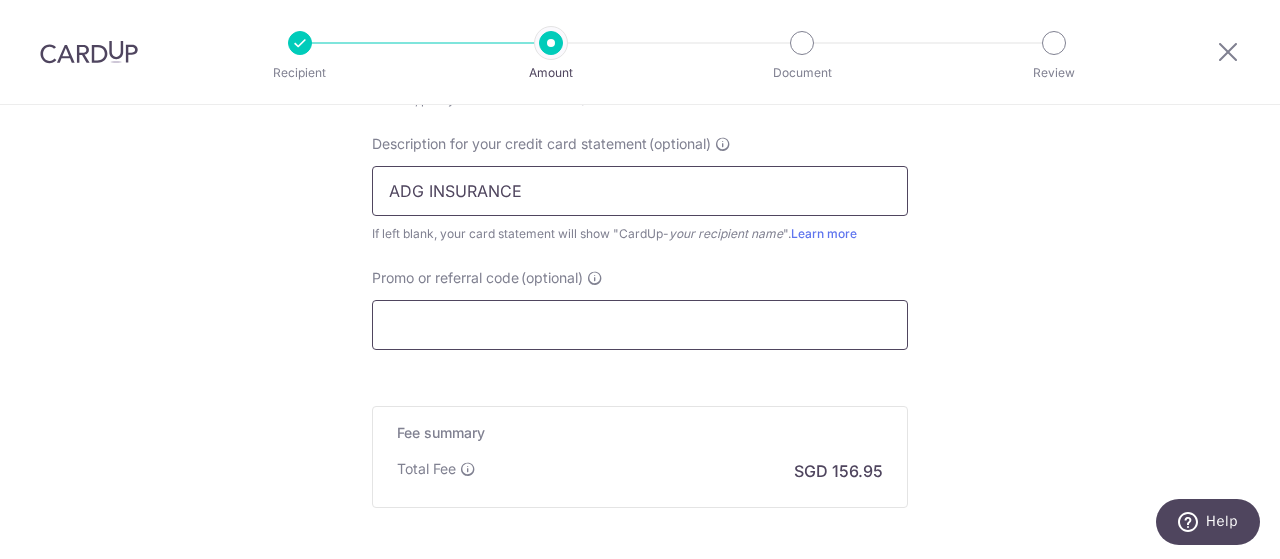 type on "ADG INSURANCE" 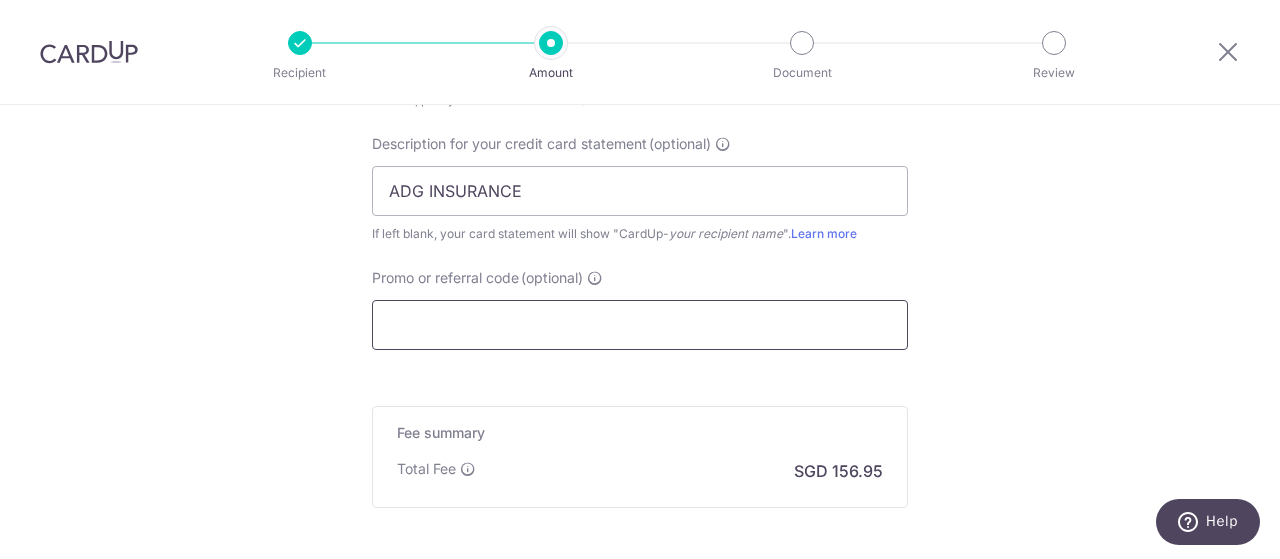 click on "Promo or referral code
(optional)" at bounding box center (640, 325) 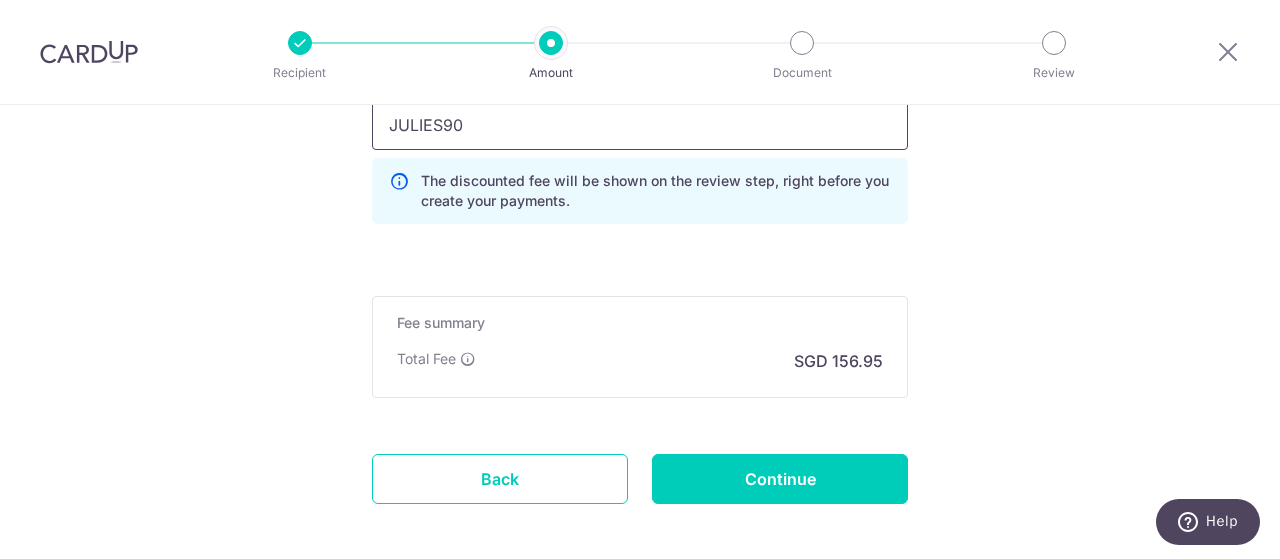 scroll, scrollTop: 1655, scrollLeft: 0, axis: vertical 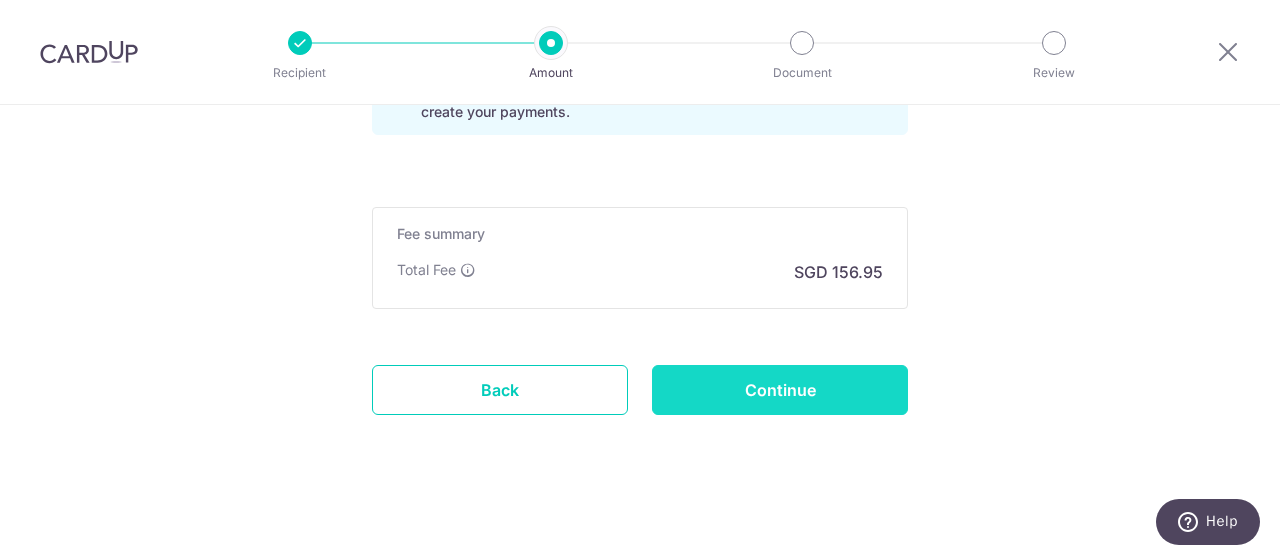 type on "JULIES90" 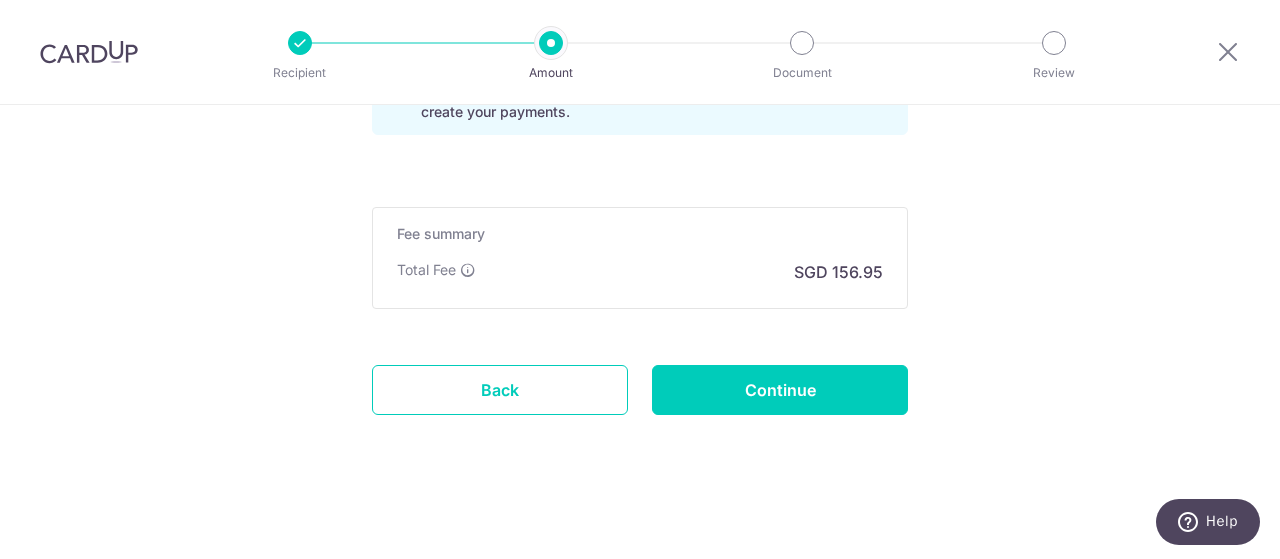 type on "Create Schedule" 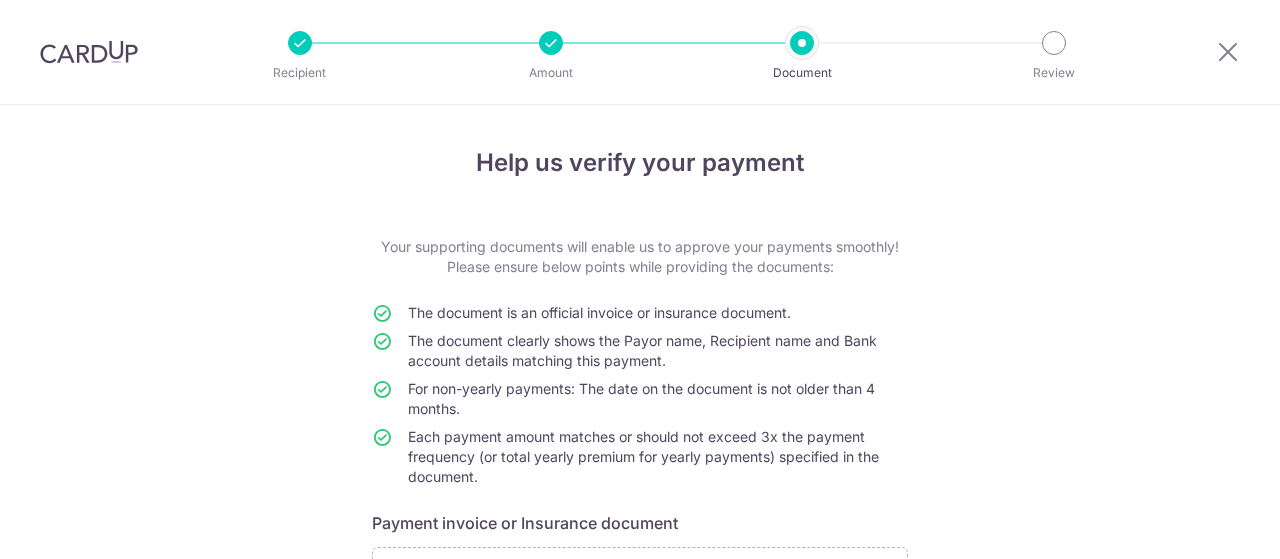 scroll, scrollTop: 0, scrollLeft: 0, axis: both 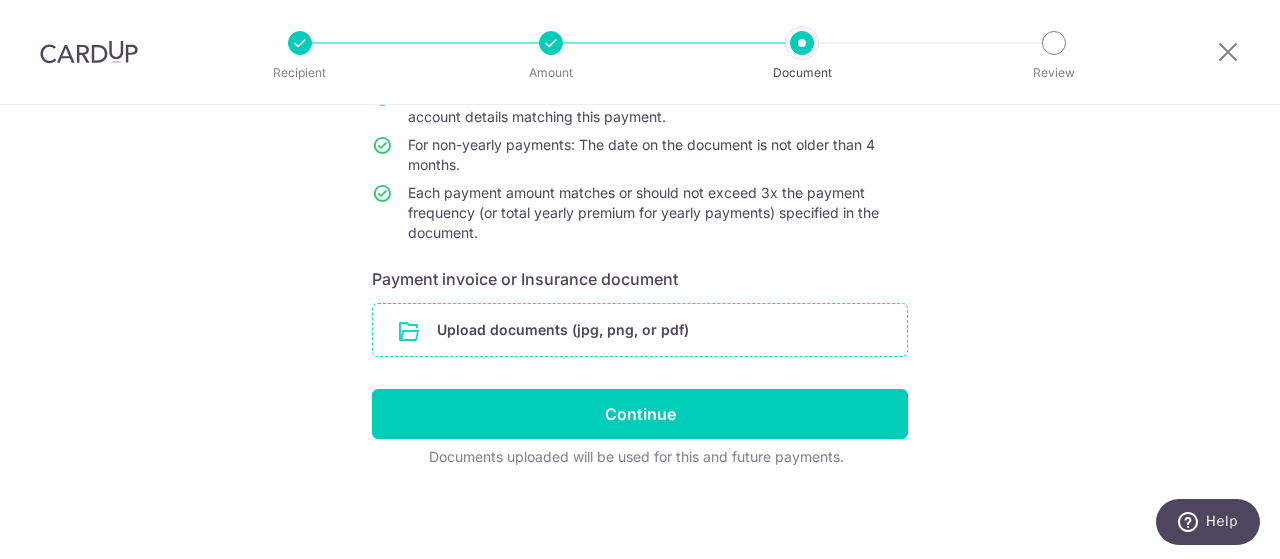 click at bounding box center [640, 330] 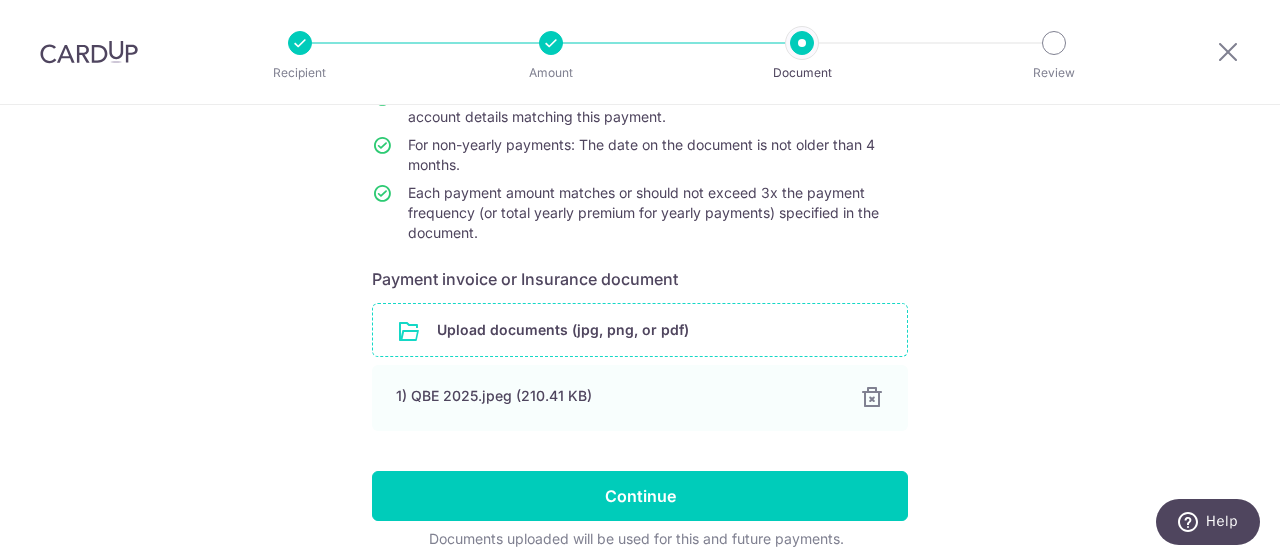 click at bounding box center [640, 330] 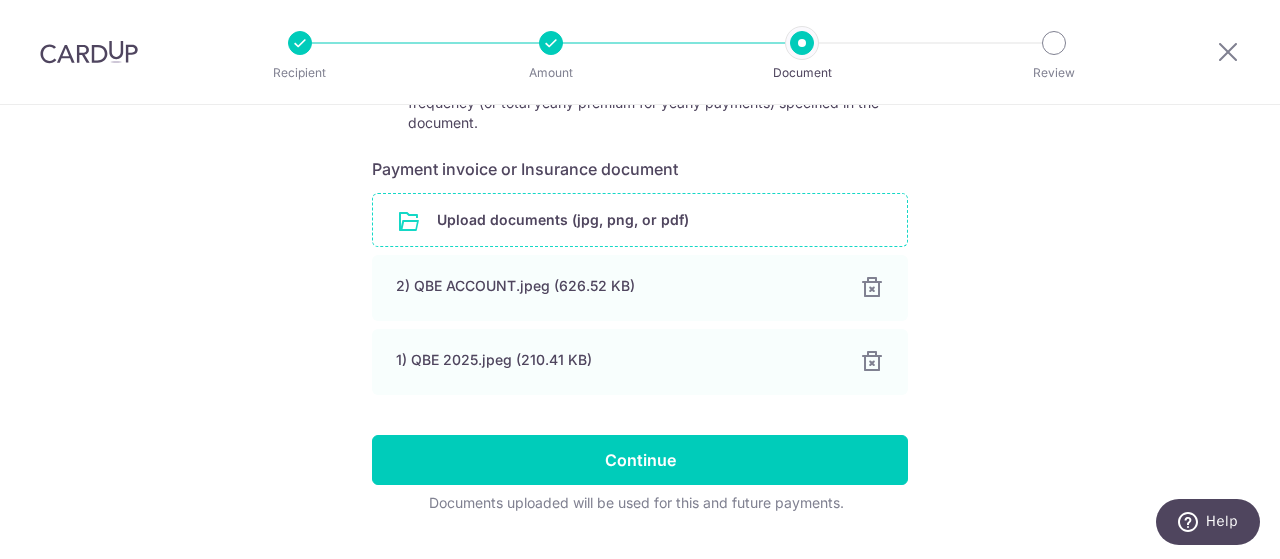 scroll, scrollTop: 400, scrollLeft: 0, axis: vertical 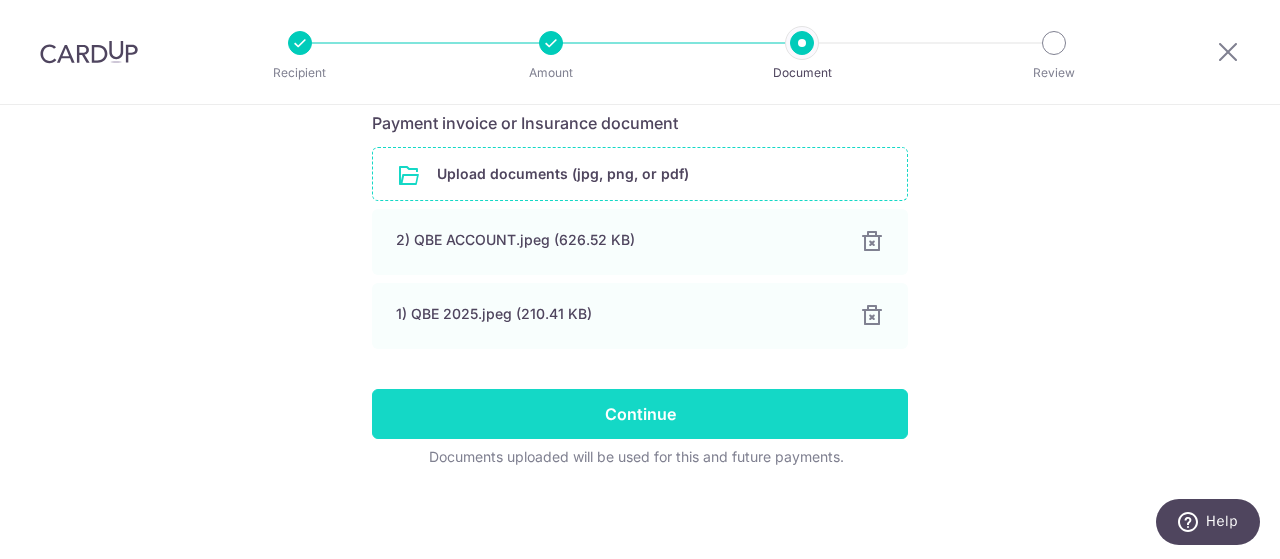 click on "Continue" at bounding box center [640, 414] 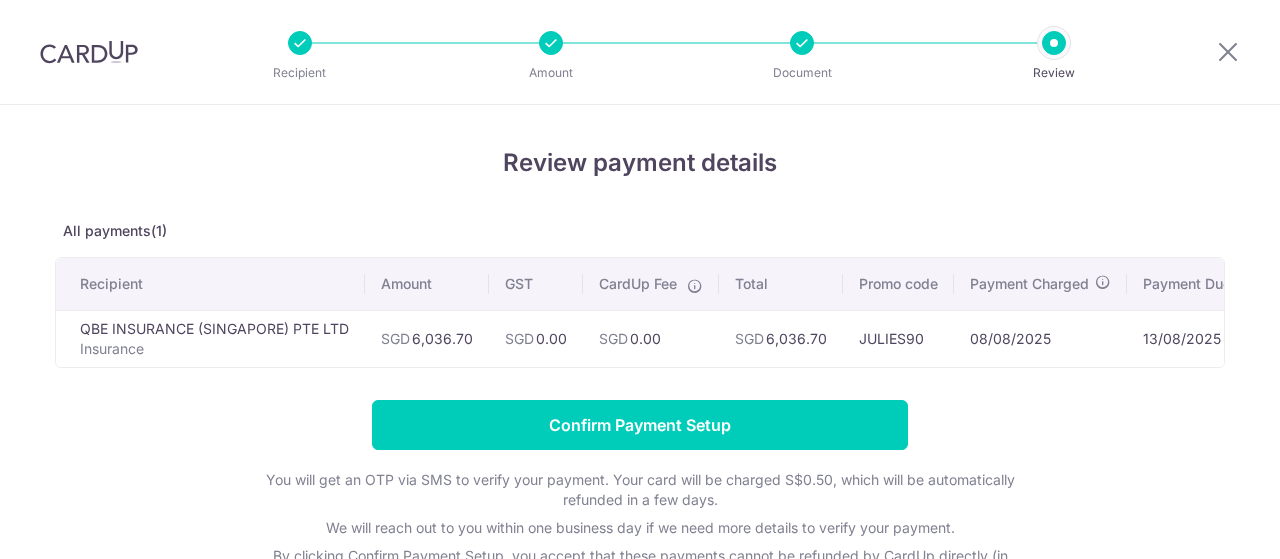 scroll, scrollTop: 0, scrollLeft: 0, axis: both 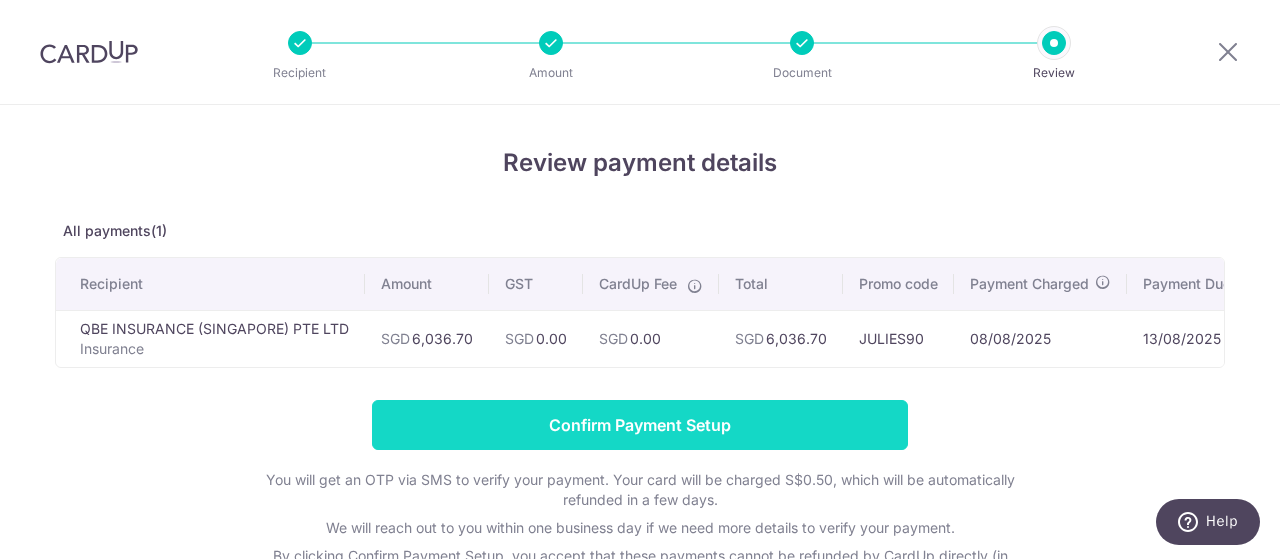 click on "Confirm Payment Setup" at bounding box center [640, 425] 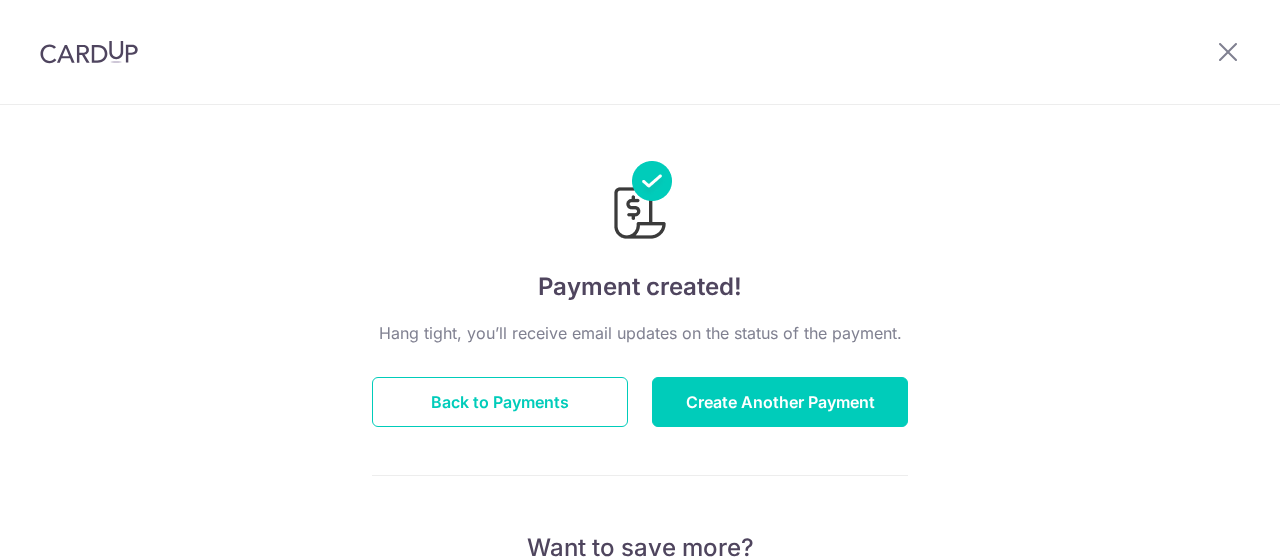 scroll, scrollTop: 0, scrollLeft: 0, axis: both 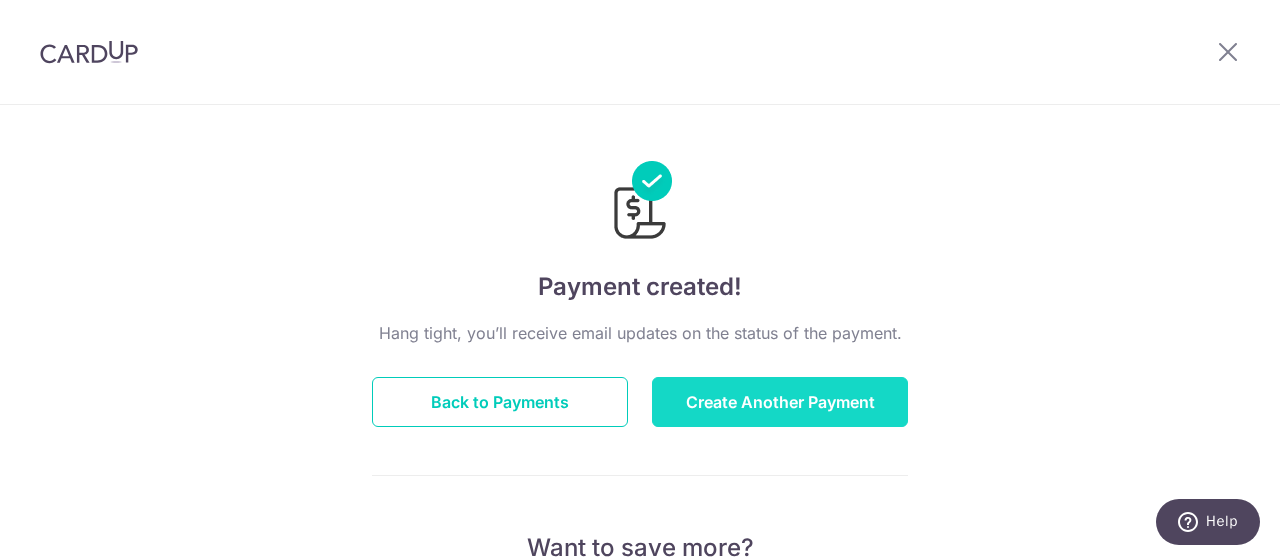click on "Create Another Payment" at bounding box center [780, 402] 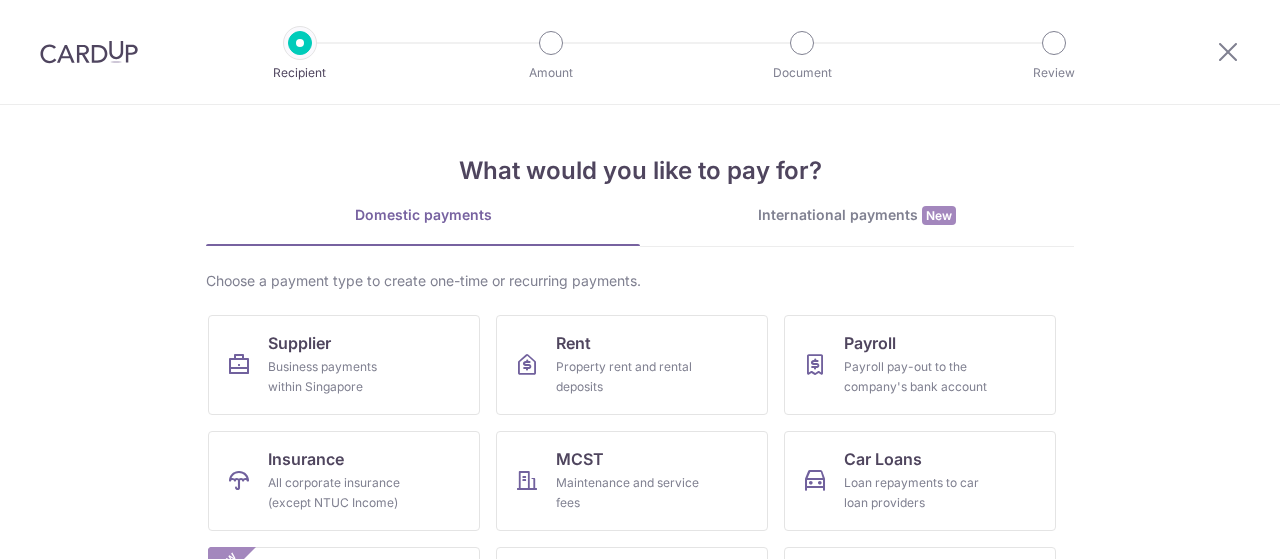 scroll, scrollTop: 0, scrollLeft: 0, axis: both 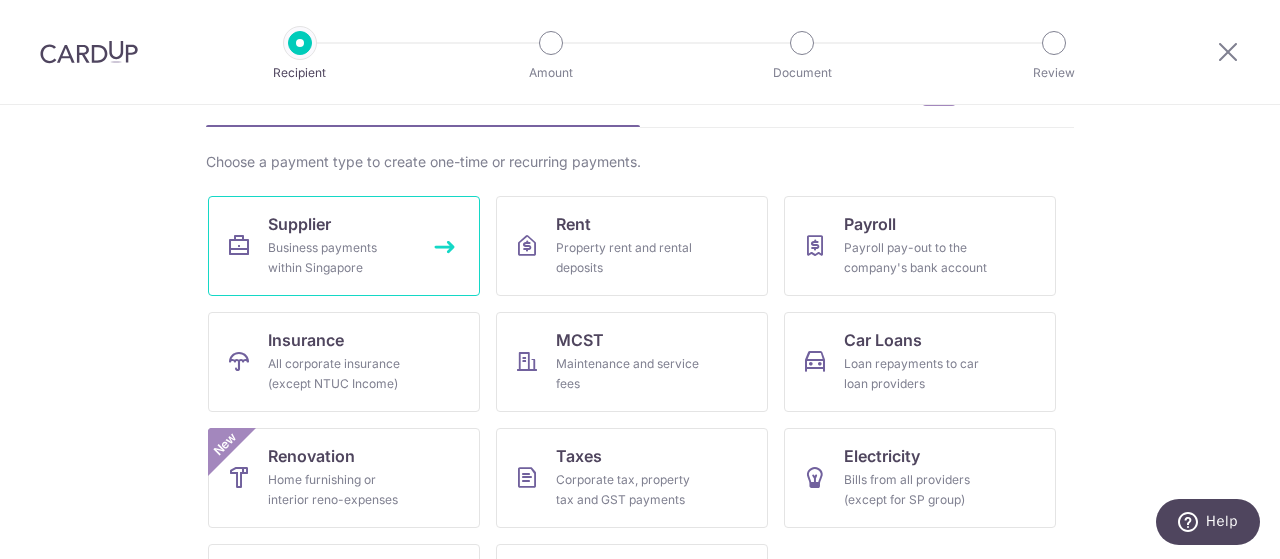 click on "Business payments within Singapore" at bounding box center [340, 258] 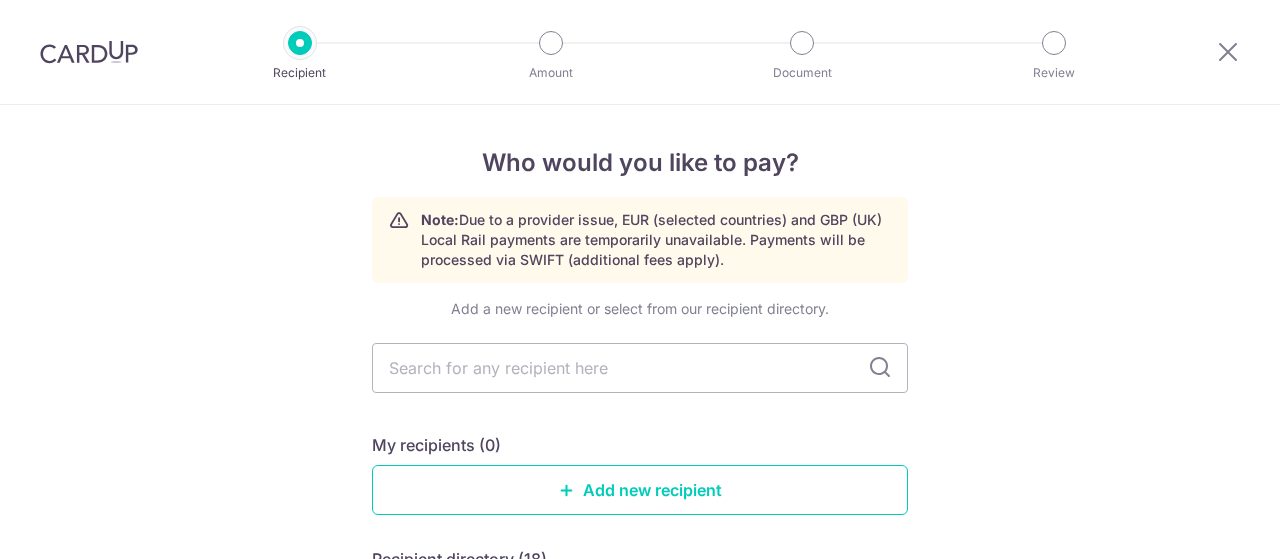 scroll, scrollTop: 0, scrollLeft: 0, axis: both 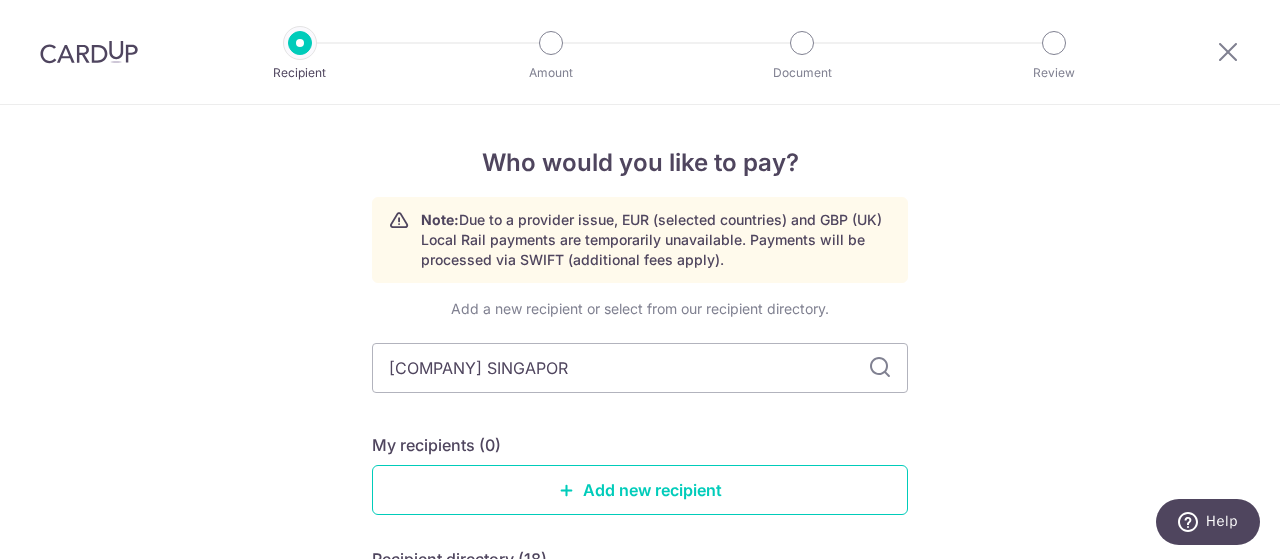 type on "[COMPANY] SINGAPORE" 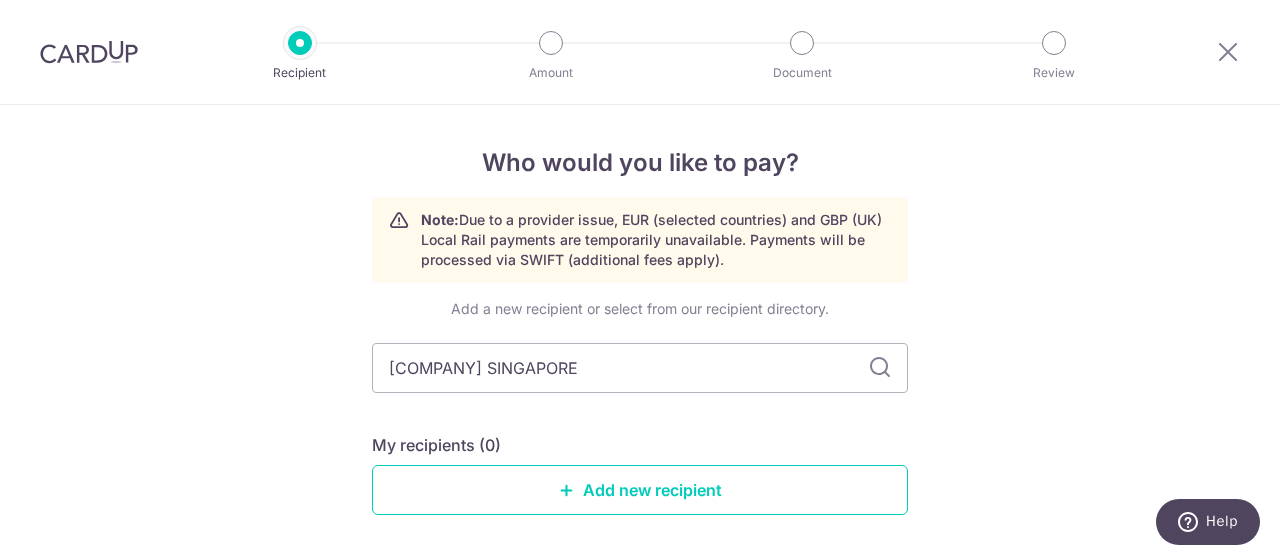 click at bounding box center [880, 368] 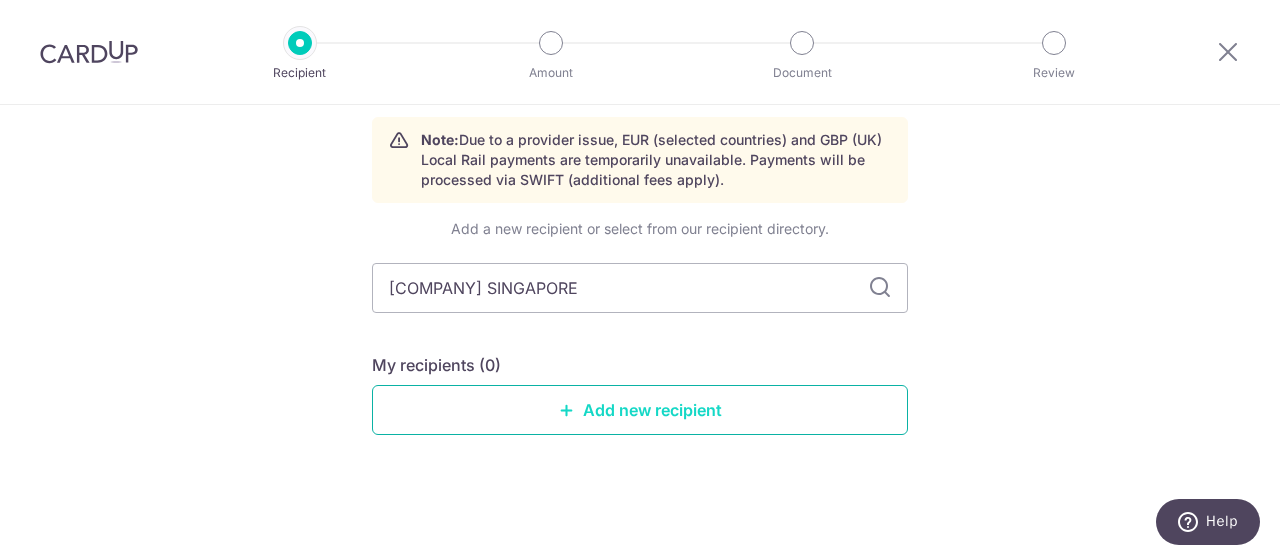 click on "Add new recipient" at bounding box center [640, 410] 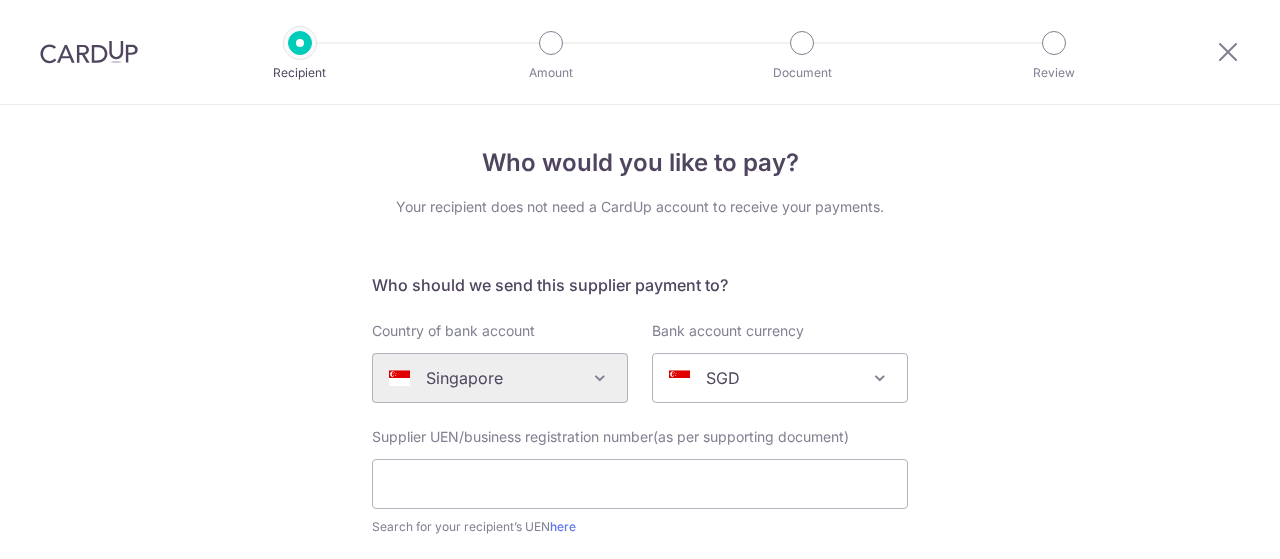 scroll, scrollTop: 0, scrollLeft: 0, axis: both 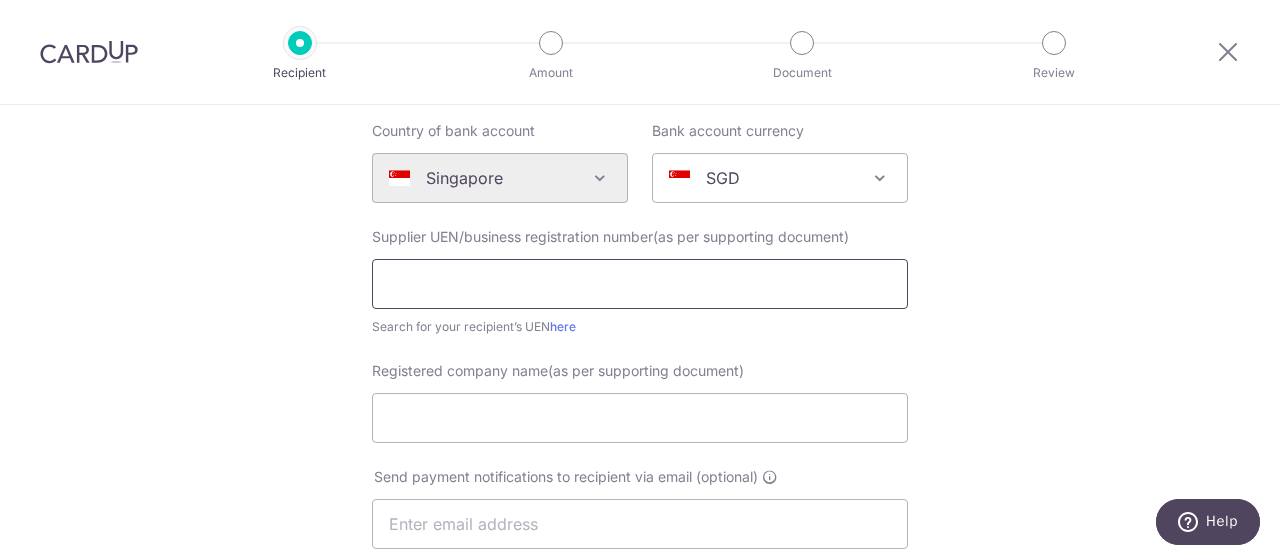 click at bounding box center [640, 284] 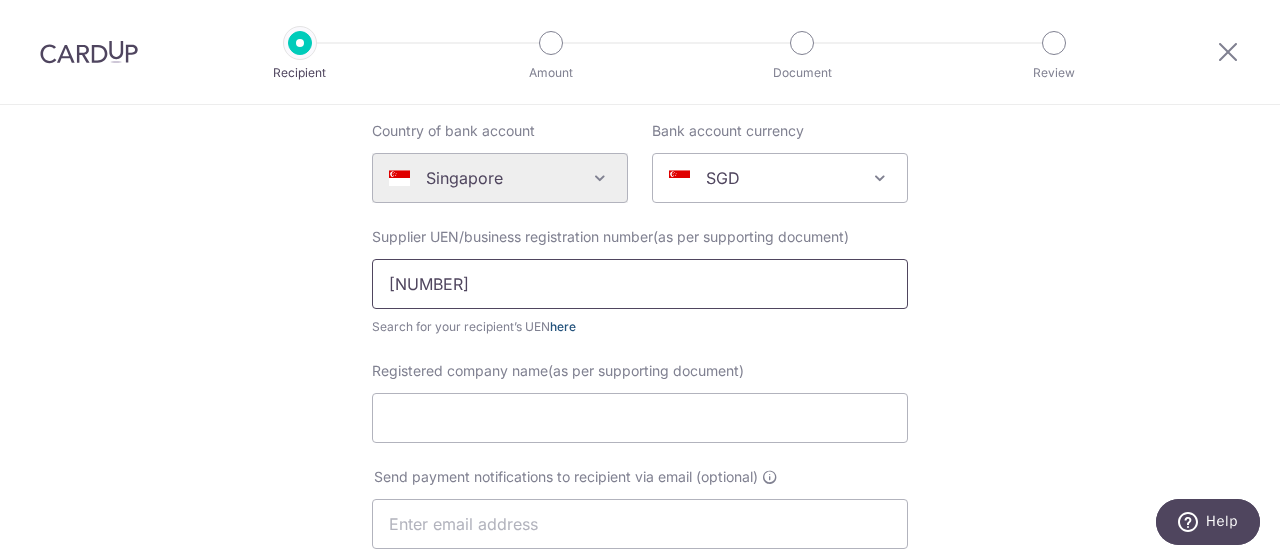 type on "202018655D" 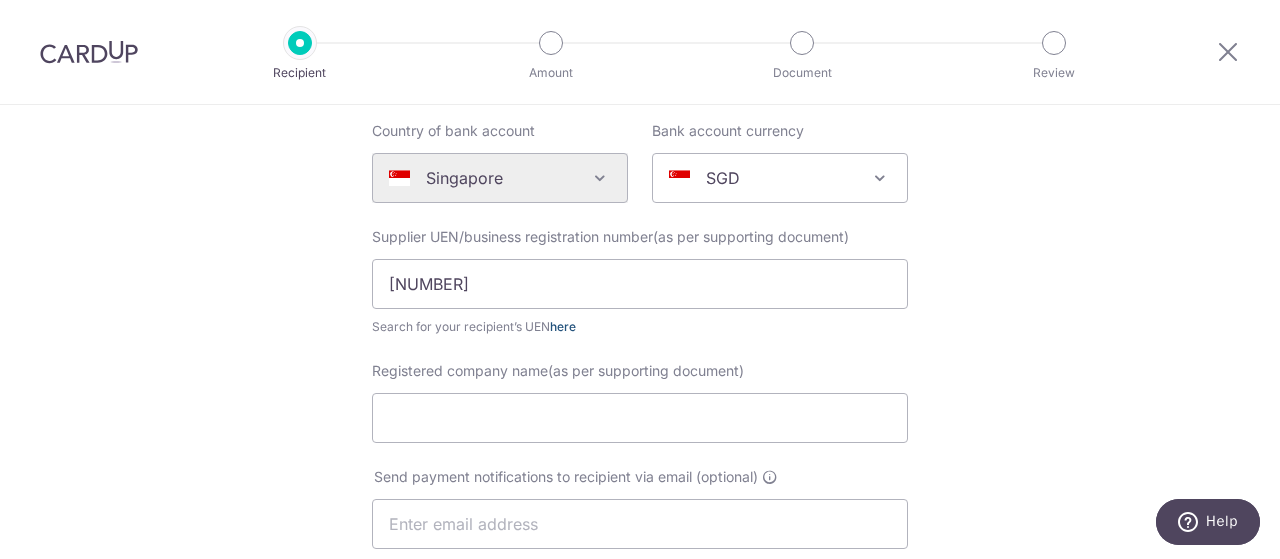 click on "here" at bounding box center [563, 326] 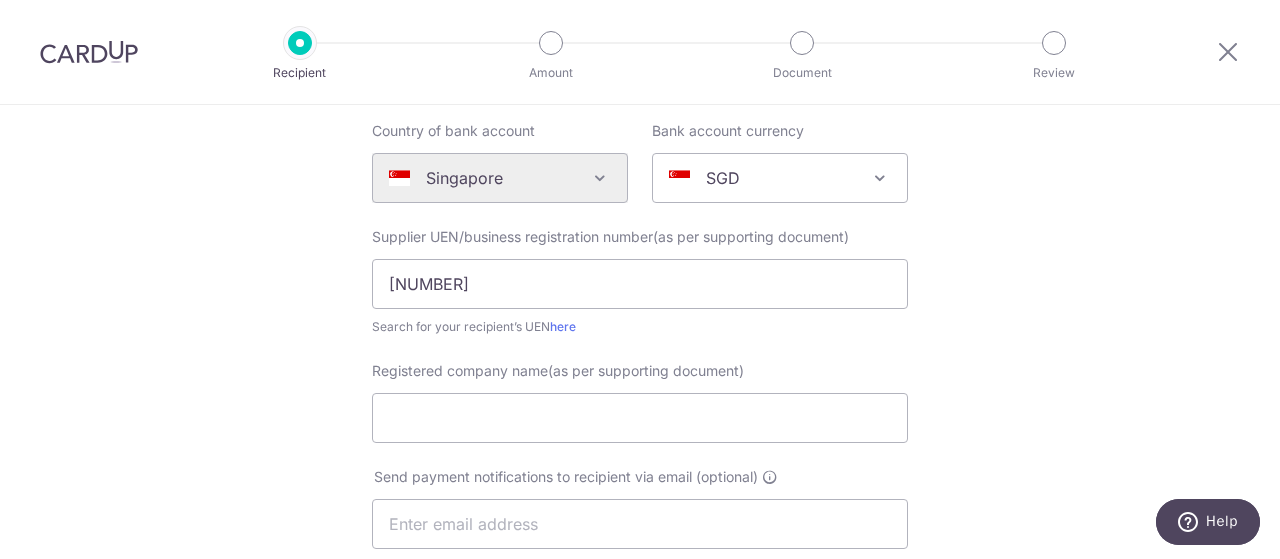 click on "Who would you like to pay?
Your recipient does not need a CardUp account to receive your payments.
Who should we send this supplier payment to?
Country of bank account
Algeria
Andorra
Angola
Anguilla
Argentina
Armenia
Aruba
Australia
Austria
Azerbaijan
Bahrain
Bangladesh
Belgium
Bolivia
Bosnia and Herzegovina
Brazil
British Virgin Islands
Bulgaria
Canada
Chile
China
Colombia
Costa Rica
Croatia
Cyprus
Czech Republic
Denmark
Dominica
Dominican Republic
East Timor
Ecuador
Egypt
Estonia
Faroe Islands
Fiji
Finland
France
French Guiana
French Polynesia
French Southern Territories
Georgia
Germany
Greece
Greenland
Grenada
Guernsey
Guyana
Honduras
Hong Kong
Hungary
Iceland
India
Indonesia
Ireland
Isle of Man
Israel
Italy
Japan
Jersey
Kazakhstan
Kosovo
Kuwait
Kyrgyzstan" at bounding box center (640, 511) 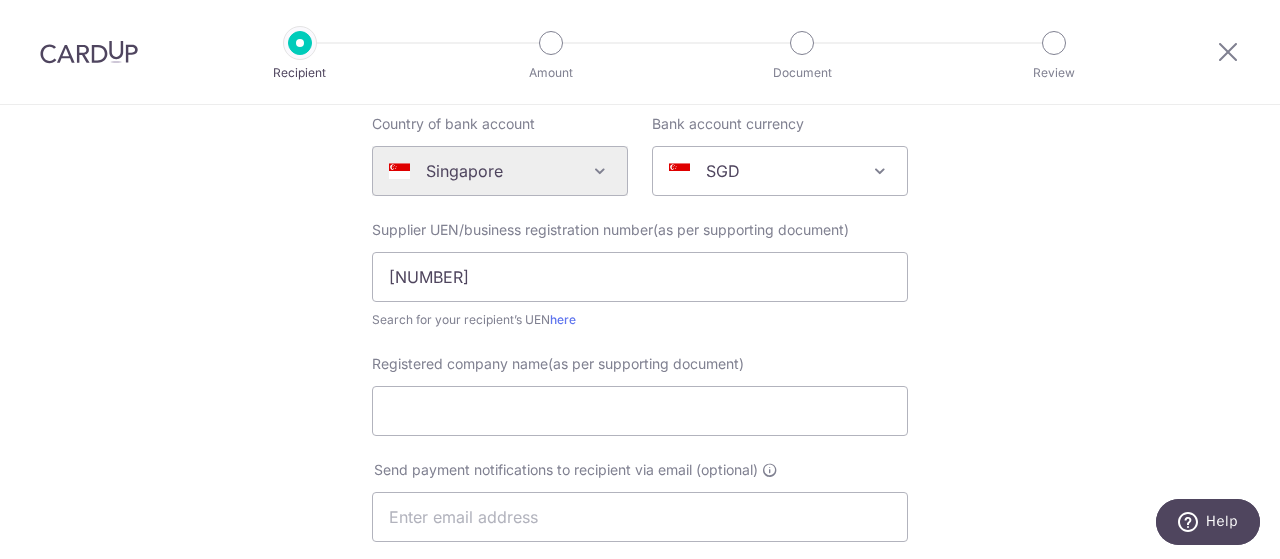 scroll, scrollTop: 200, scrollLeft: 0, axis: vertical 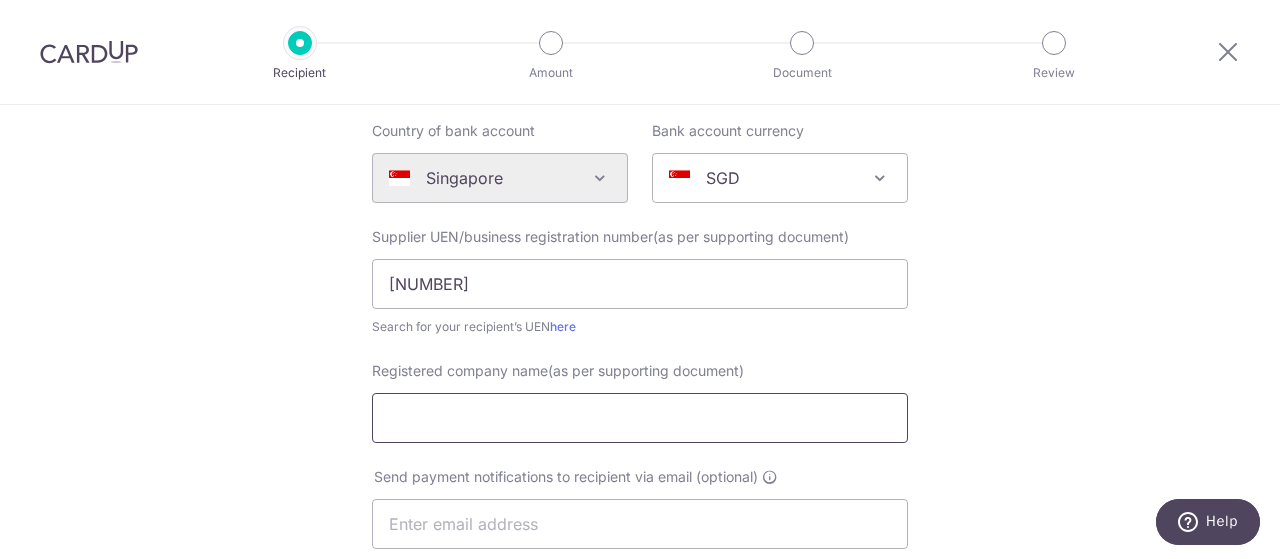 click on "Registered company name(as per supporting document)" at bounding box center [640, 418] 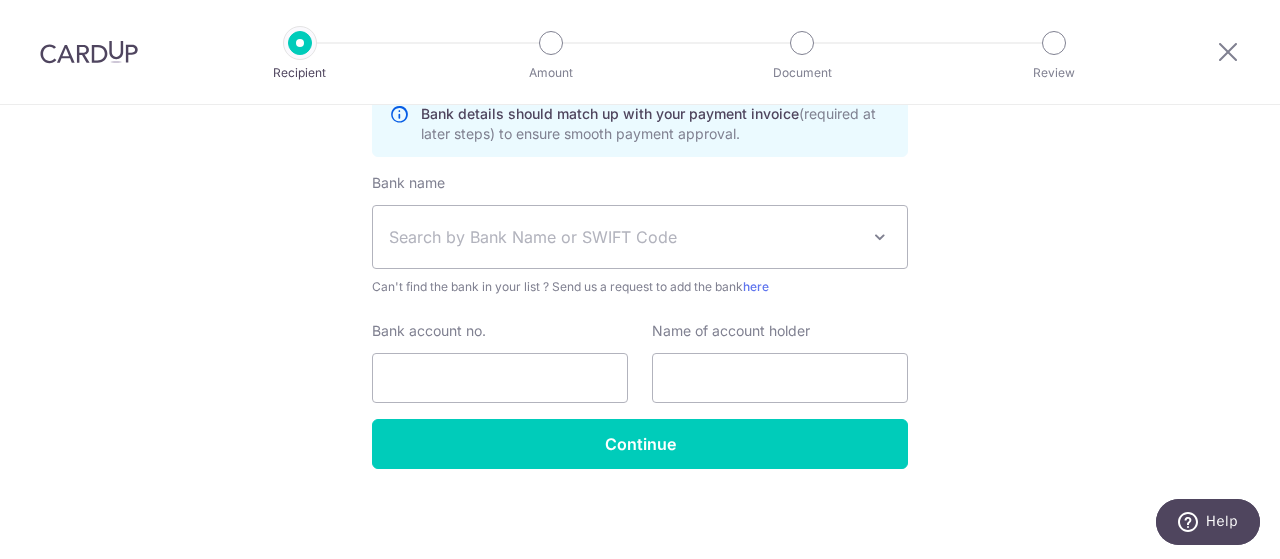 scroll, scrollTop: 756, scrollLeft: 0, axis: vertical 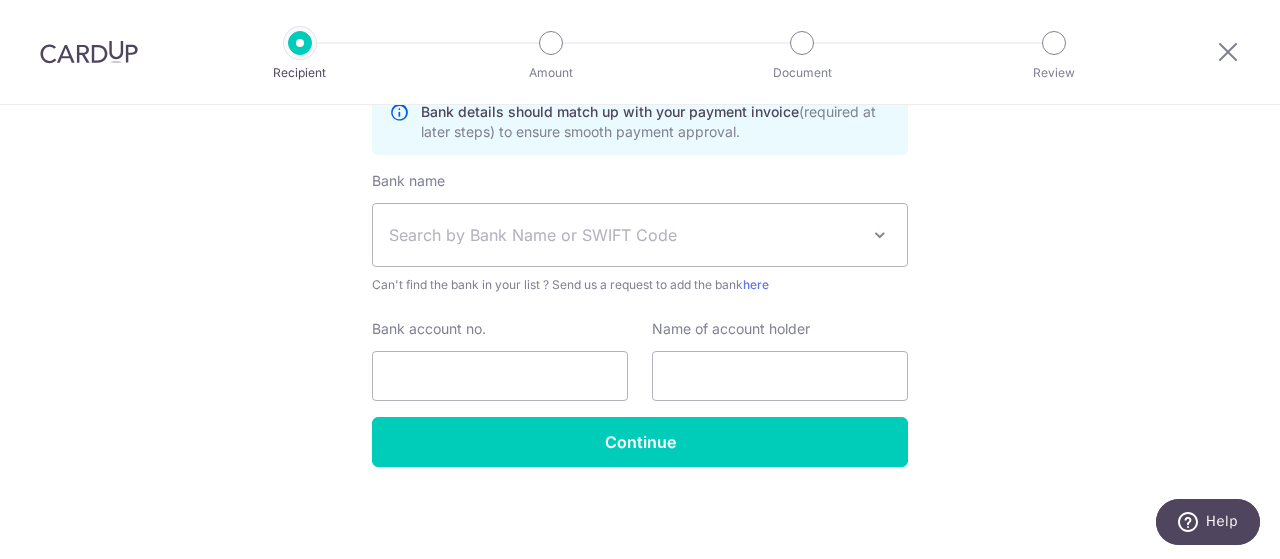 type on "LINE8 SINGAPORE PTE LTD" 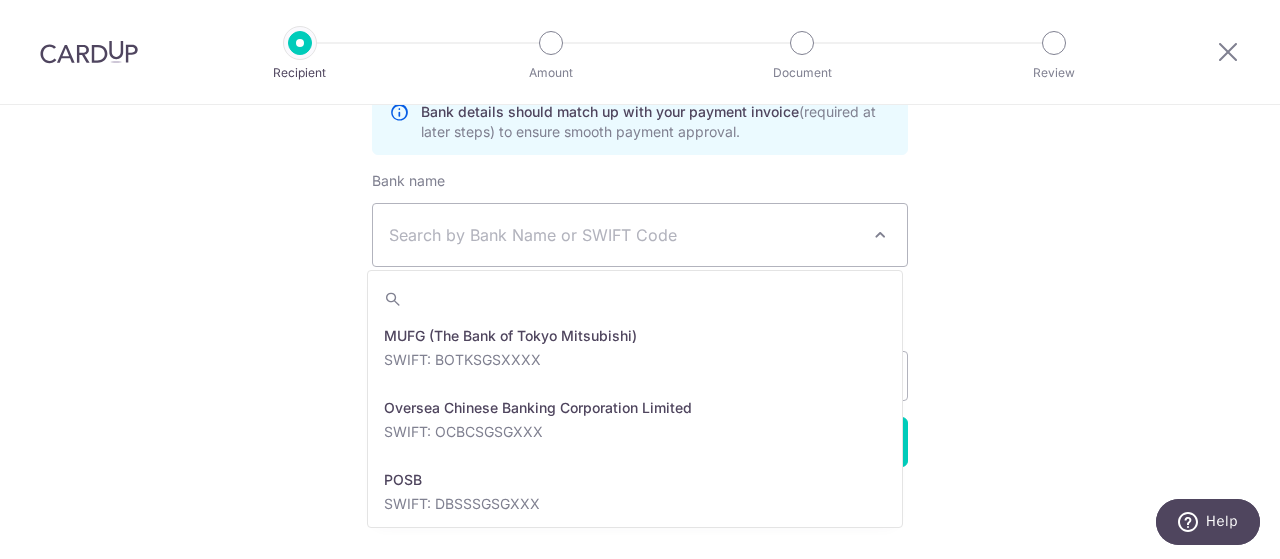 scroll, scrollTop: 2800, scrollLeft: 0, axis: vertical 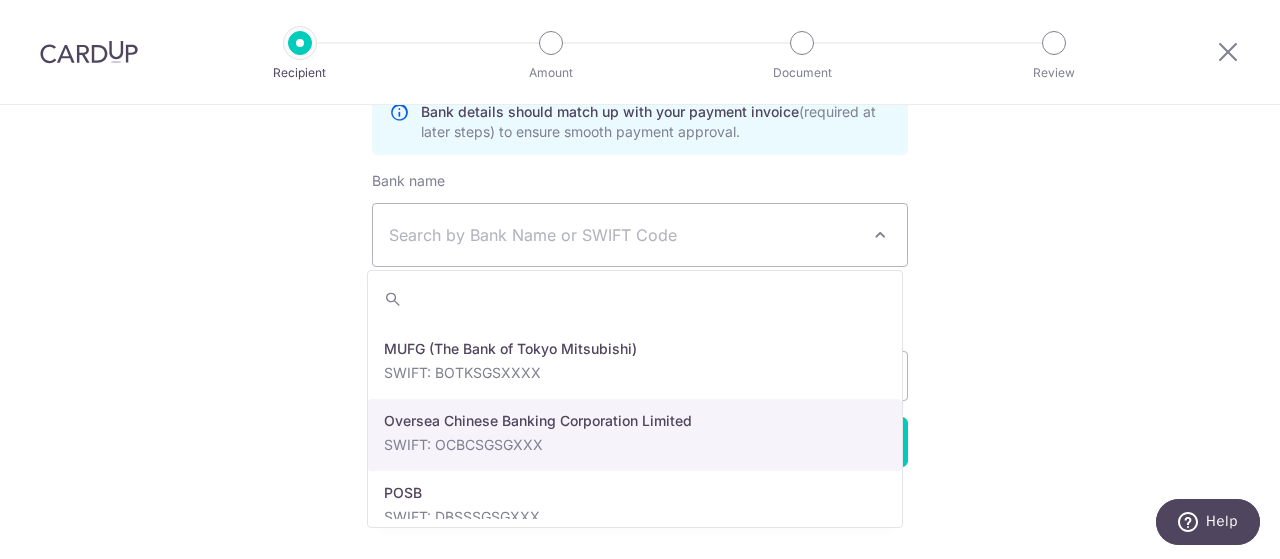select on "12" 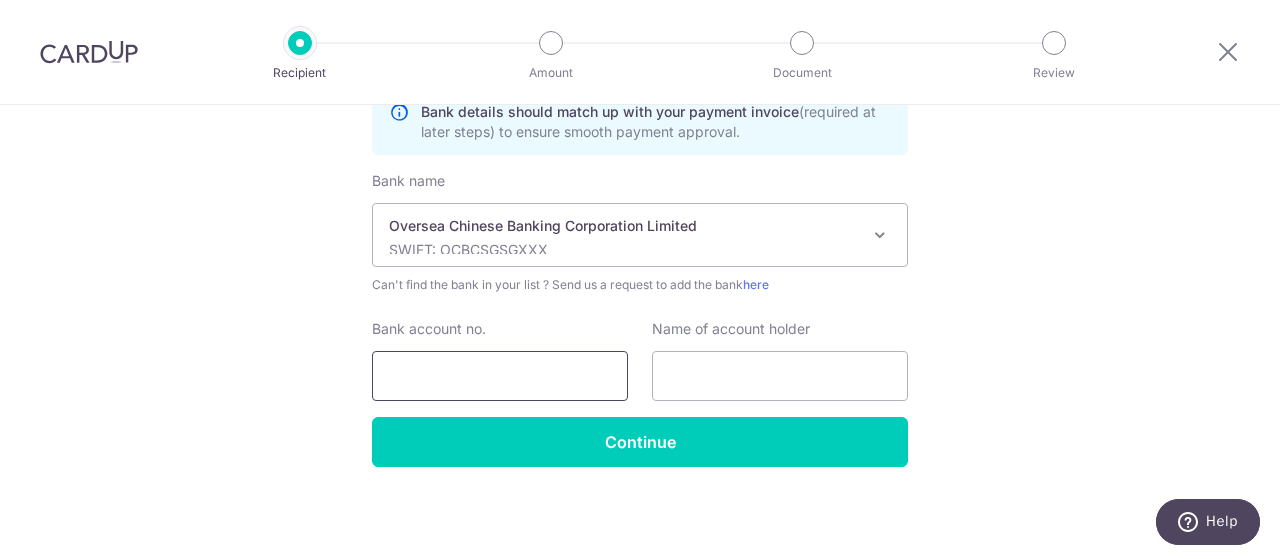 click on "Bank account no." at bounding box center (500, 376) 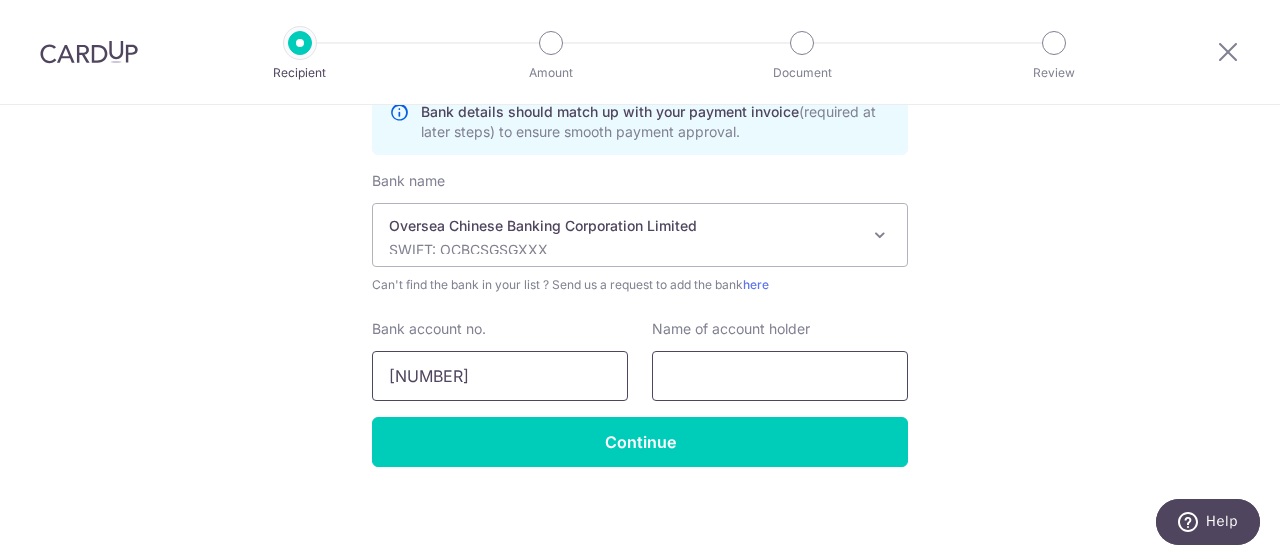 type on "601250210001" 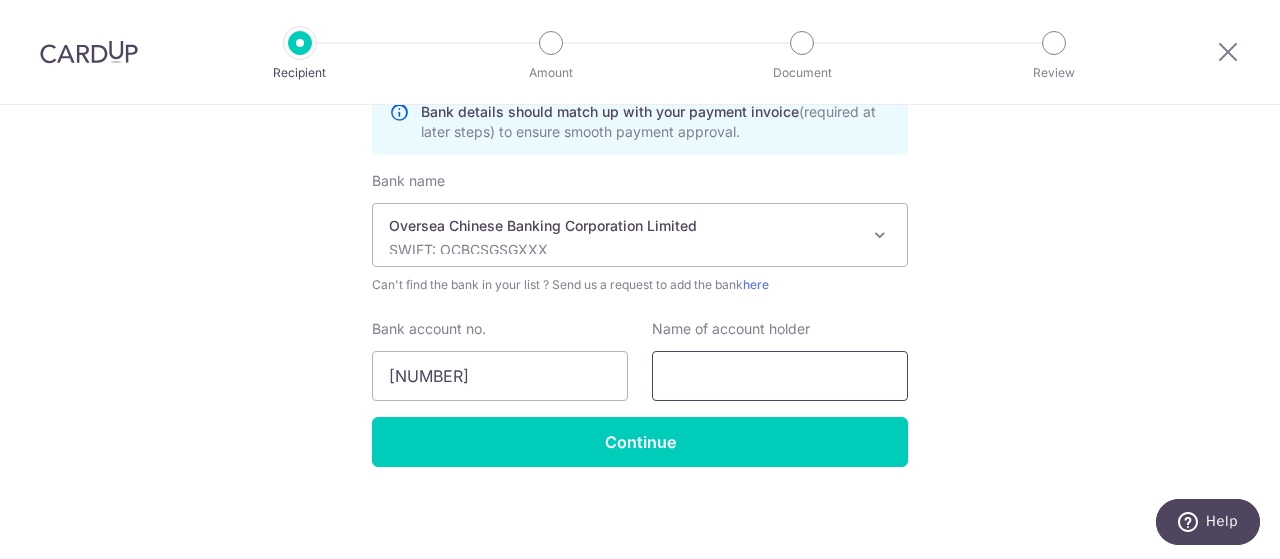 click at bounding box center (780, 376) 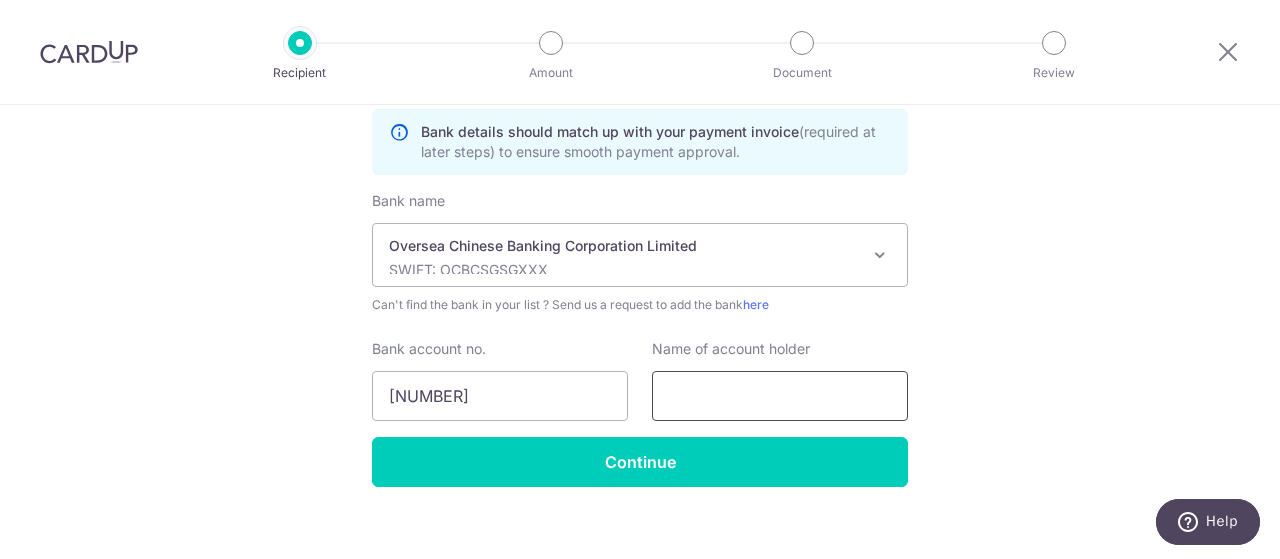 scroll, scrollTop: 756, scrollLeft: 0, axis: vertical 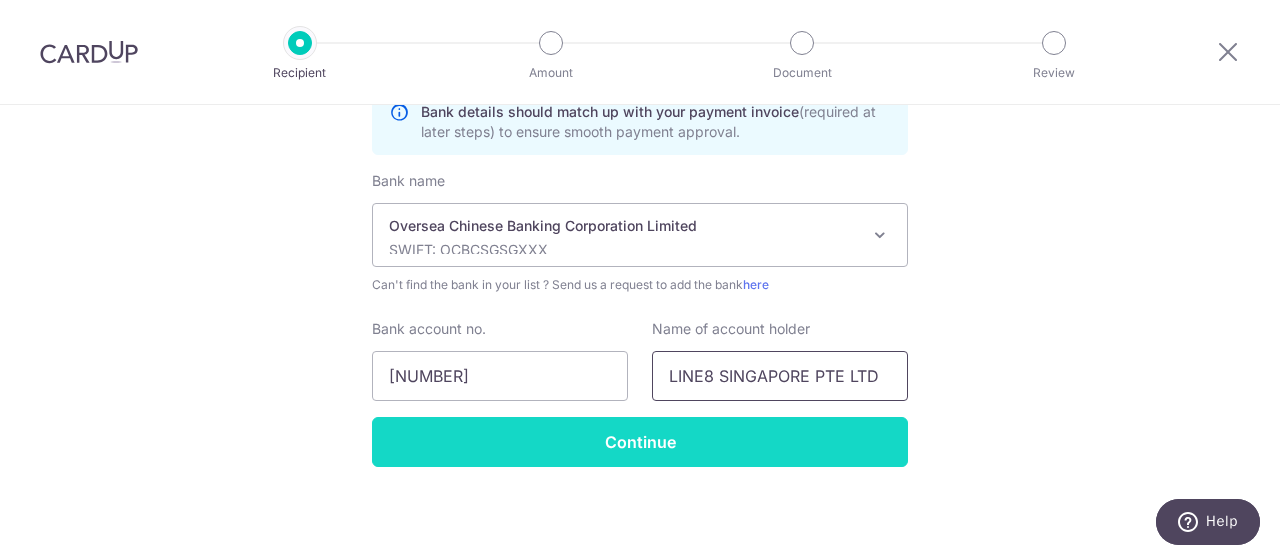 type on "LINE8 SINGAPORE PTE LTD" 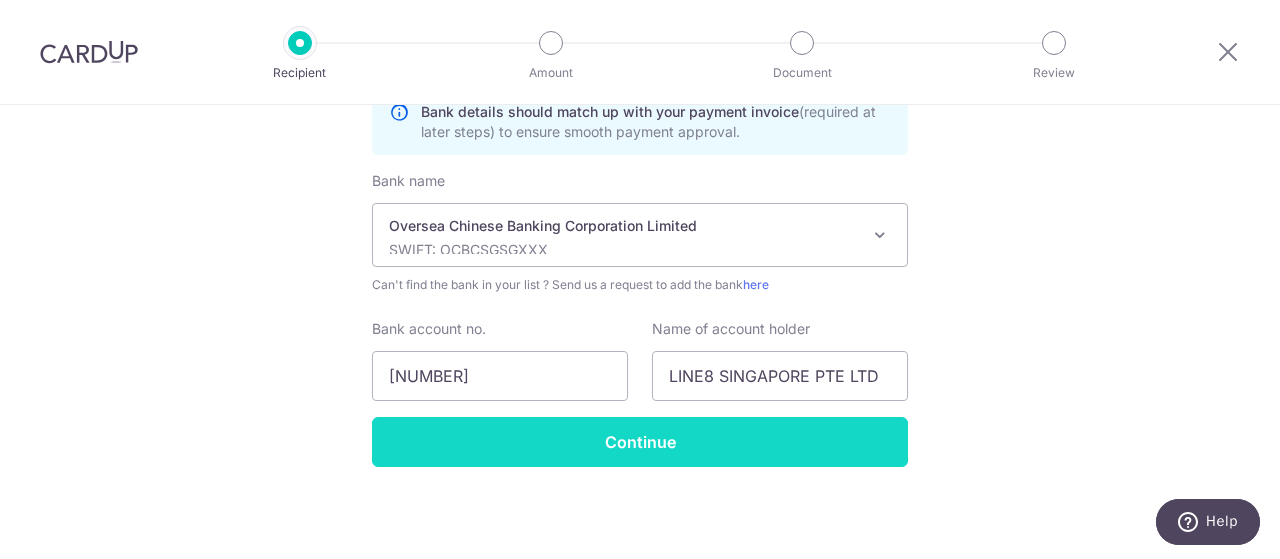click on "Continue" at bounding box center (640, 442) 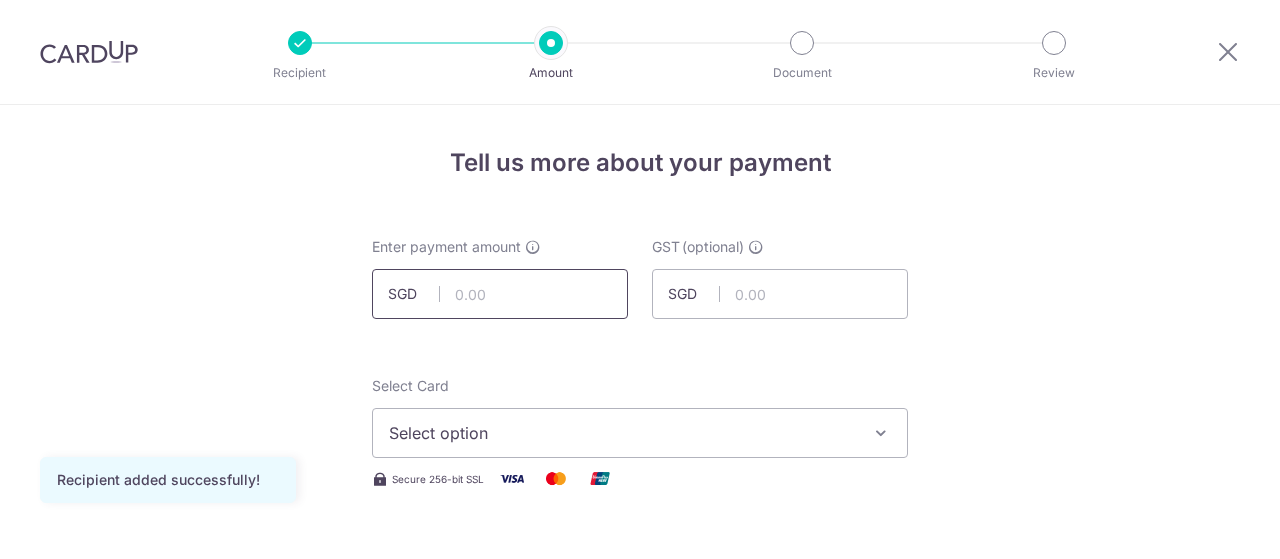 scroll, scrollTop: 0, scrollLeft: 0, axis: both 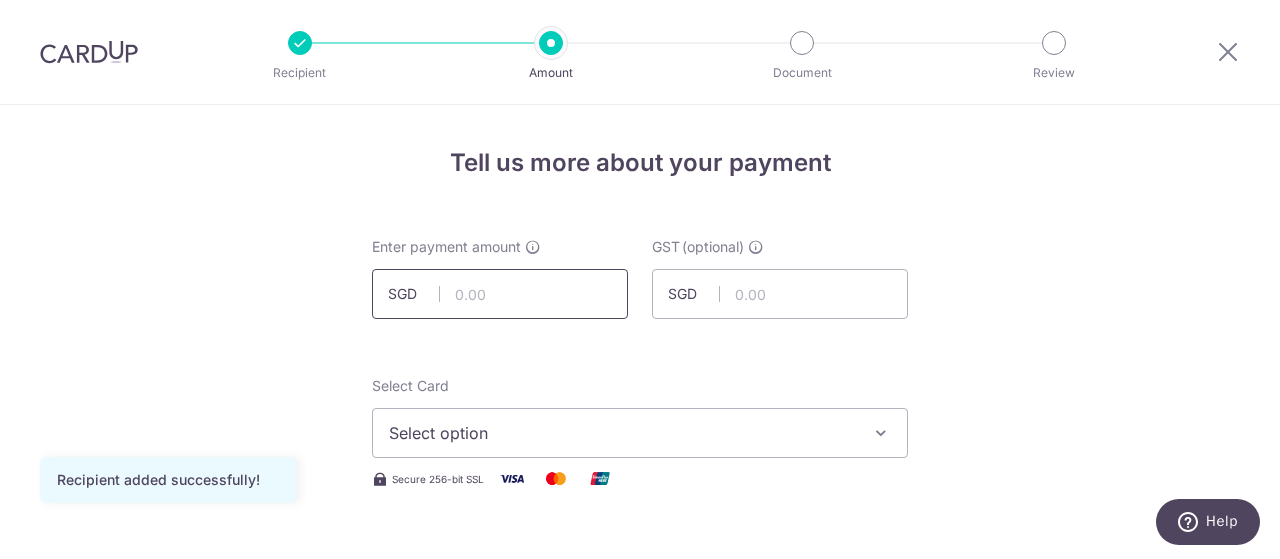 click at bounding box center (500, 294) 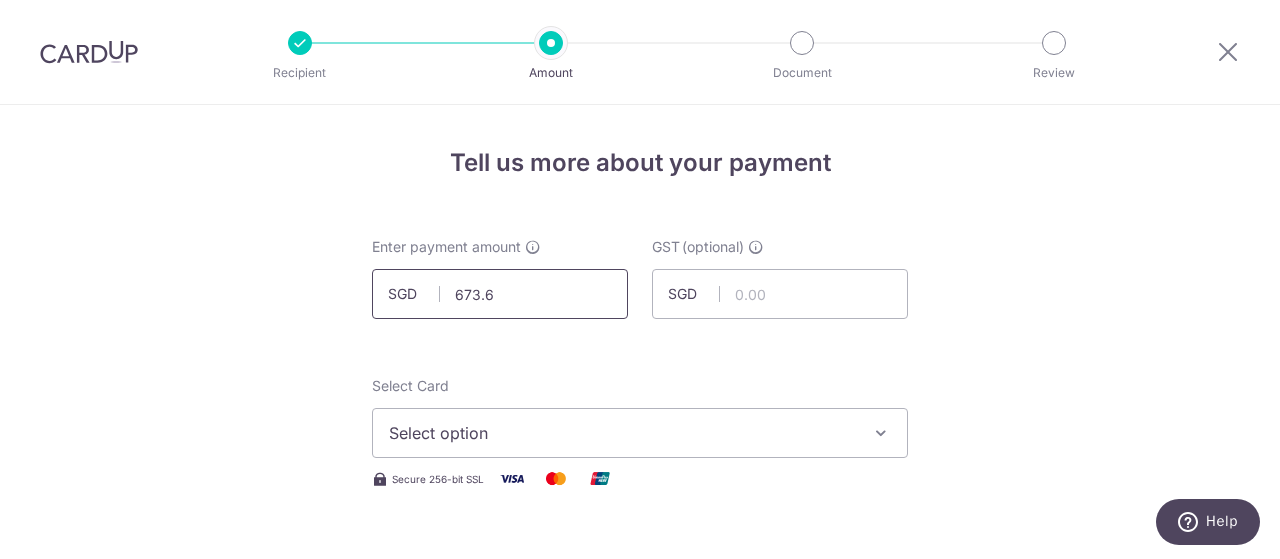 type on "673.64" 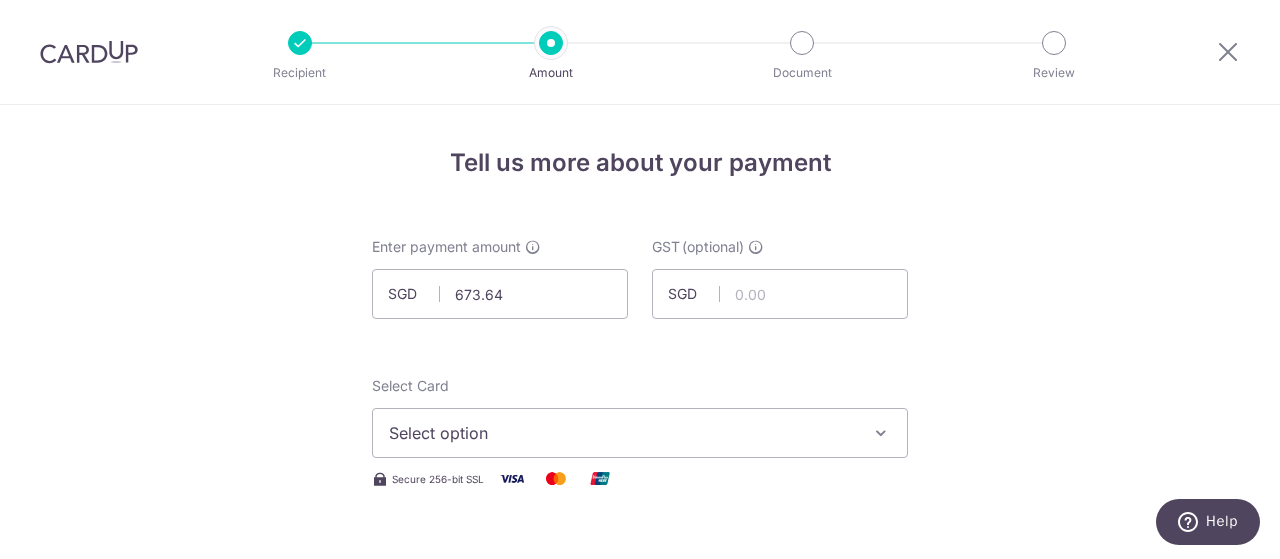 click at bounding box center (881, 433) 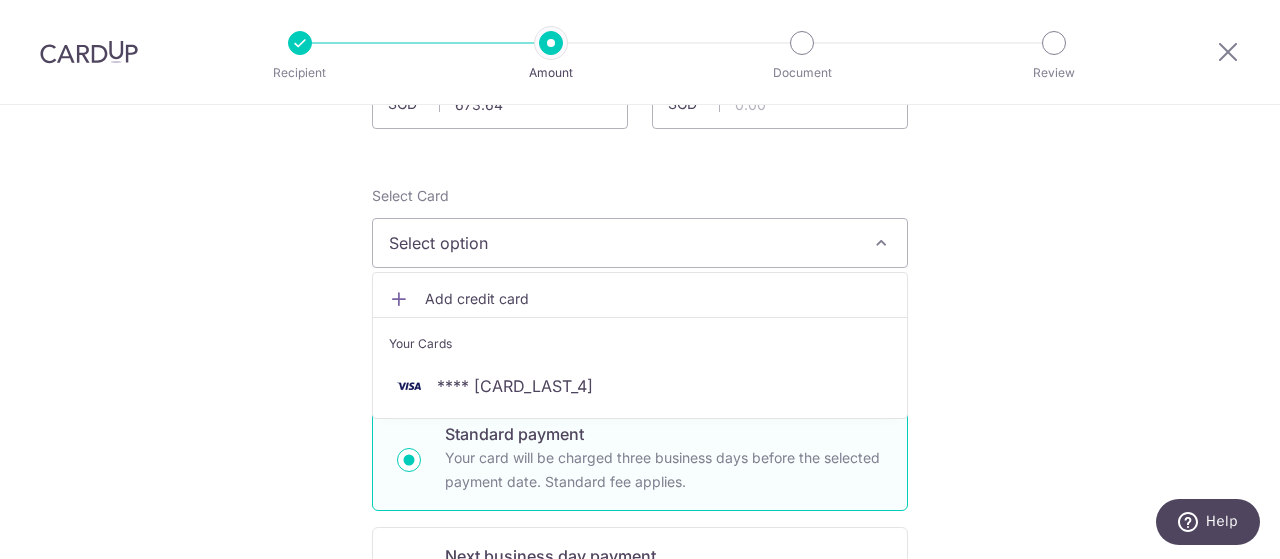 scroll, scrollTop: 200, scrollLeft: 0, axis: vertical 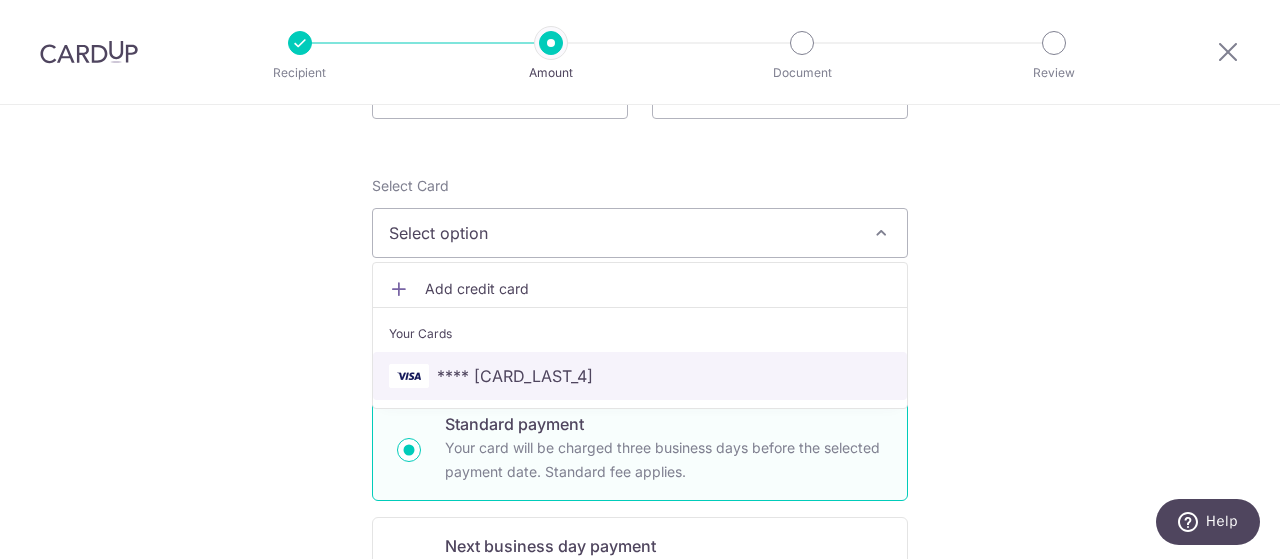 click on "**** [CARD_LAST_4]" at bounding box center [640, 376] 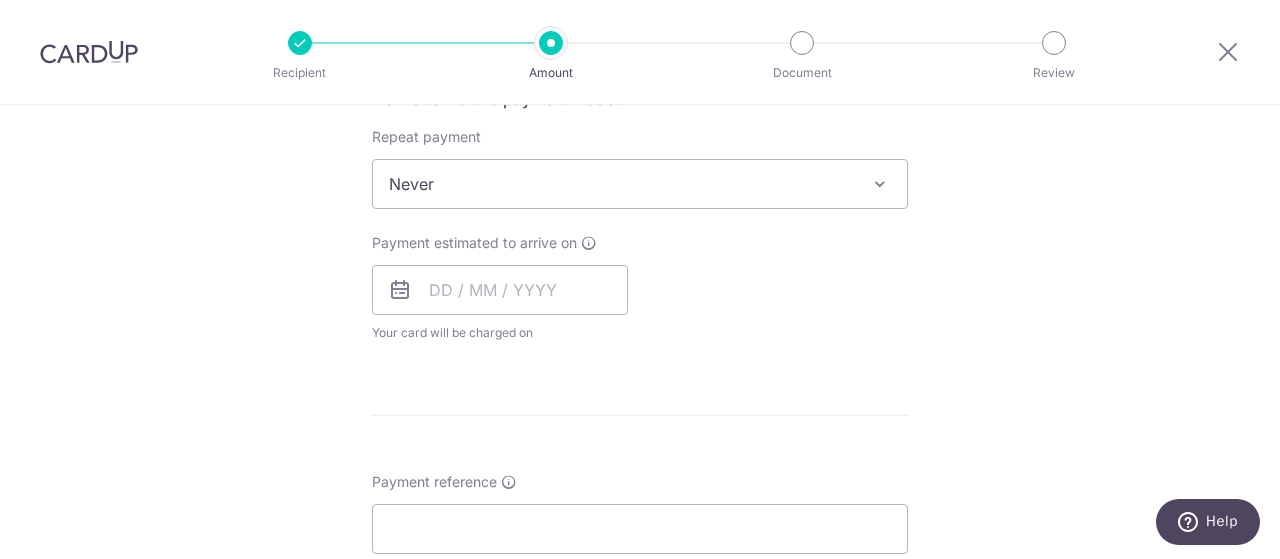 scroll, scrollTop: 800, scrollLeft: 0, axis: vertical 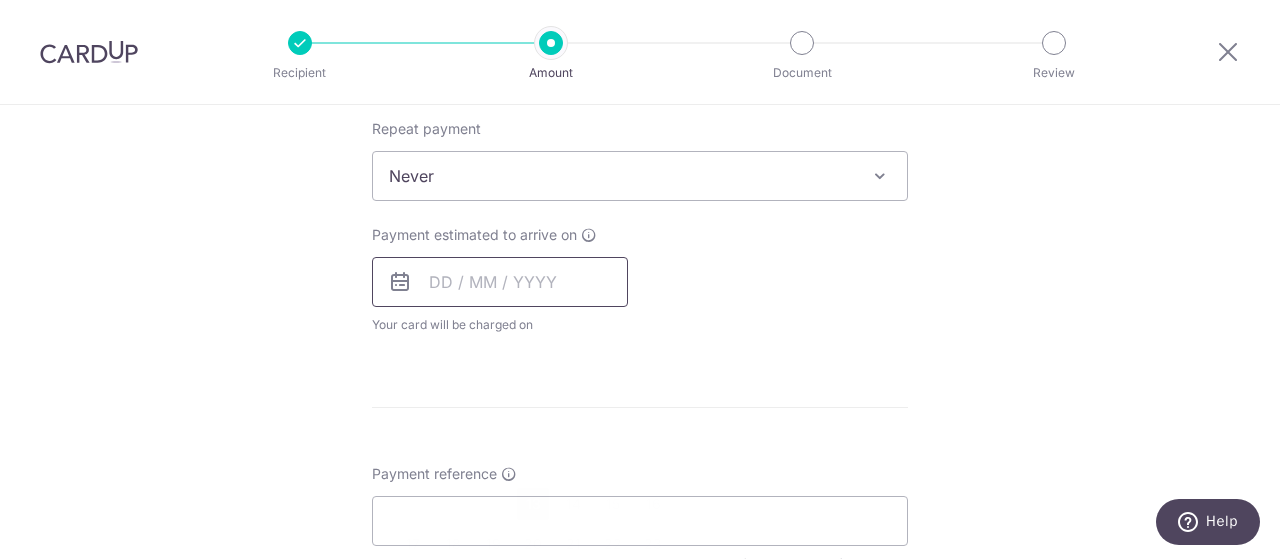 click at bounding box center (500, 282) 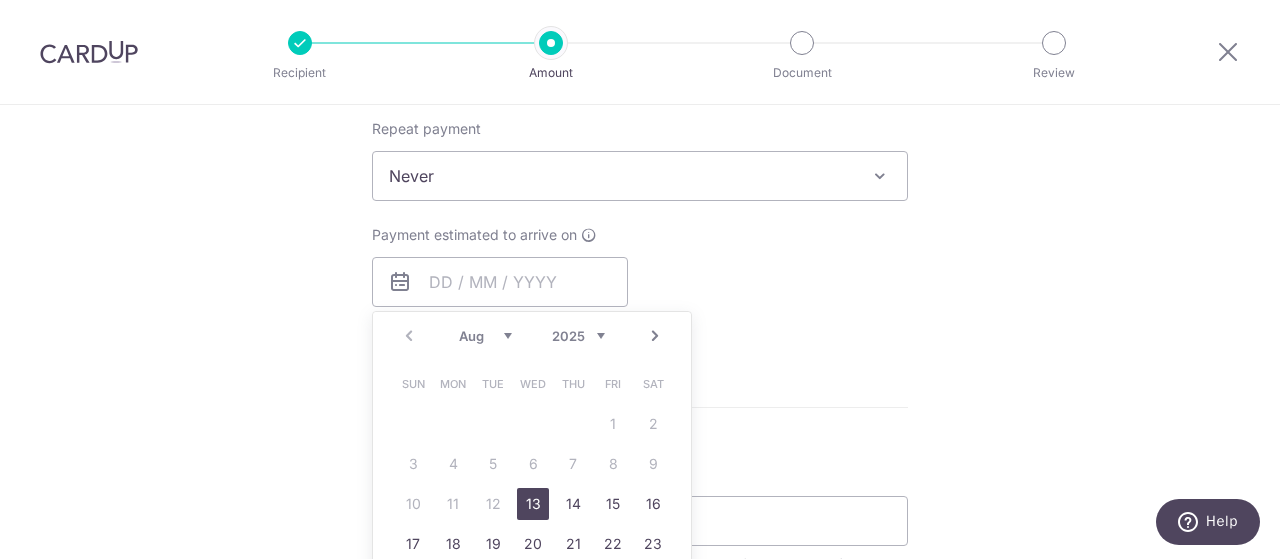 click on "13" at bounding box center (533, 504) 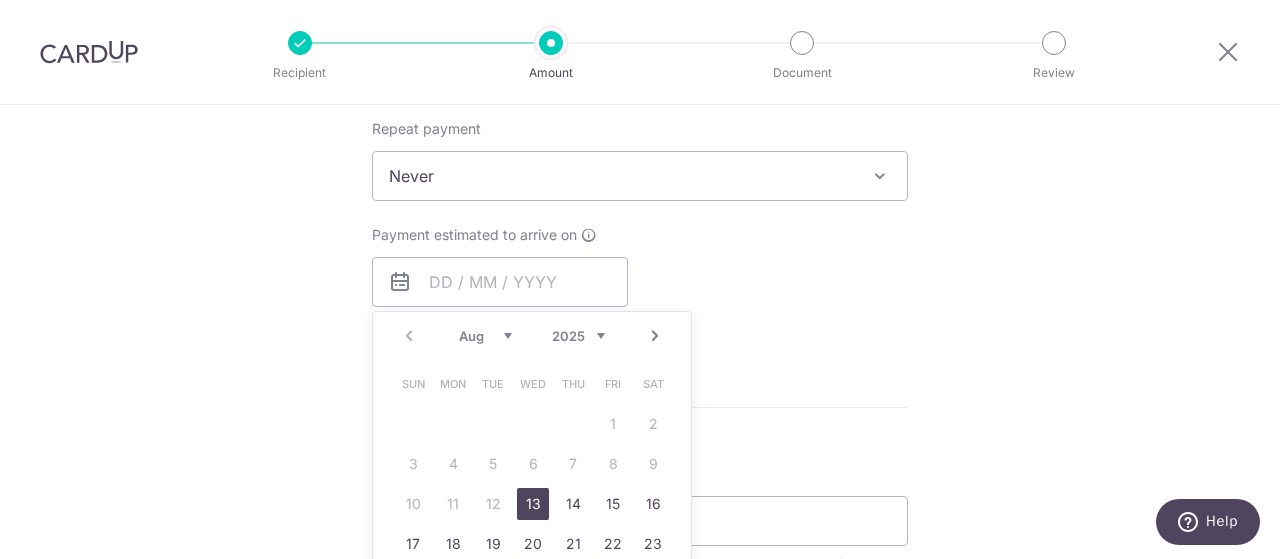 type on "13/08/2025" 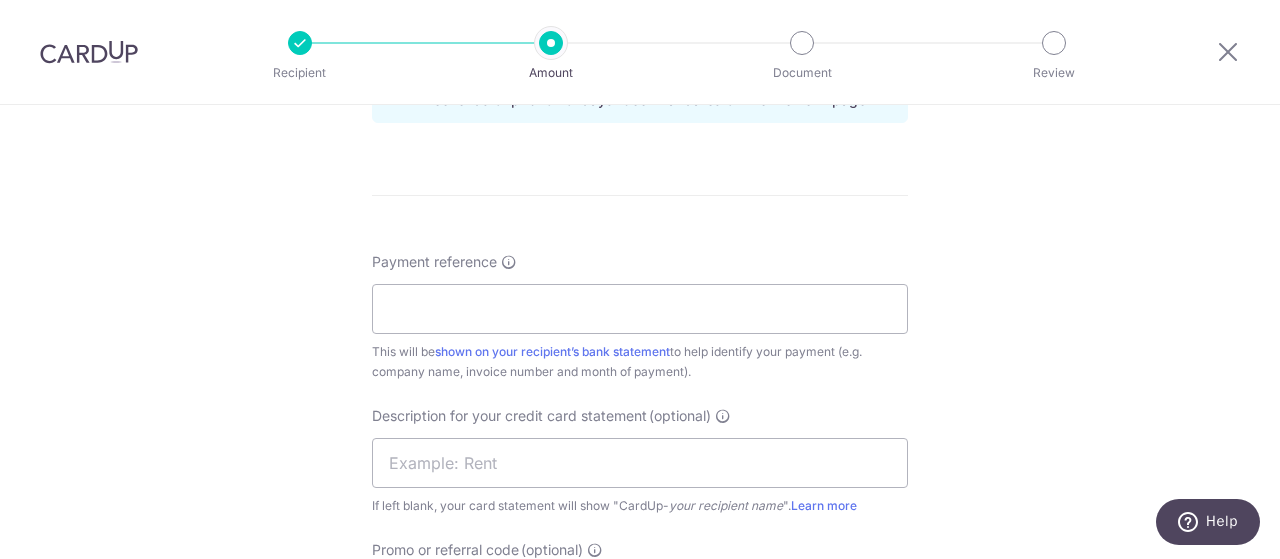 scroll, scrollTop: 1100, scrollLeft: 0, axis: vertical 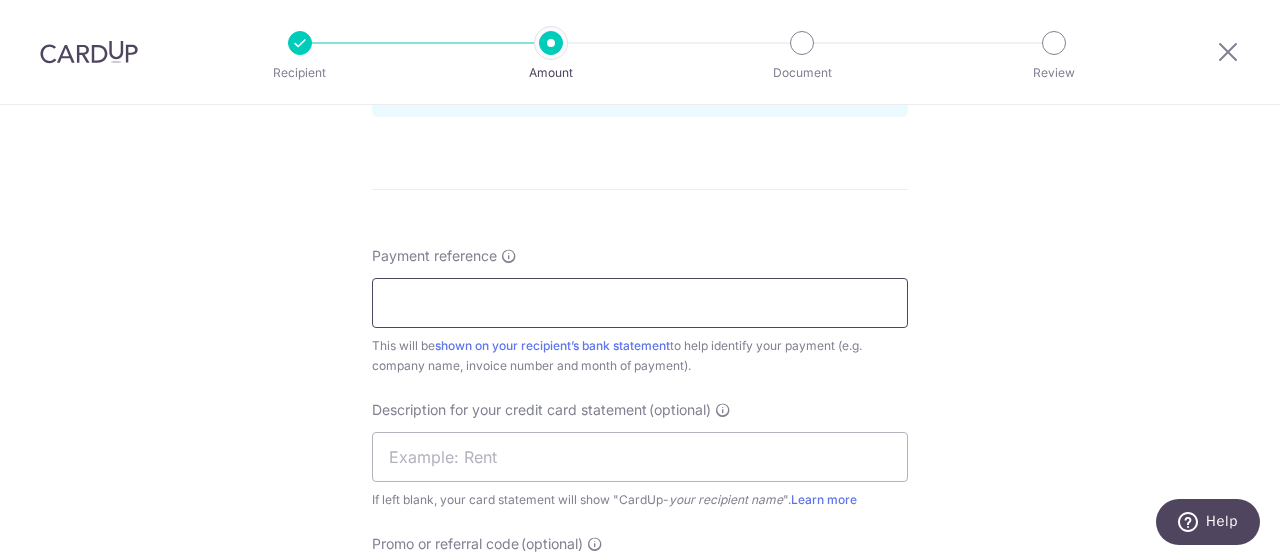 click on "Payment reference" at bounding box center (640, 303) 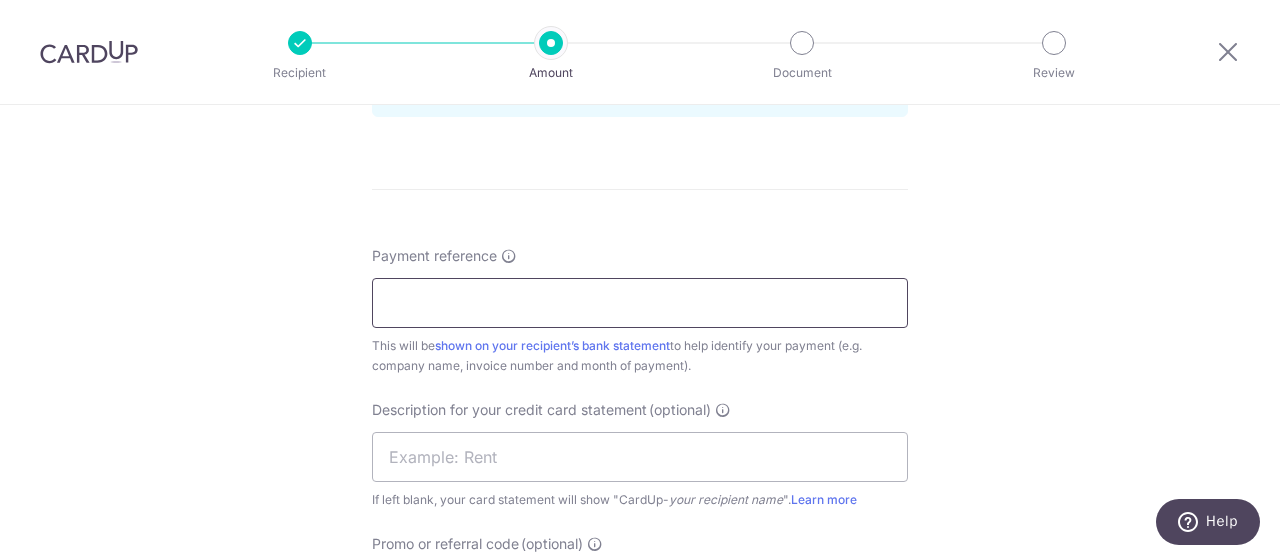 type on "l" 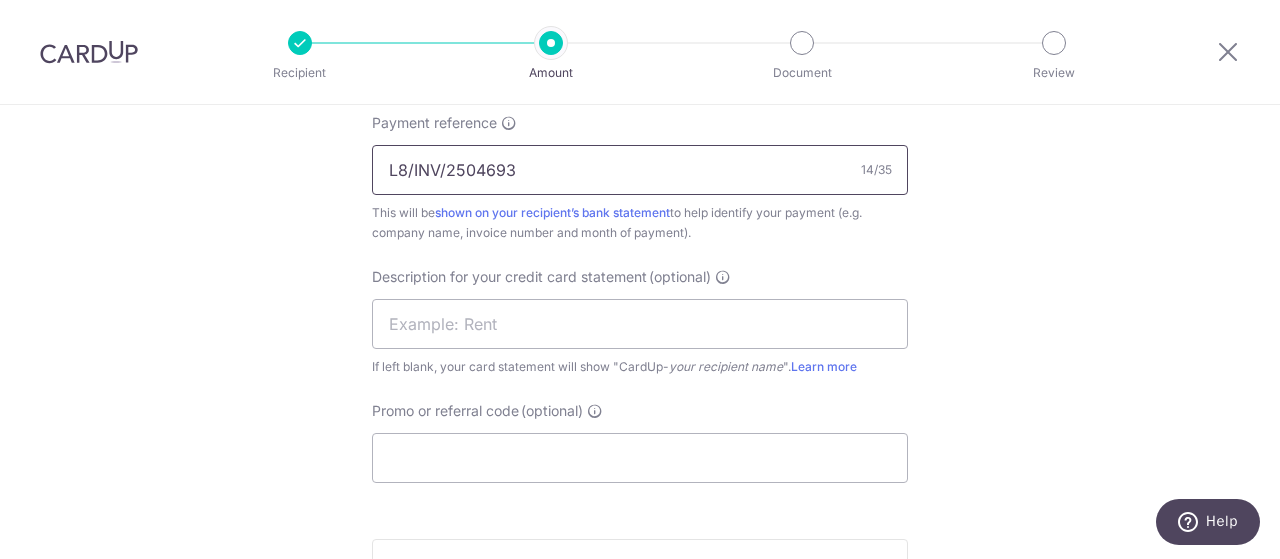 scroll, scrollTop: 1300, scrollLeft: 0, axis: vertical 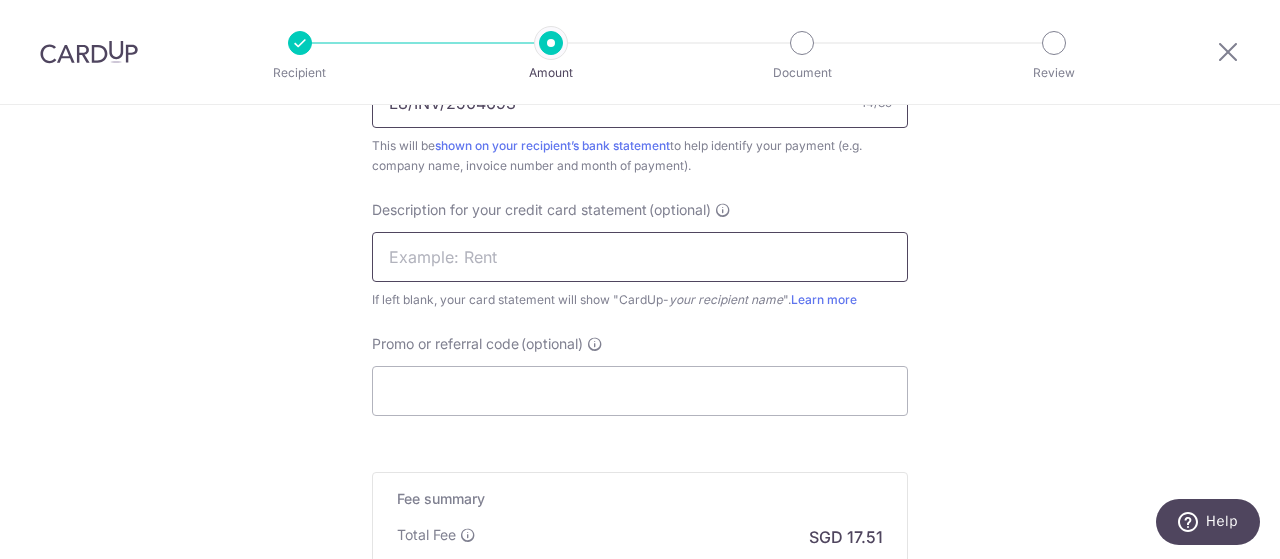 type on "L8/INV/2504693" 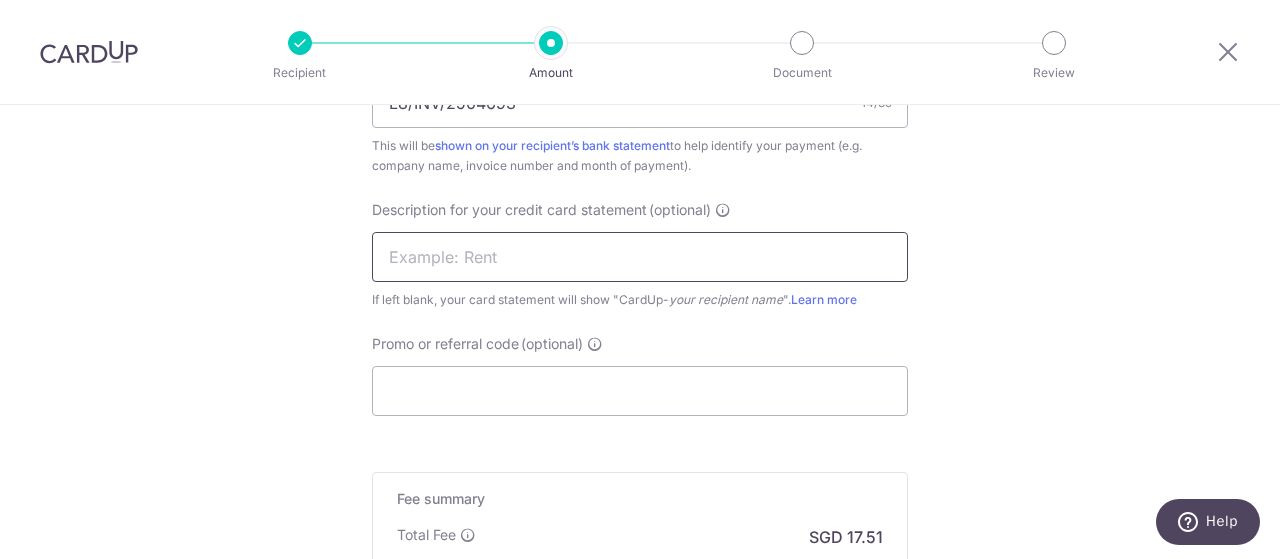 click at bounding box center [640, 257] 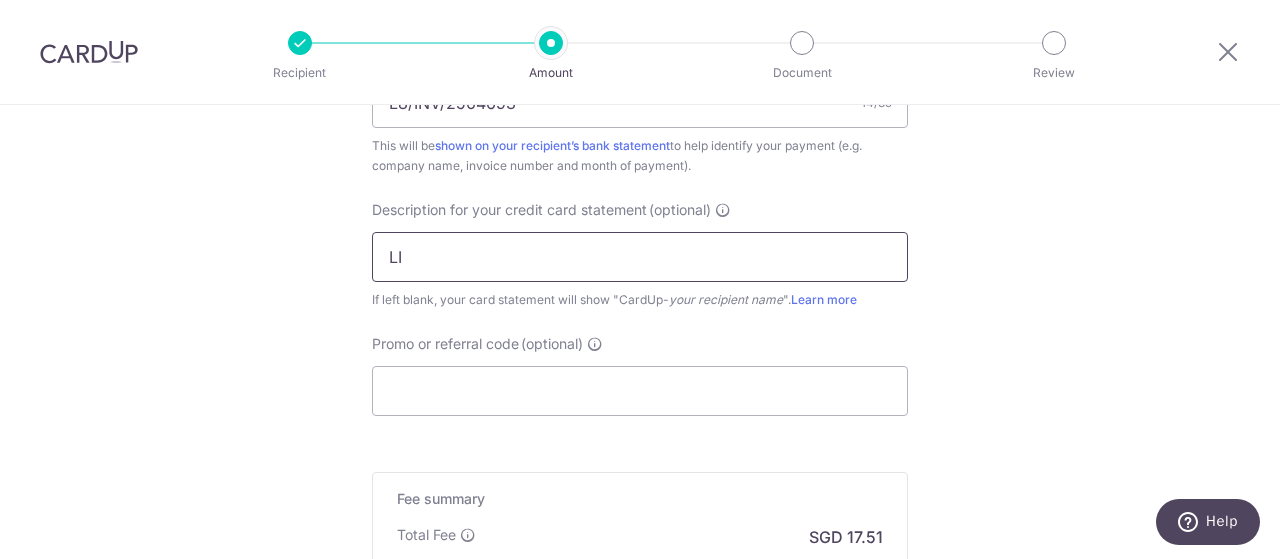 type on "L" 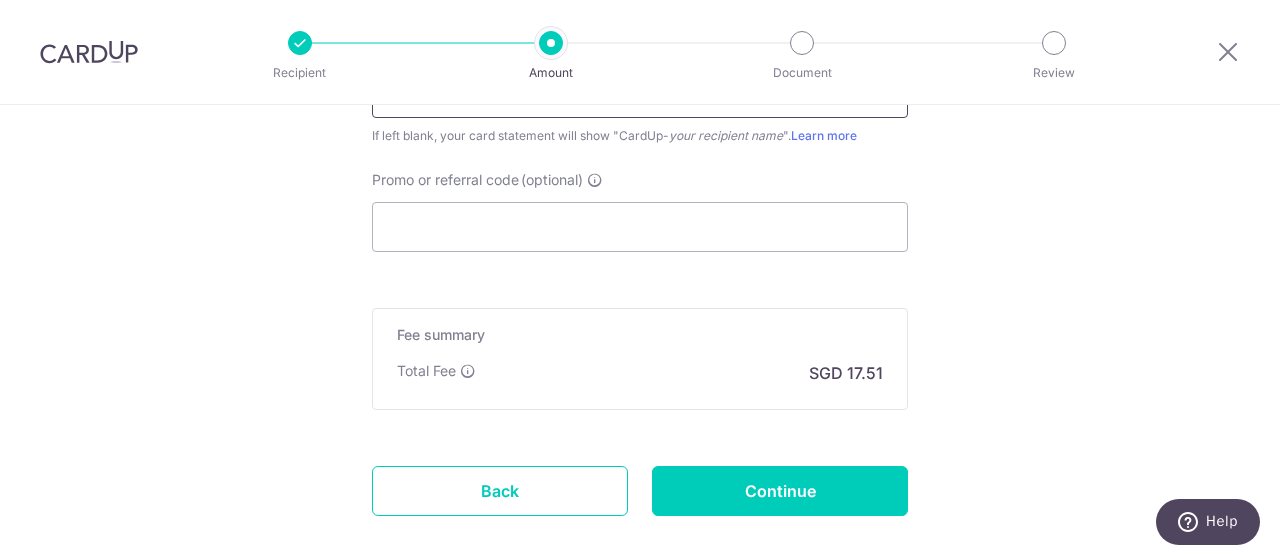 scroll, scrollTop: 1500, scrollLeft: 0, axis: vertical 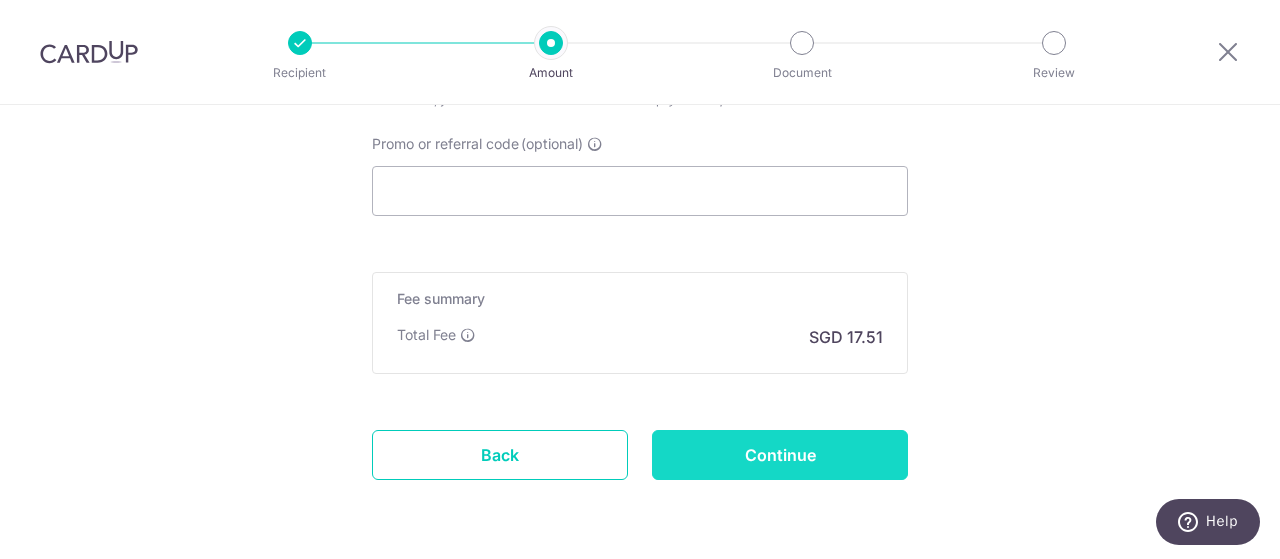 type on "LINE8 RAMA2" 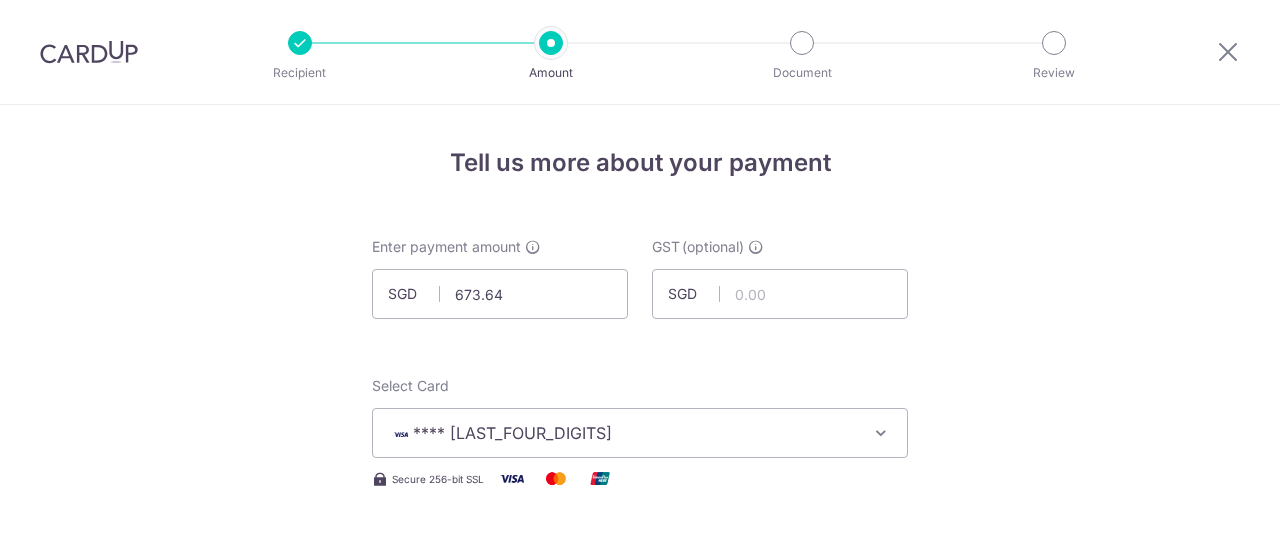 scroll, scrollTop: 0, scrollLeft: 0, axis: both 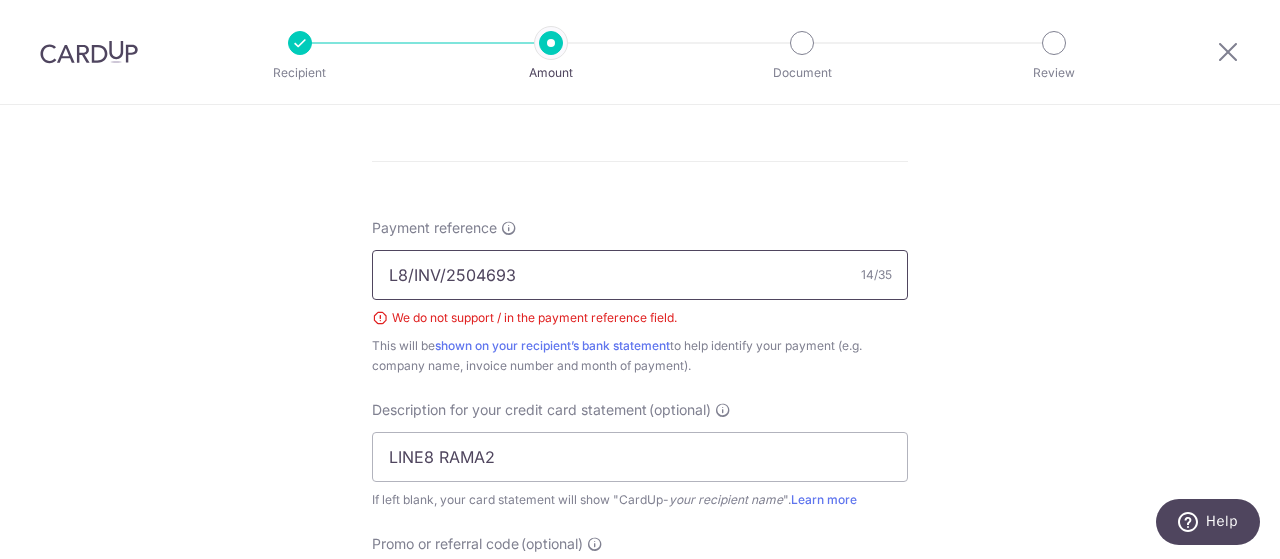click on "L8/INV/2504693" at bounding box center (640, 275) 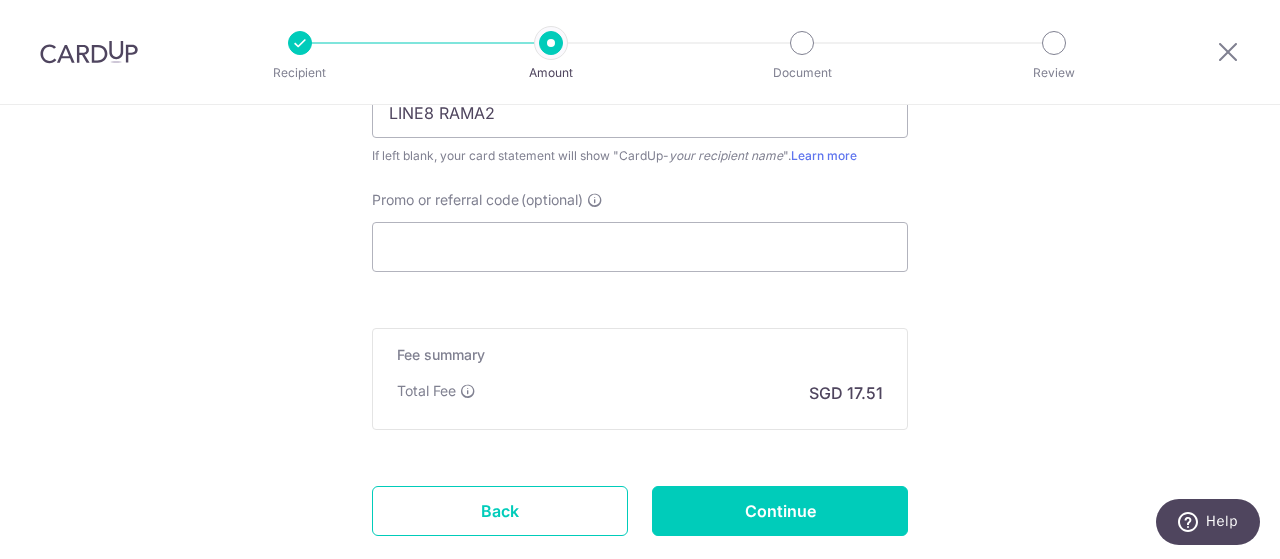 scroll, scrollTop: 1494, scrollLeft: 0, axis: vertical 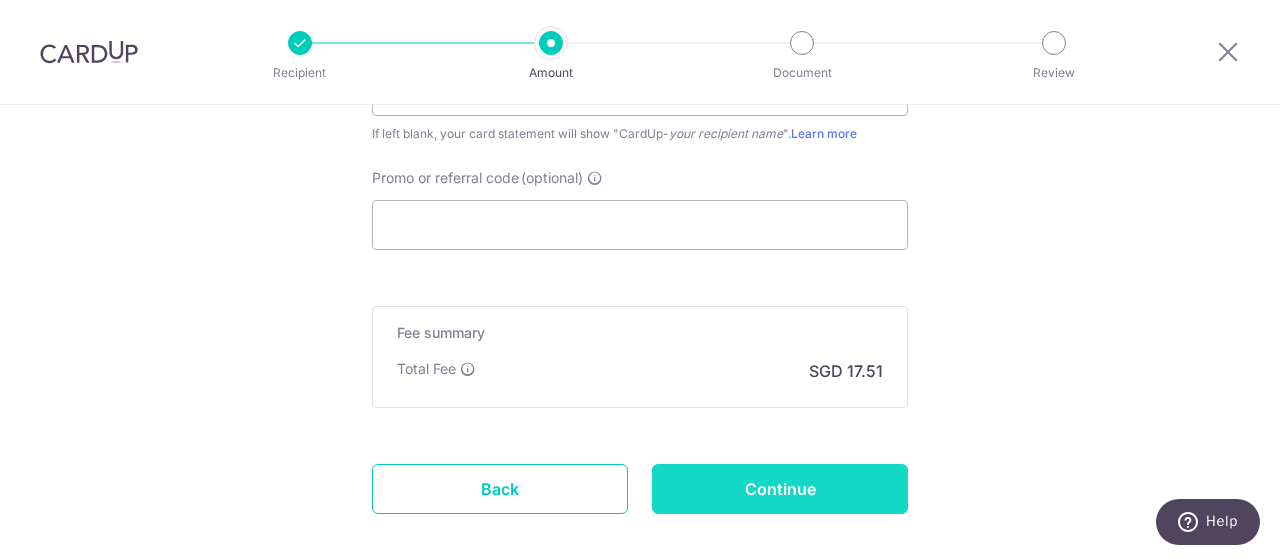 type on "[NUMBER]" 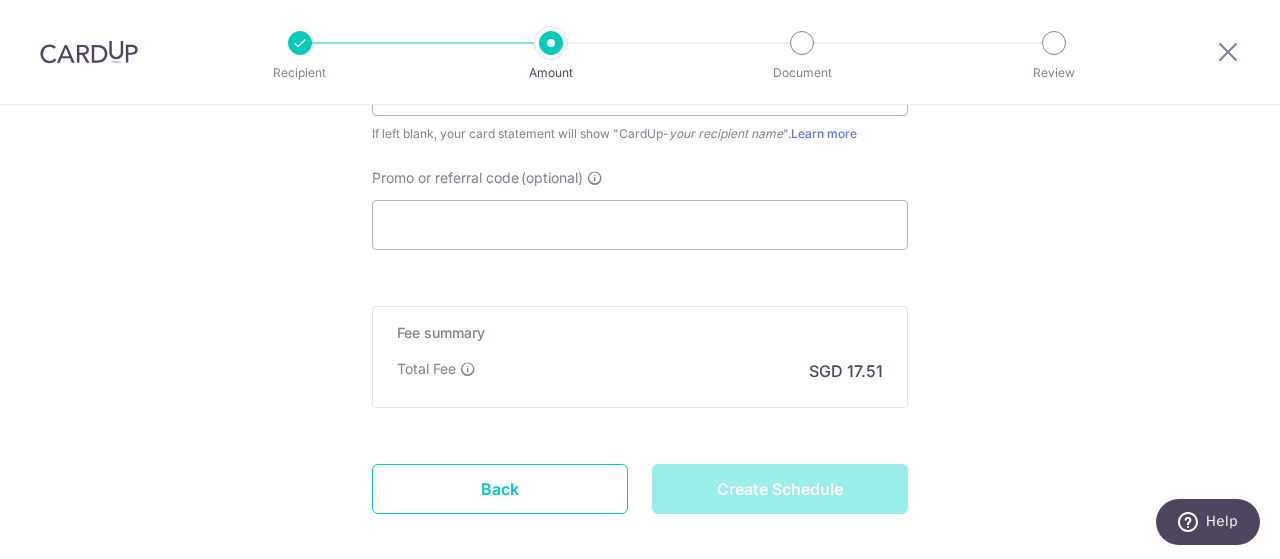 type on "Create Schedule" 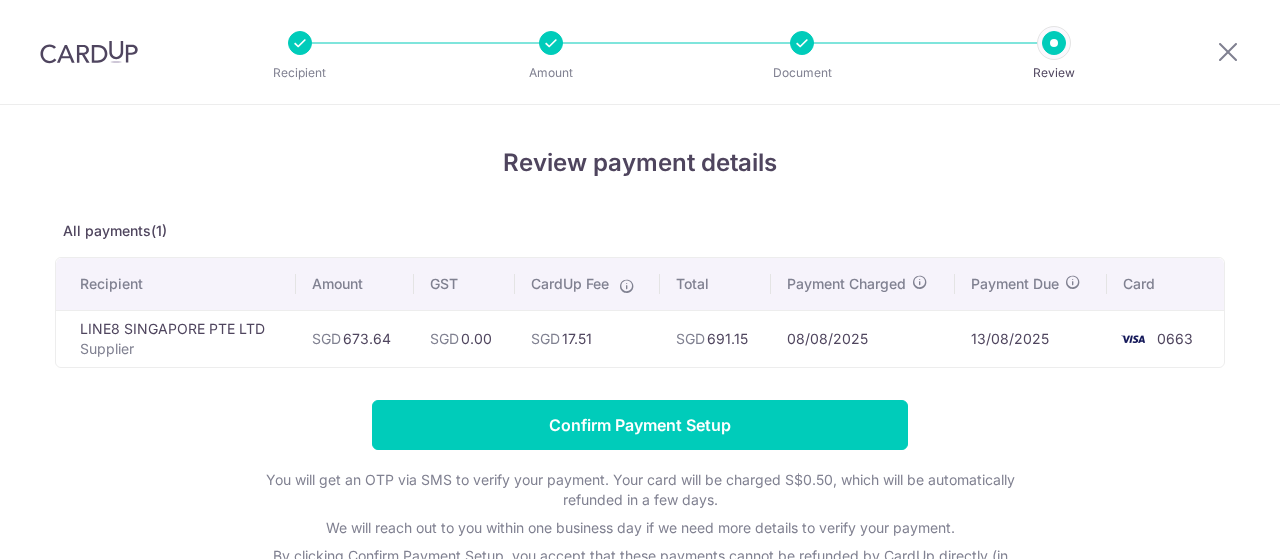 scroll, scrollTop: 0, scrollLeft: 0, axis: both 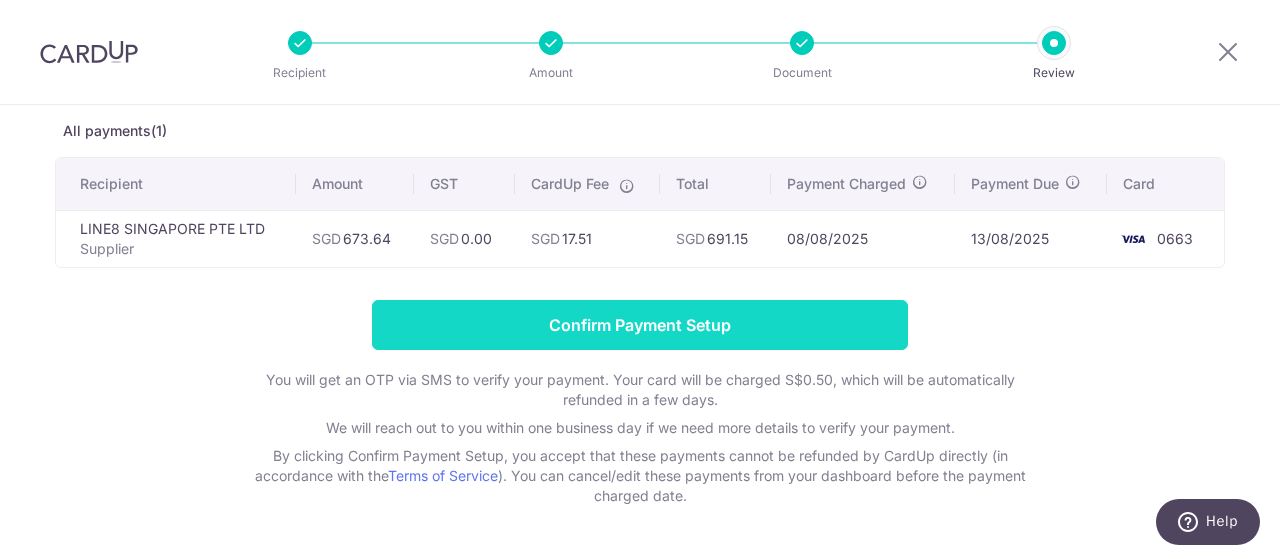 click on "Confirm Payment Setup" at bounding box center (640, 325) 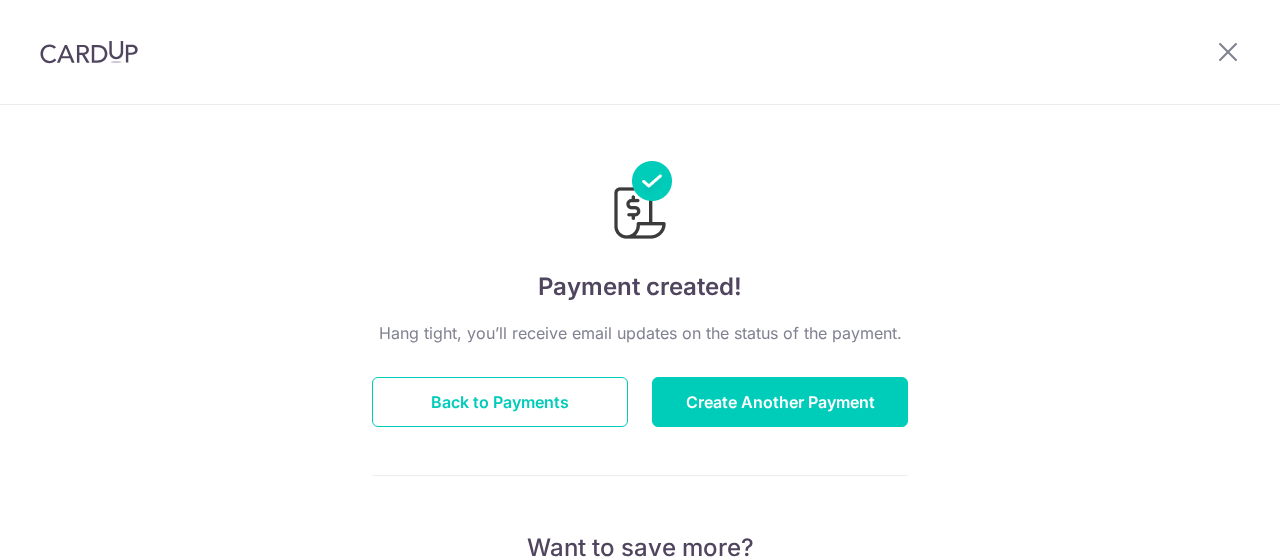 scroll, scrollTop: 0, scrollLeft: 0, axis: both 